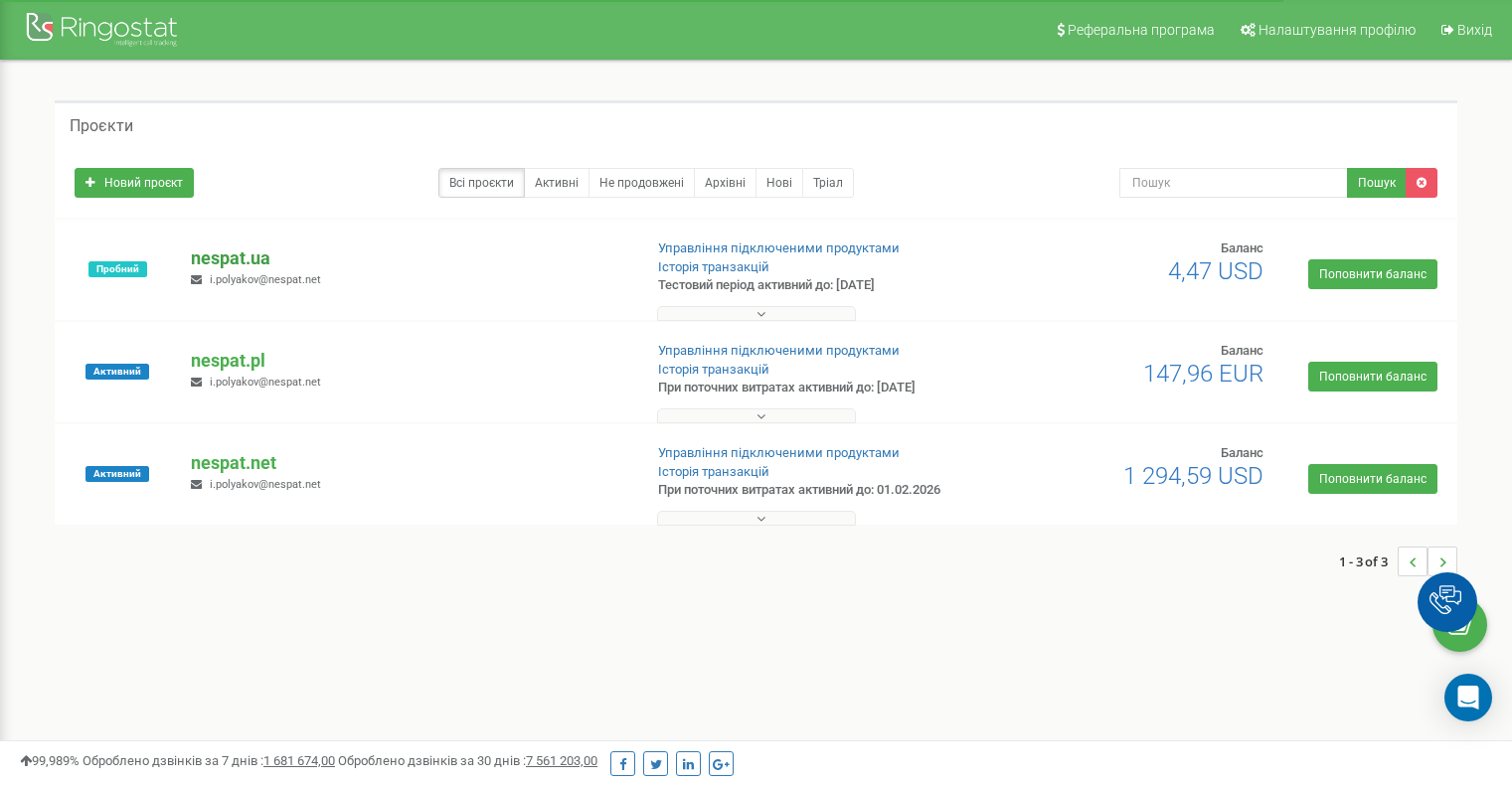 scroll, scrollTop: 0, scrollLeft: 0, axis: both 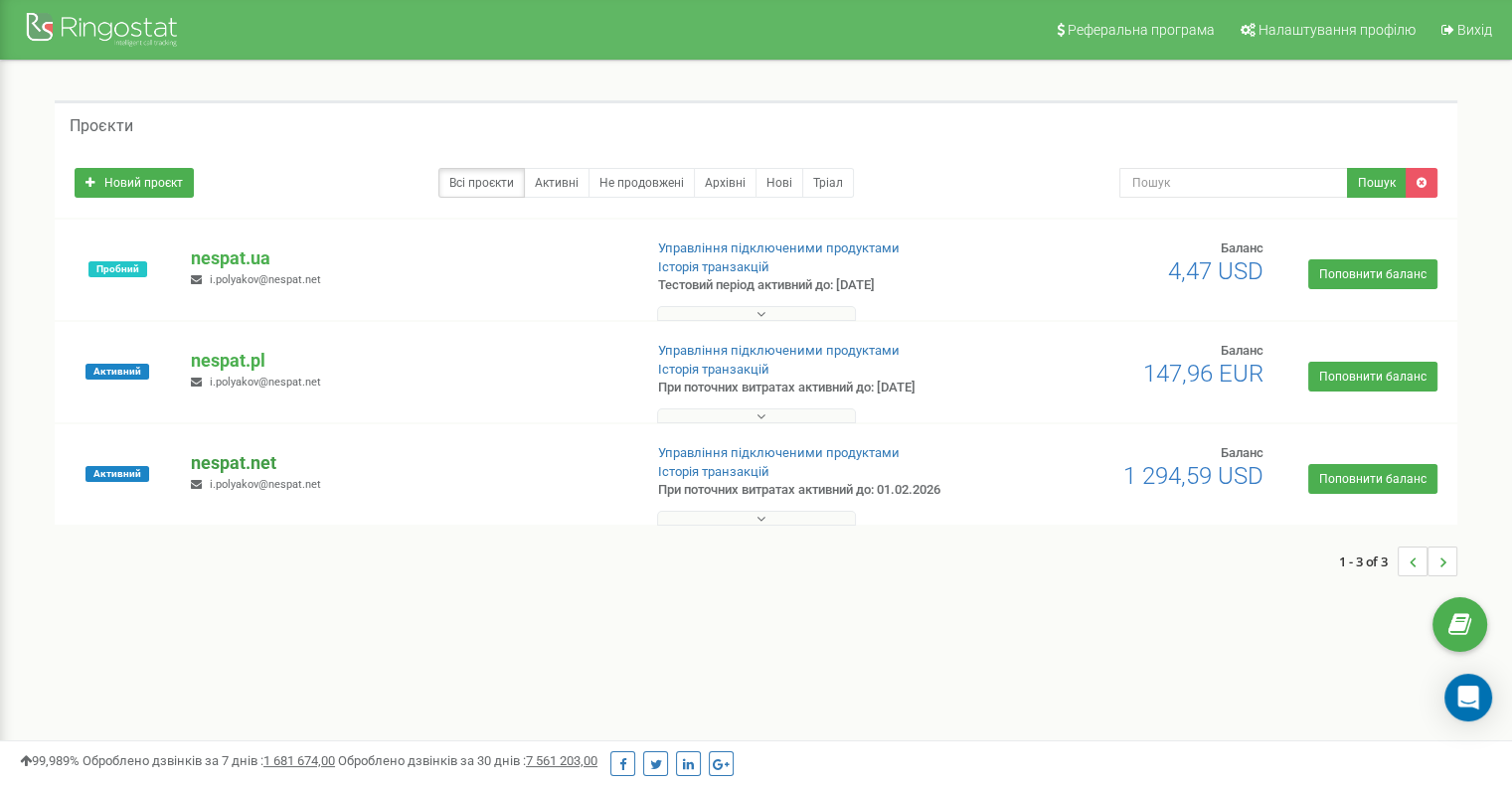 click on "nespat.net" at bounding box center (408, 463) 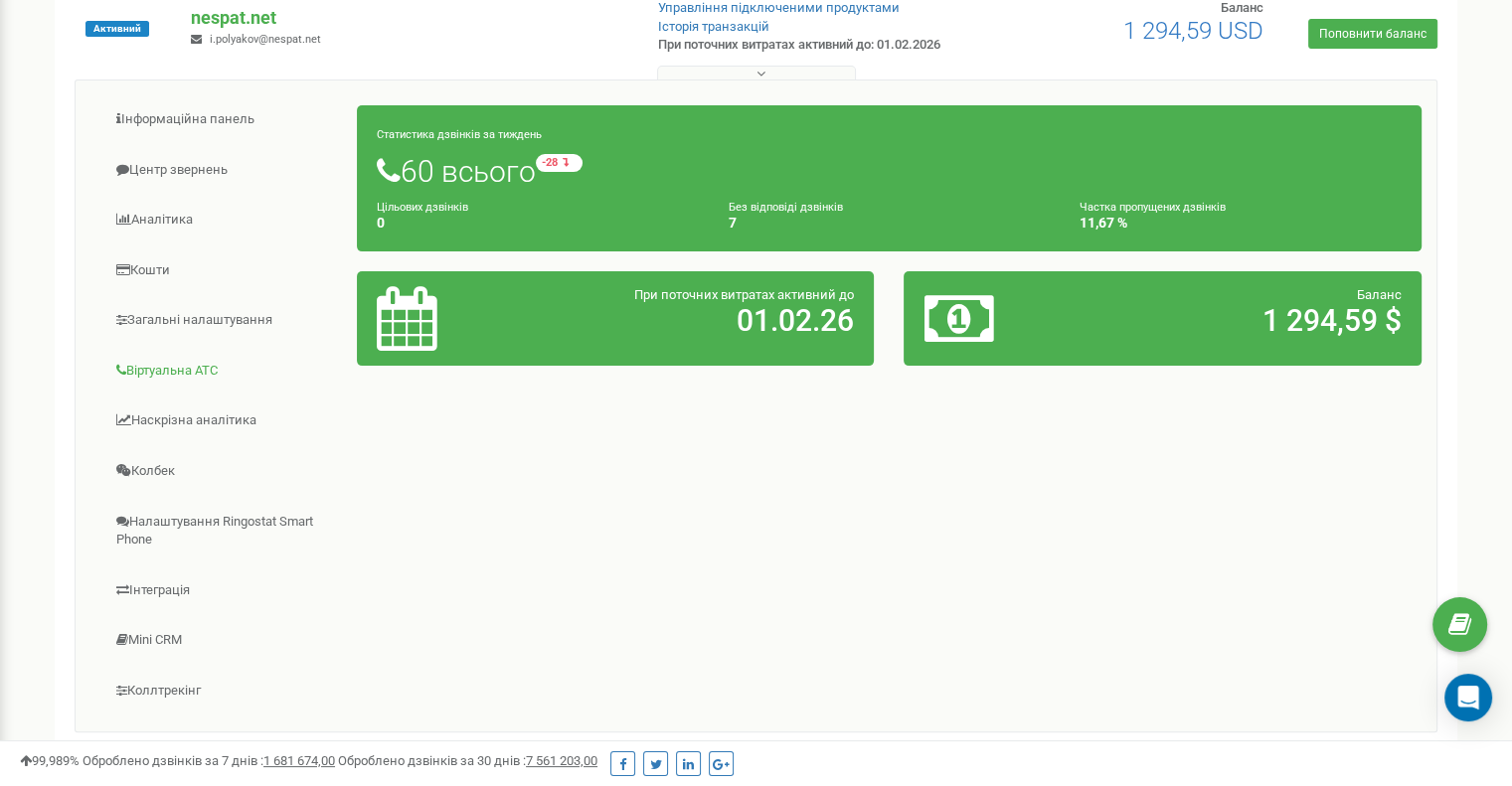 scroll, scrollTop: 397, scrollLeft: 0, axis: vertical 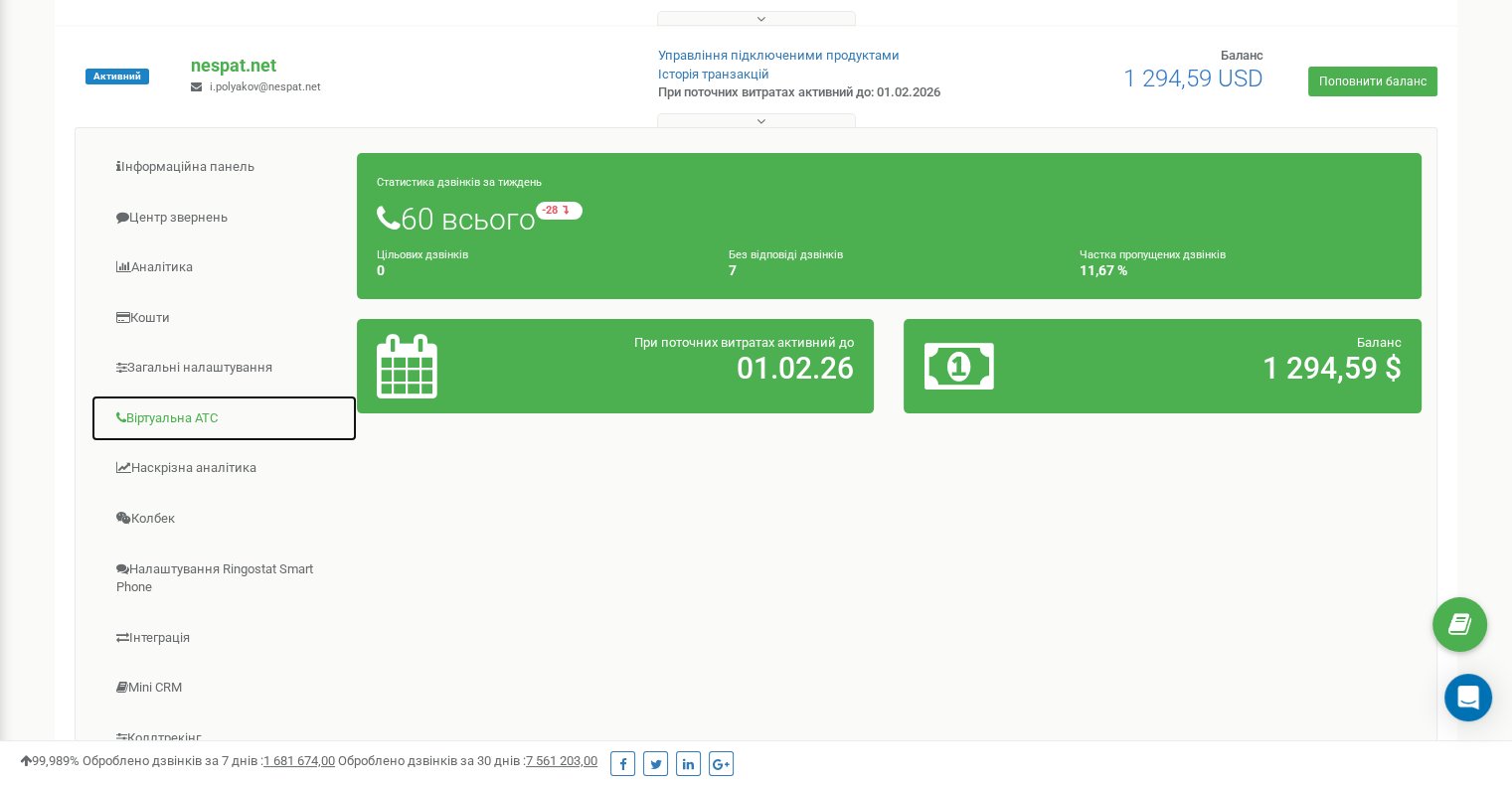 click on "Віртуальна АТС" at bounding box center (224, 418) 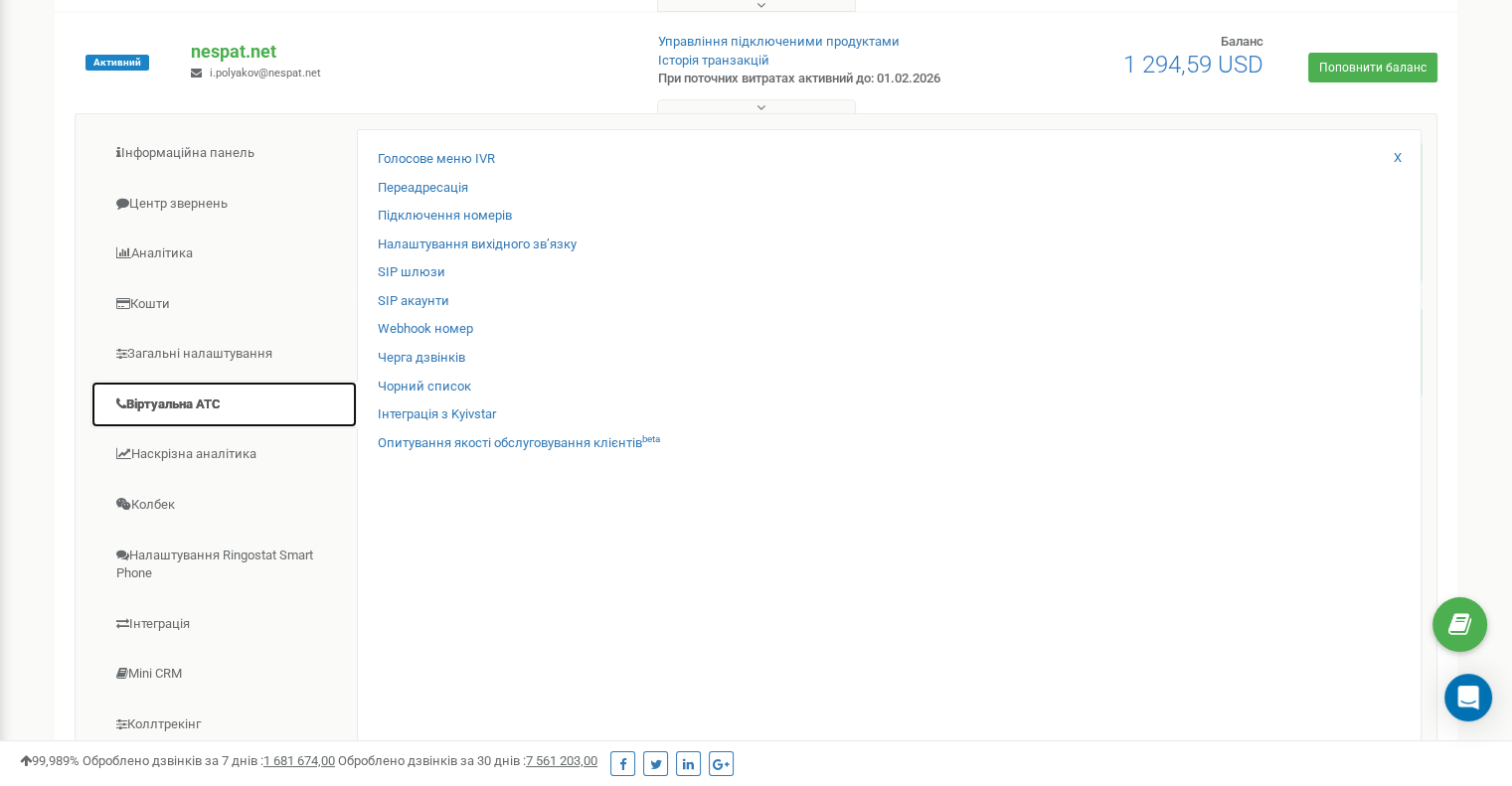 scroll, scrollTop: 497, scrollLeft: 0, axis: vertical 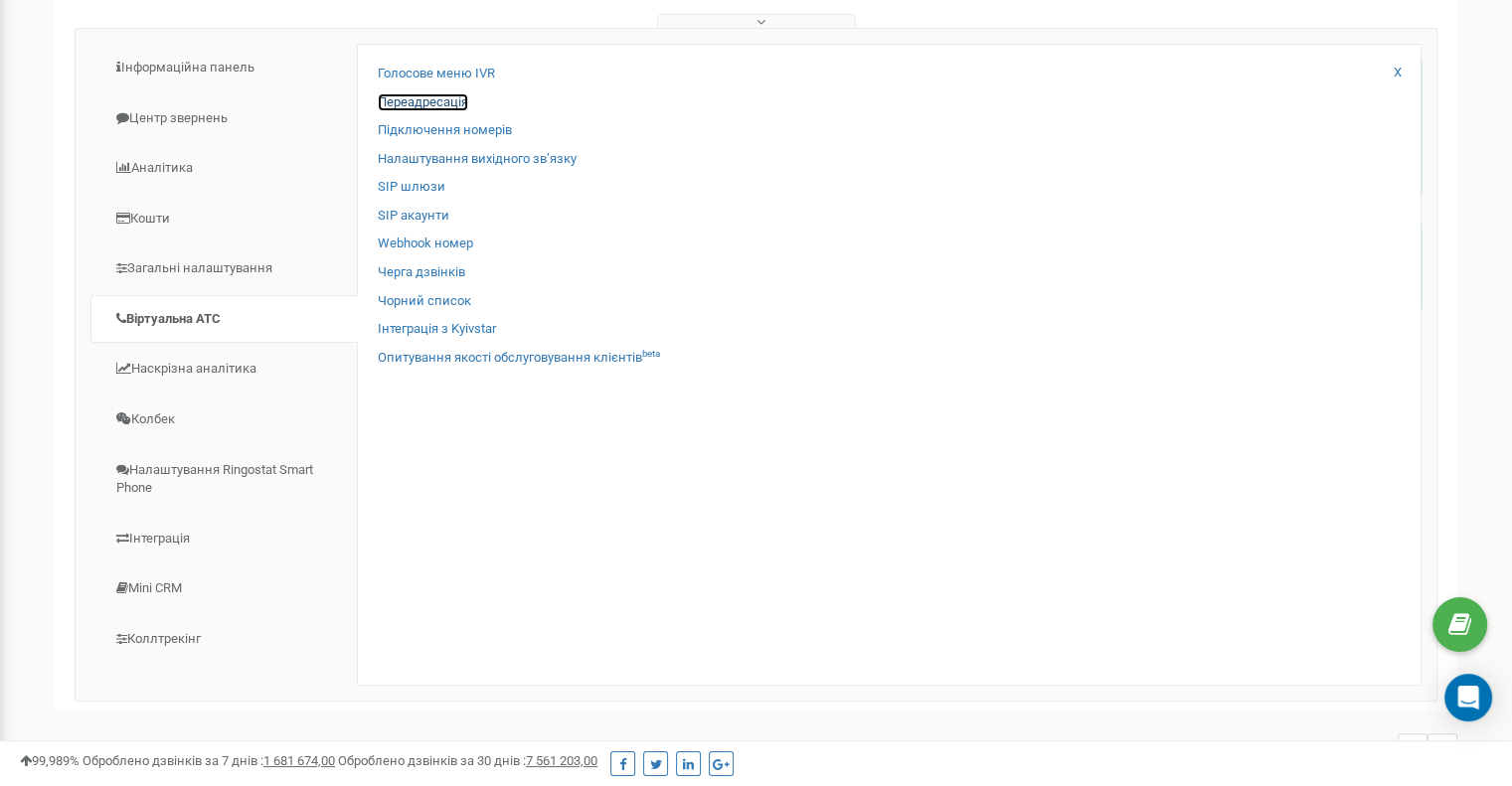 click on "Переадресація" at bounding box center [422, 102] 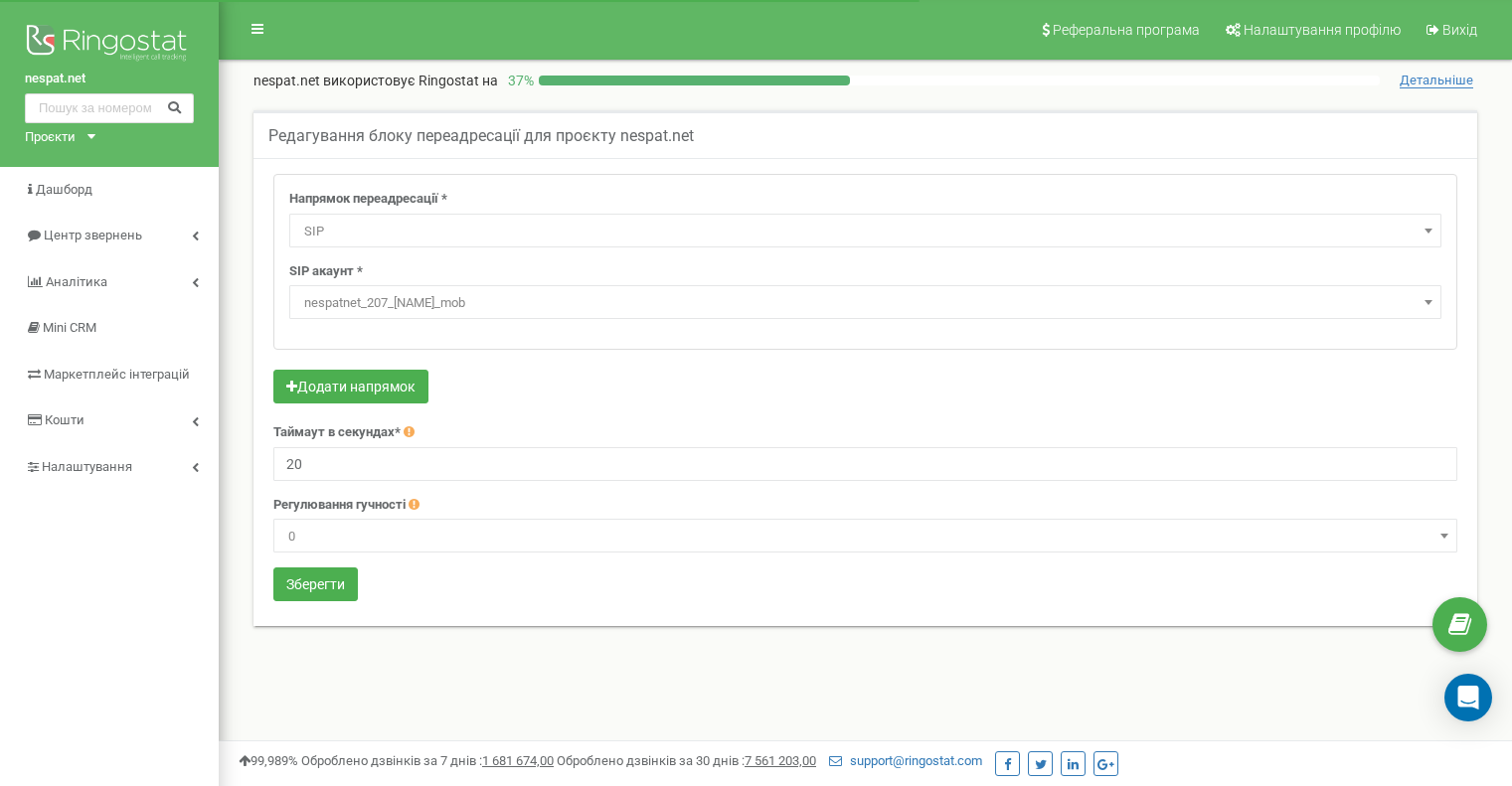 select on "SIP" 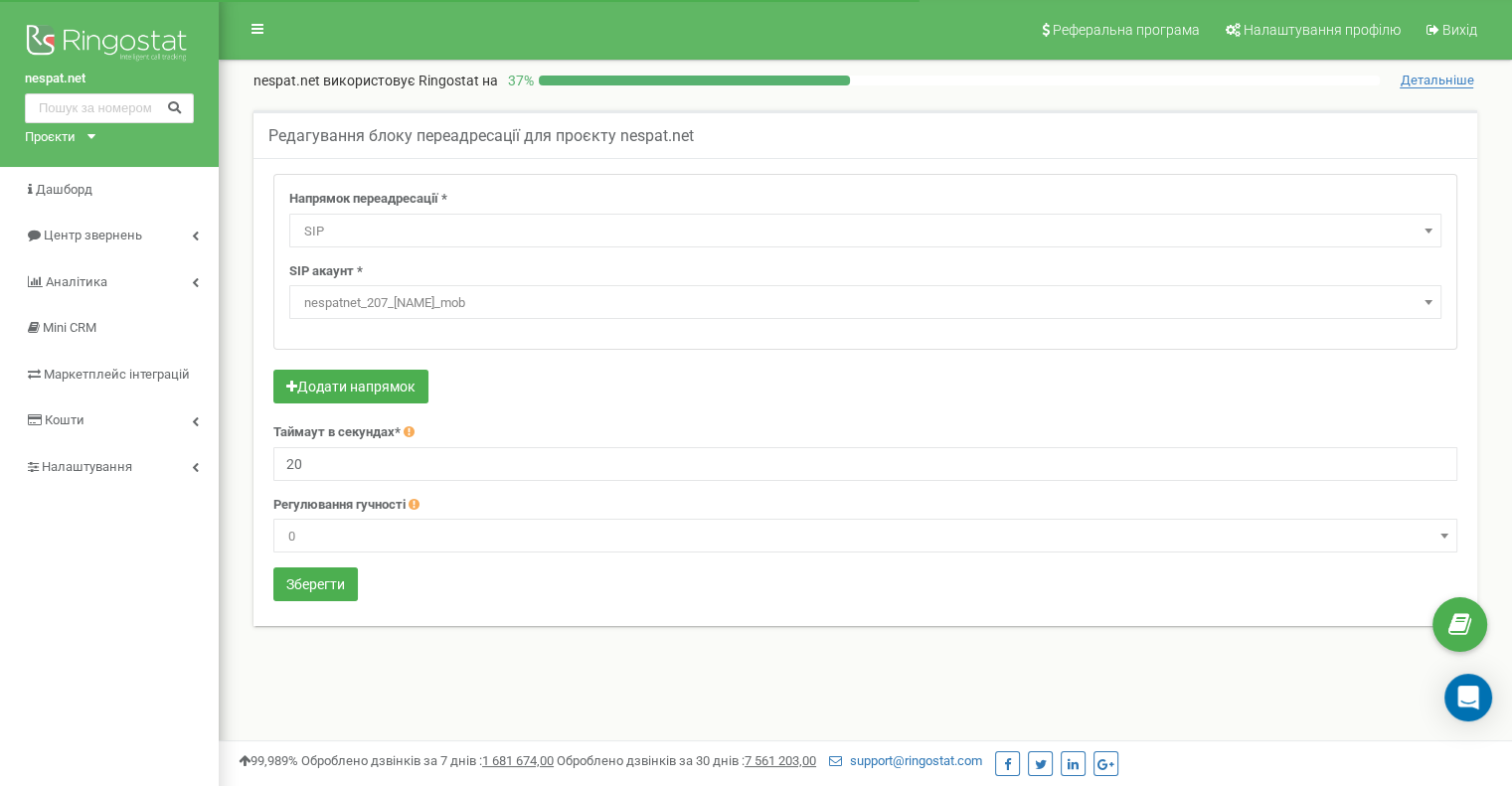 scroll, scrollTop: 0, scrollLeft: 0, axis: both 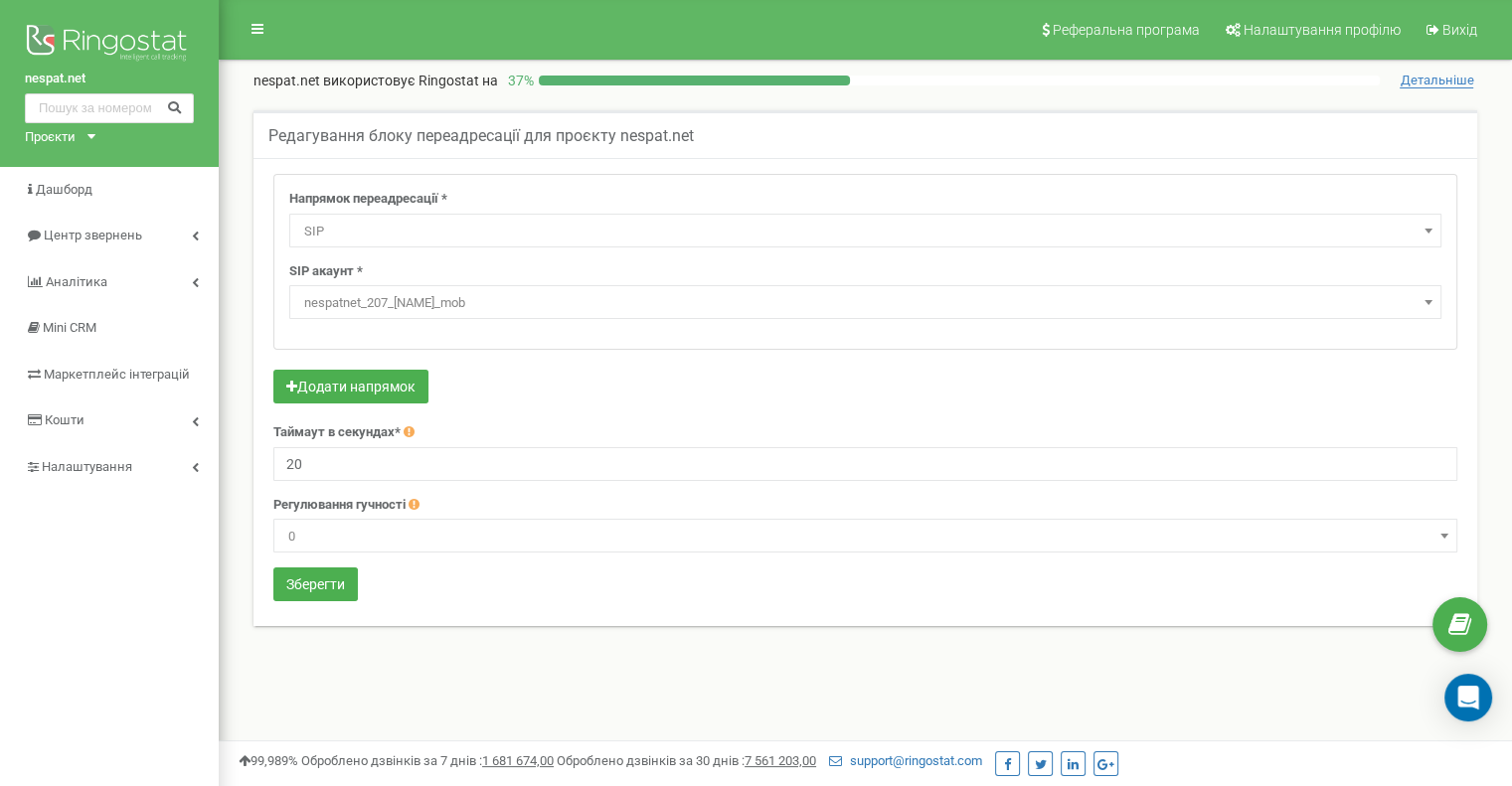 click on "nespatnet_207_Tatiana_mob" at bounding box center (865, 303) 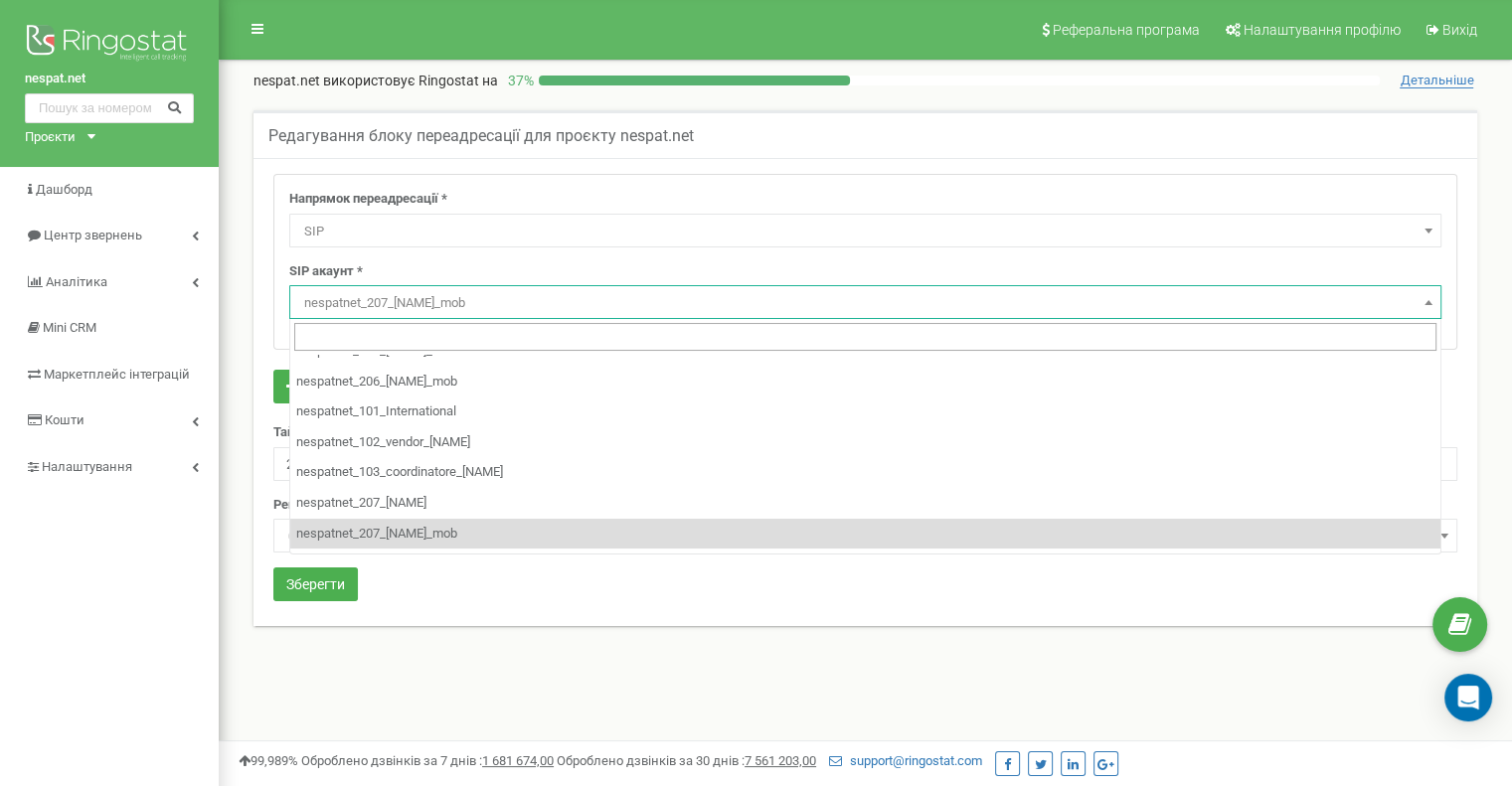 scroll, scrollTop: 378, scrollLeft: 0, axis: vertical 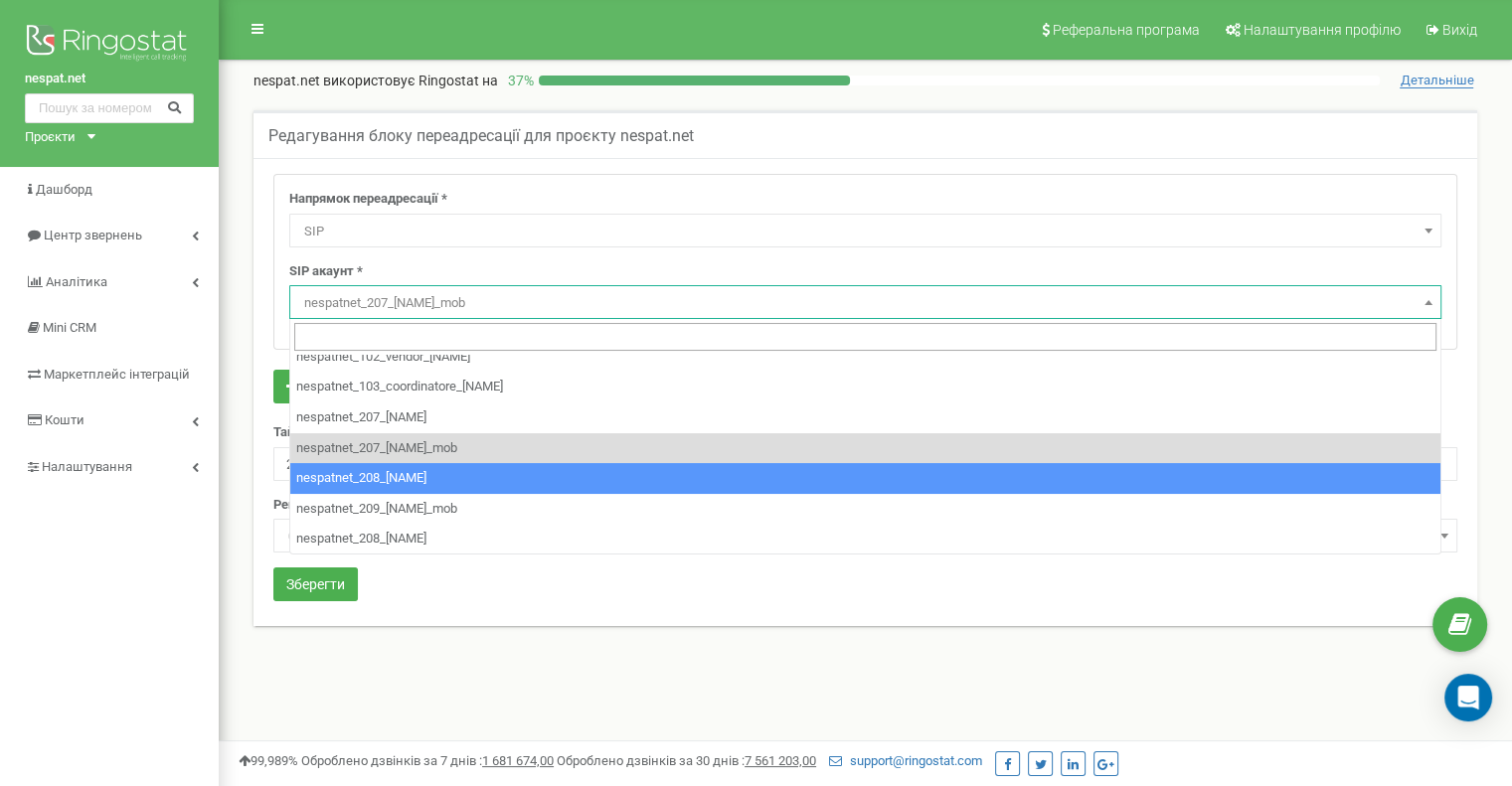 select on "nespatnet_208_Liliia" 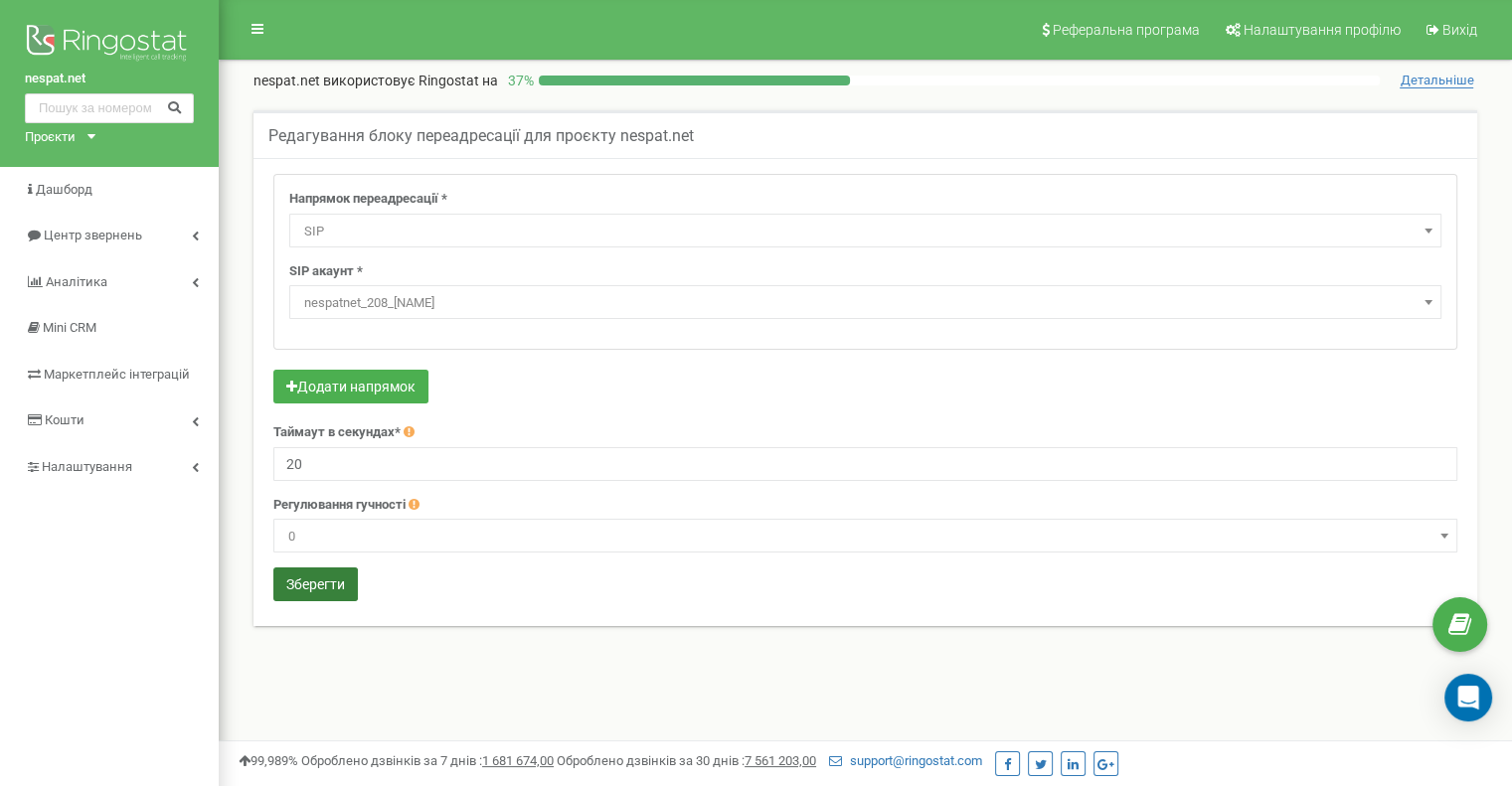 click on "Зберегти" at bounding box center [315, 584] 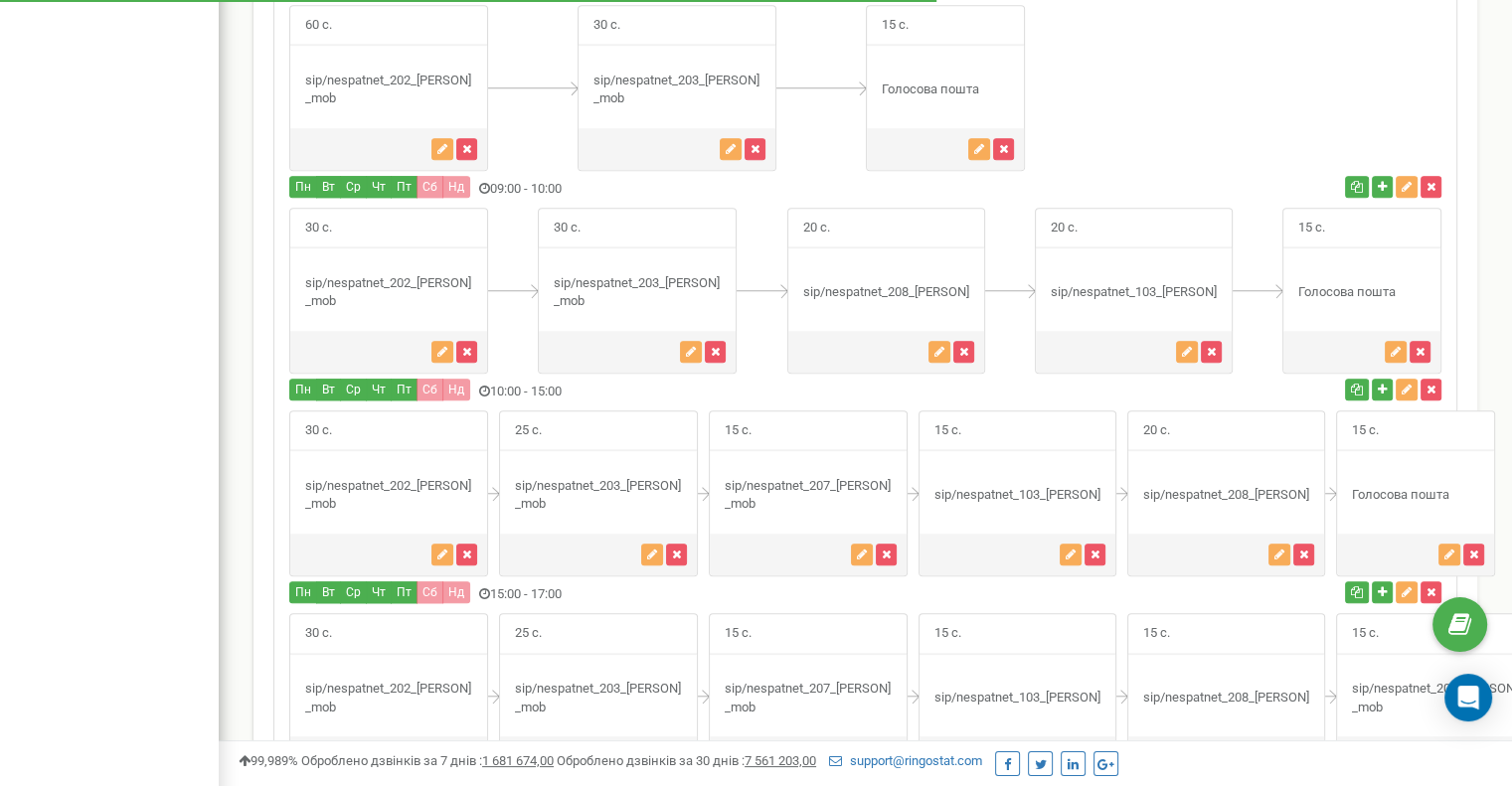 scroll, scrollTop: 0, scrollLeft: 0, axis: both 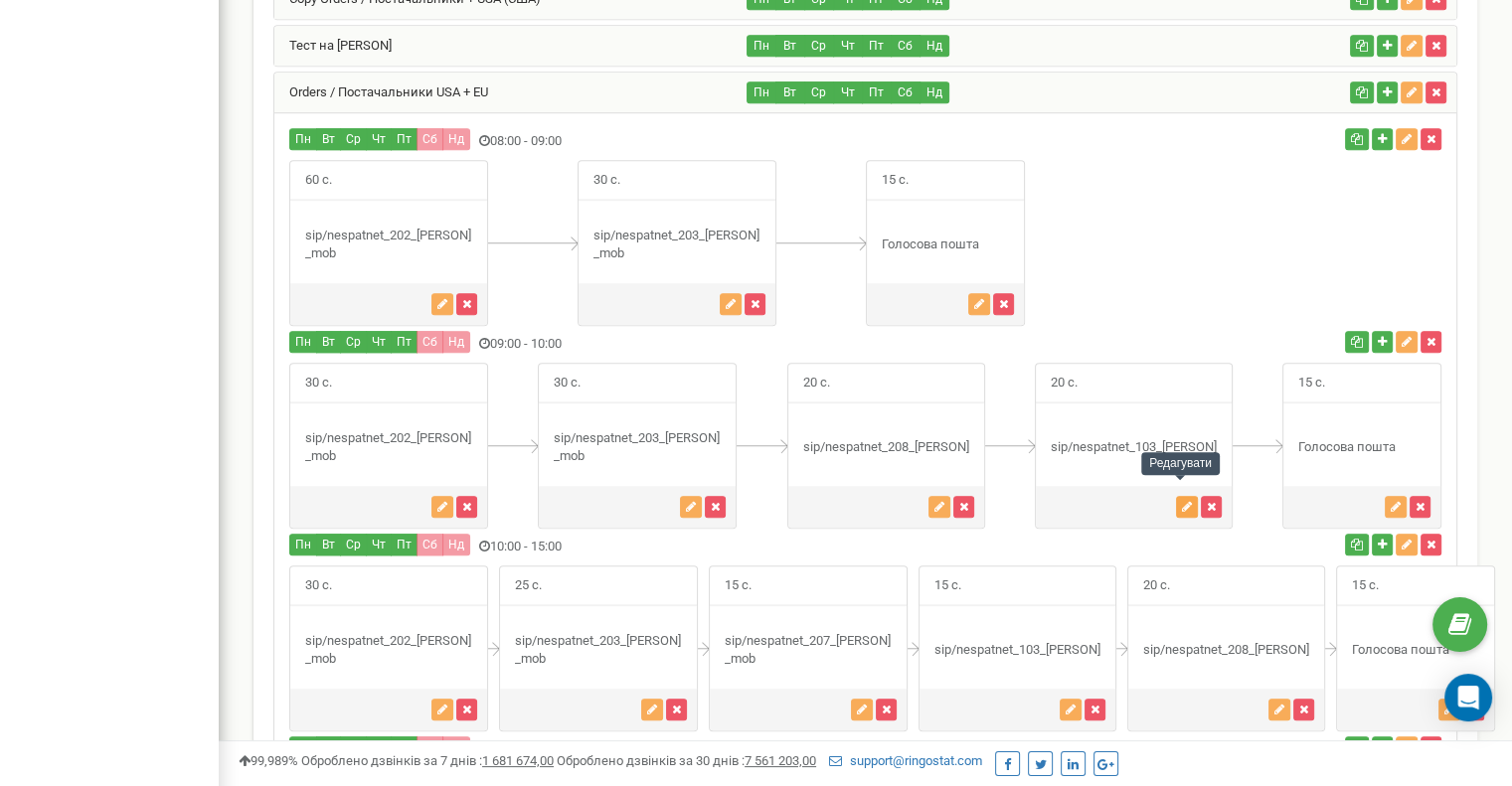 click at bounding box center [1187, 507] 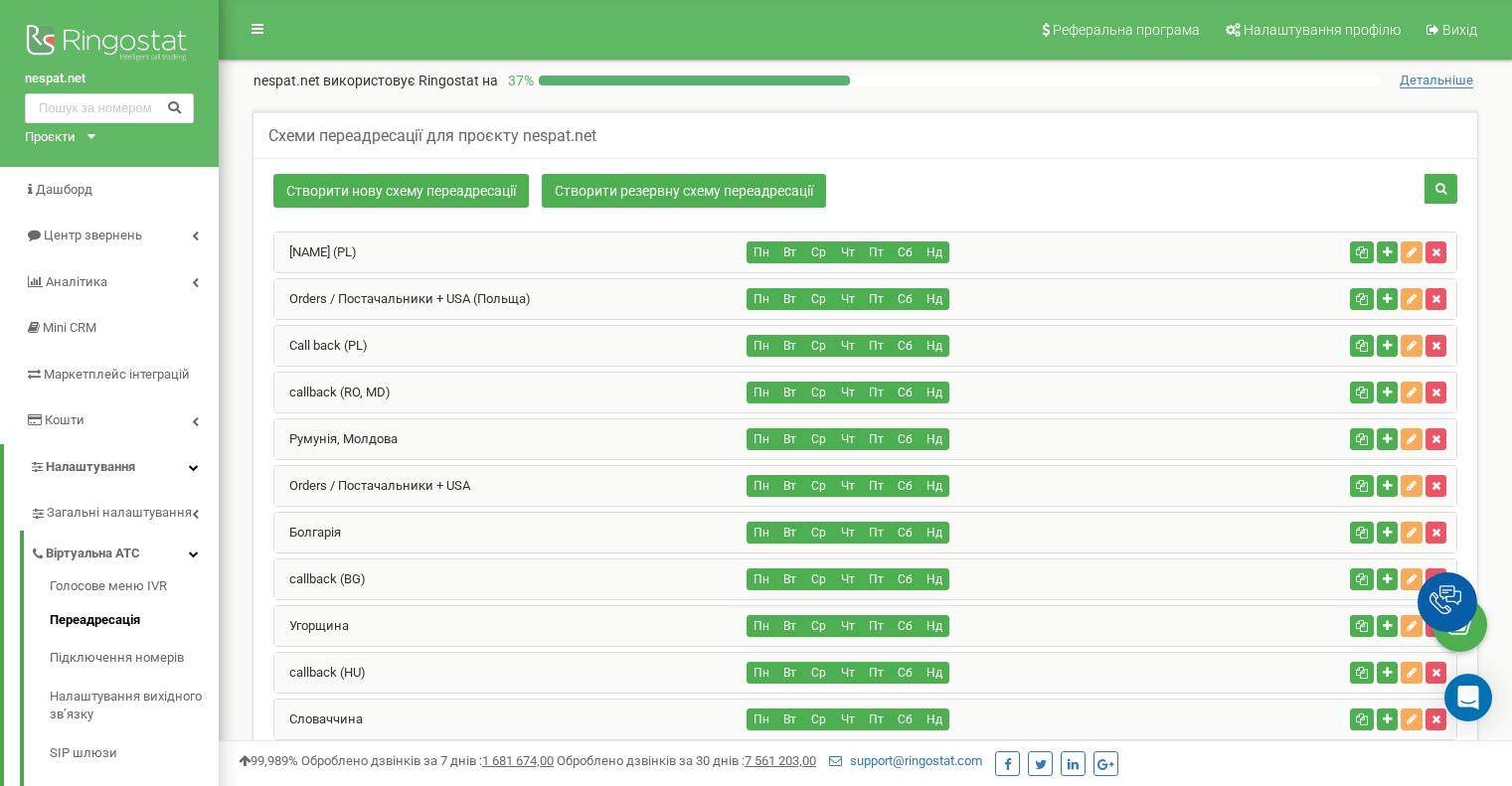 scroll, scrollTop: 1773, scrollLeft: 0, axis: vertical 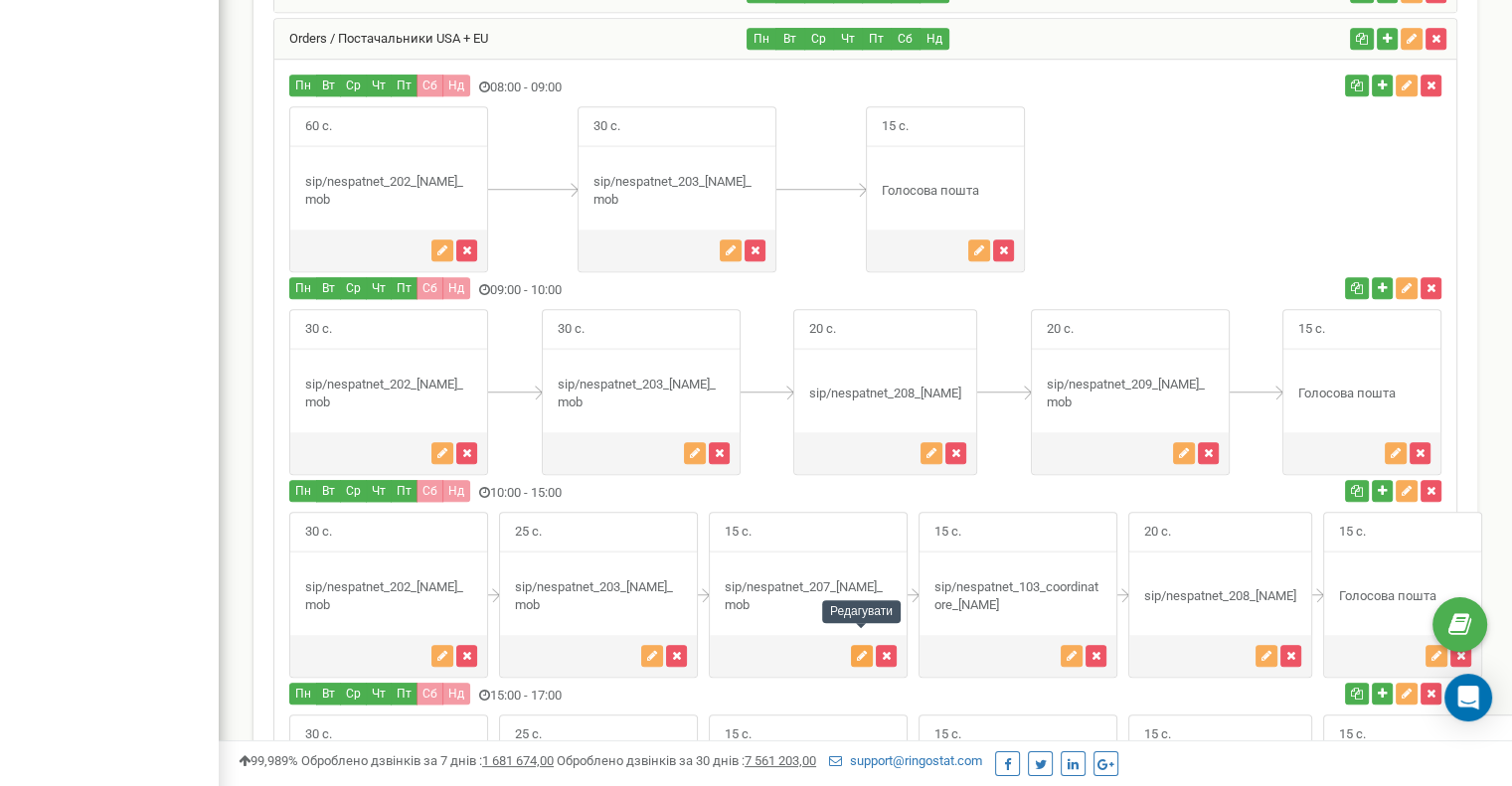click at bounding box center [862, 656] 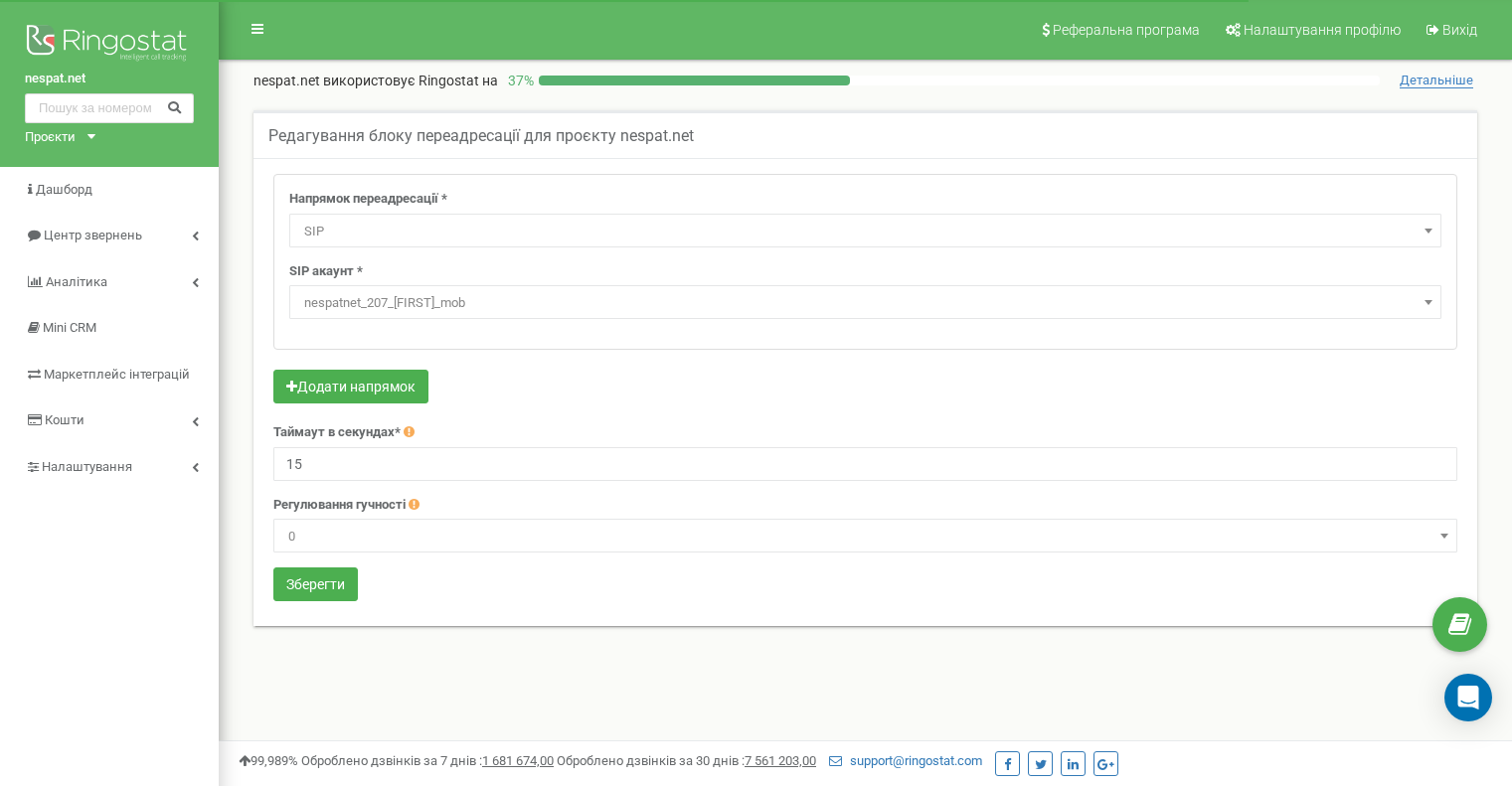 select on "SIP" 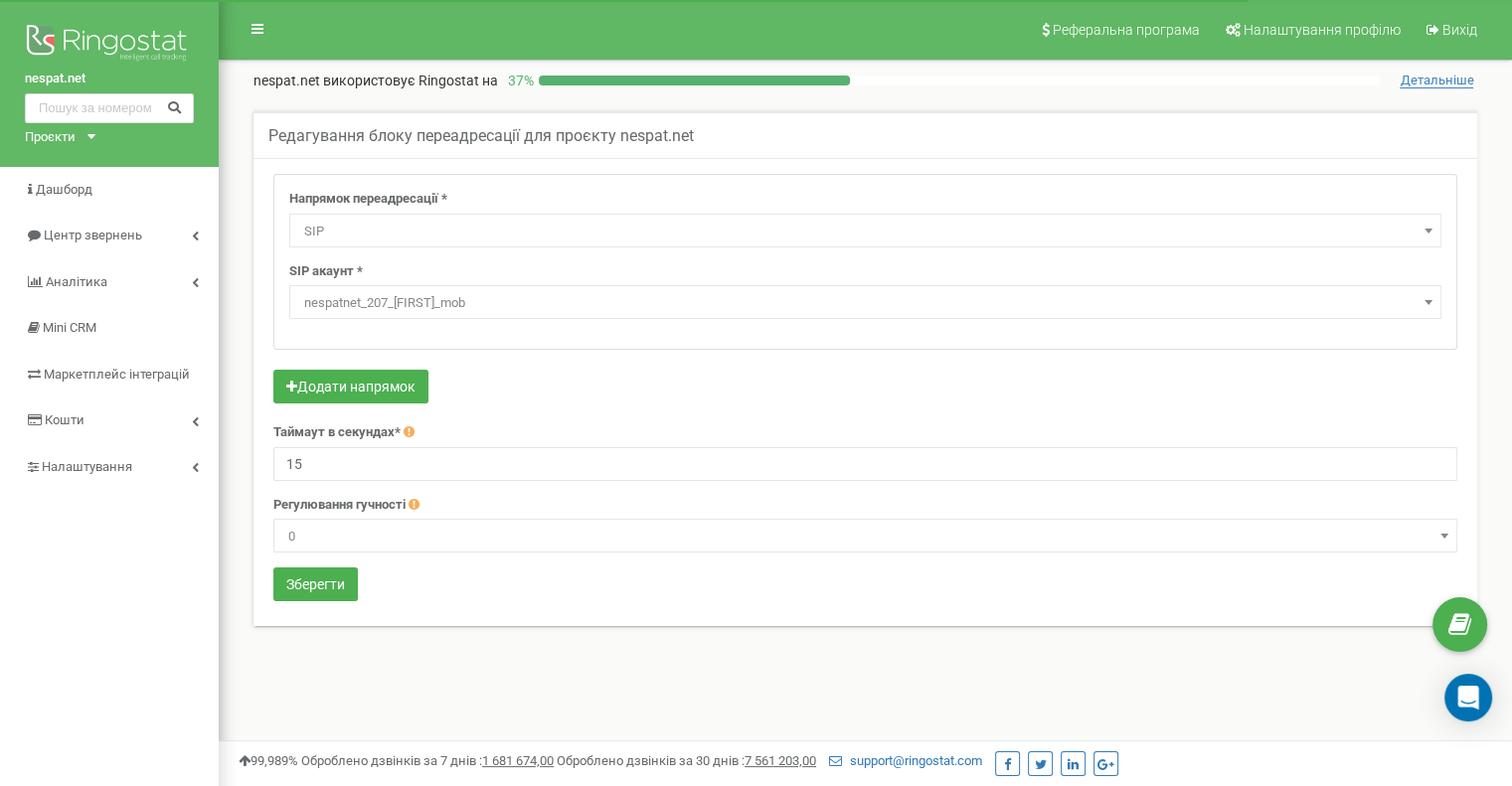 scroll, scrollTop: 0, scrollLeft: 0, axis: both 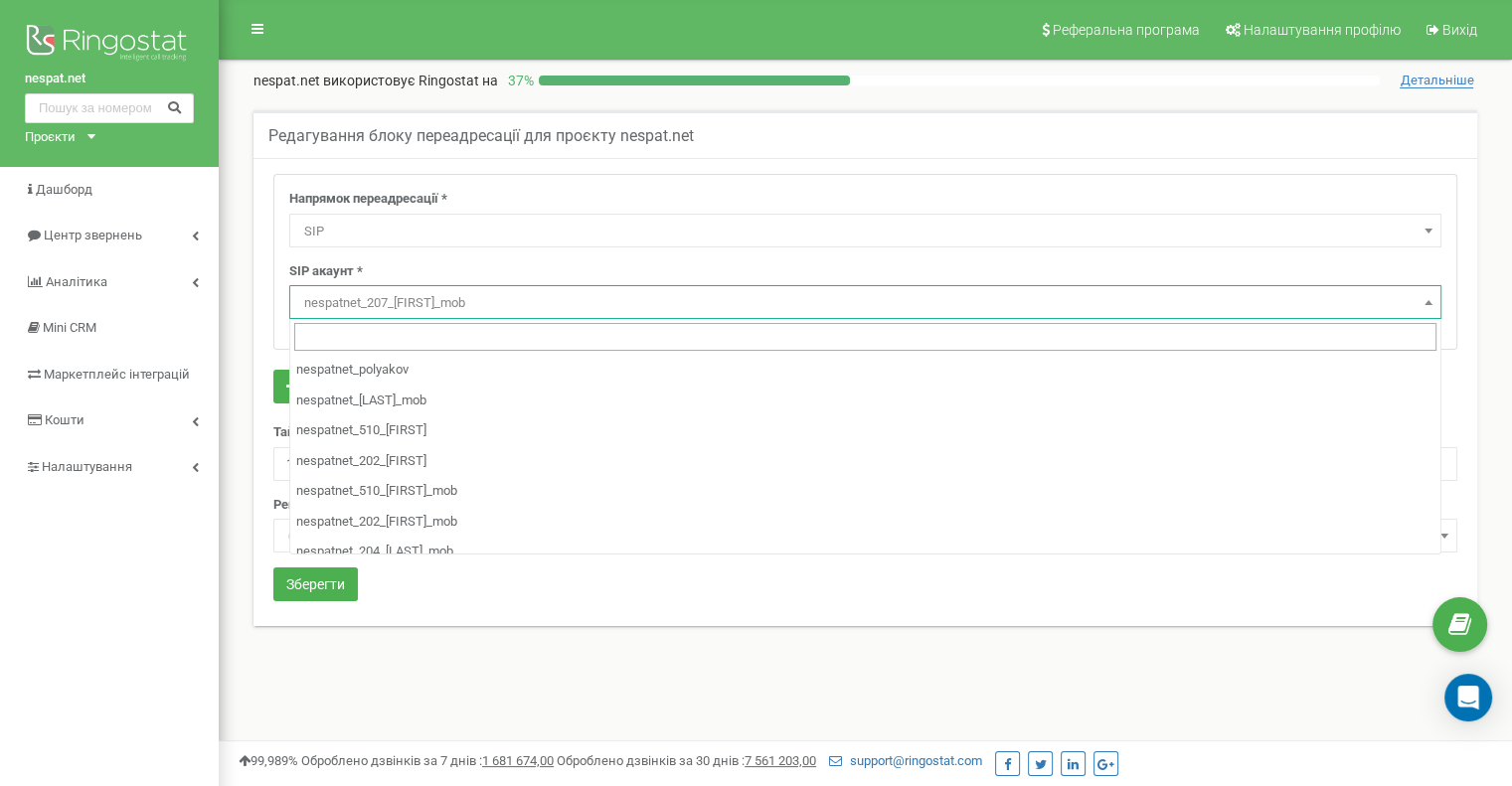 click on "nespatnet_[PHONE]_[NAME]_mob" at bounding box center (865, 303) 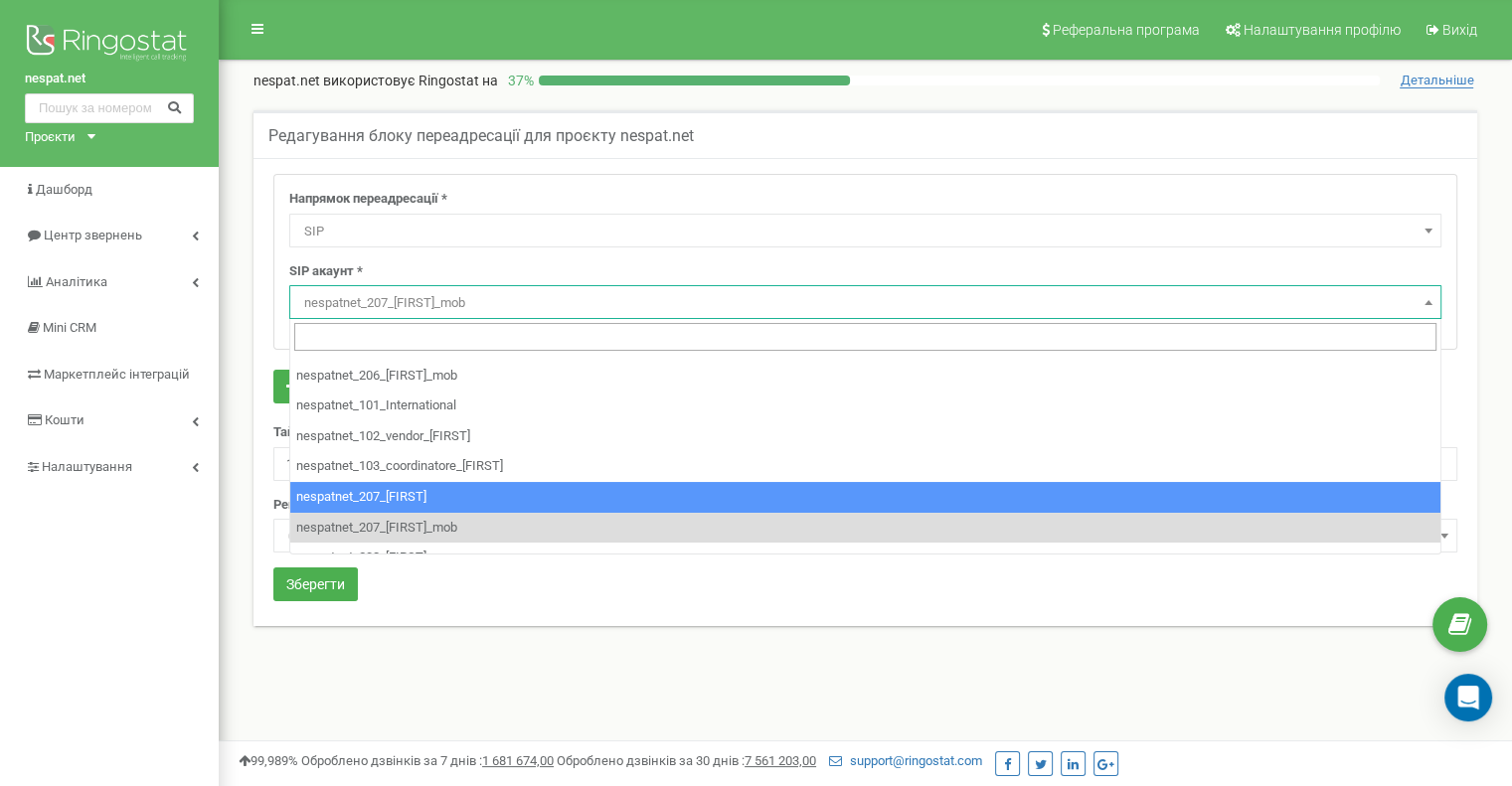 scroll, scrollTop: 378, scrollLeft: 0, axis: vertical 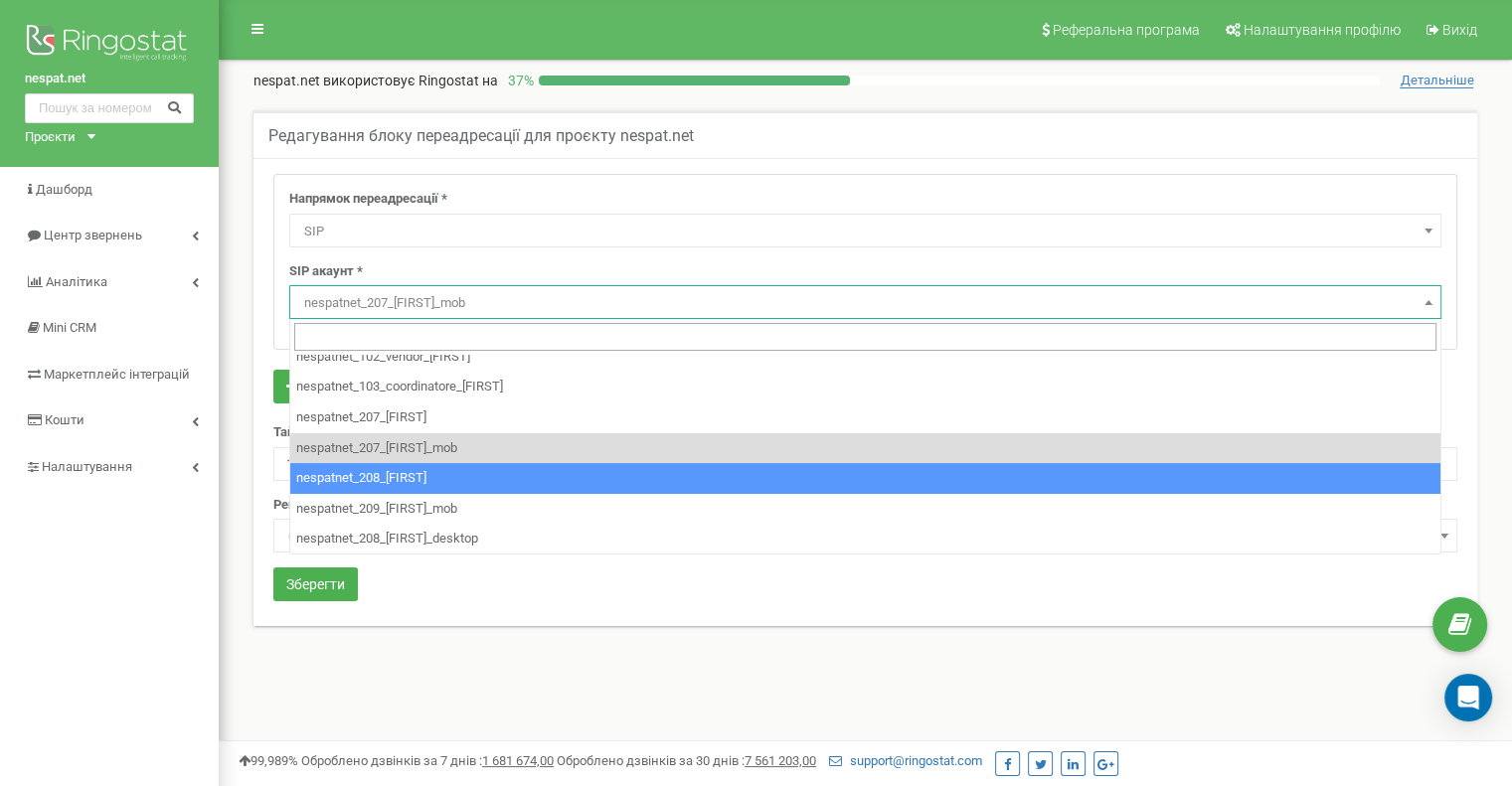 select on "nespatnet_208_[NAME]" 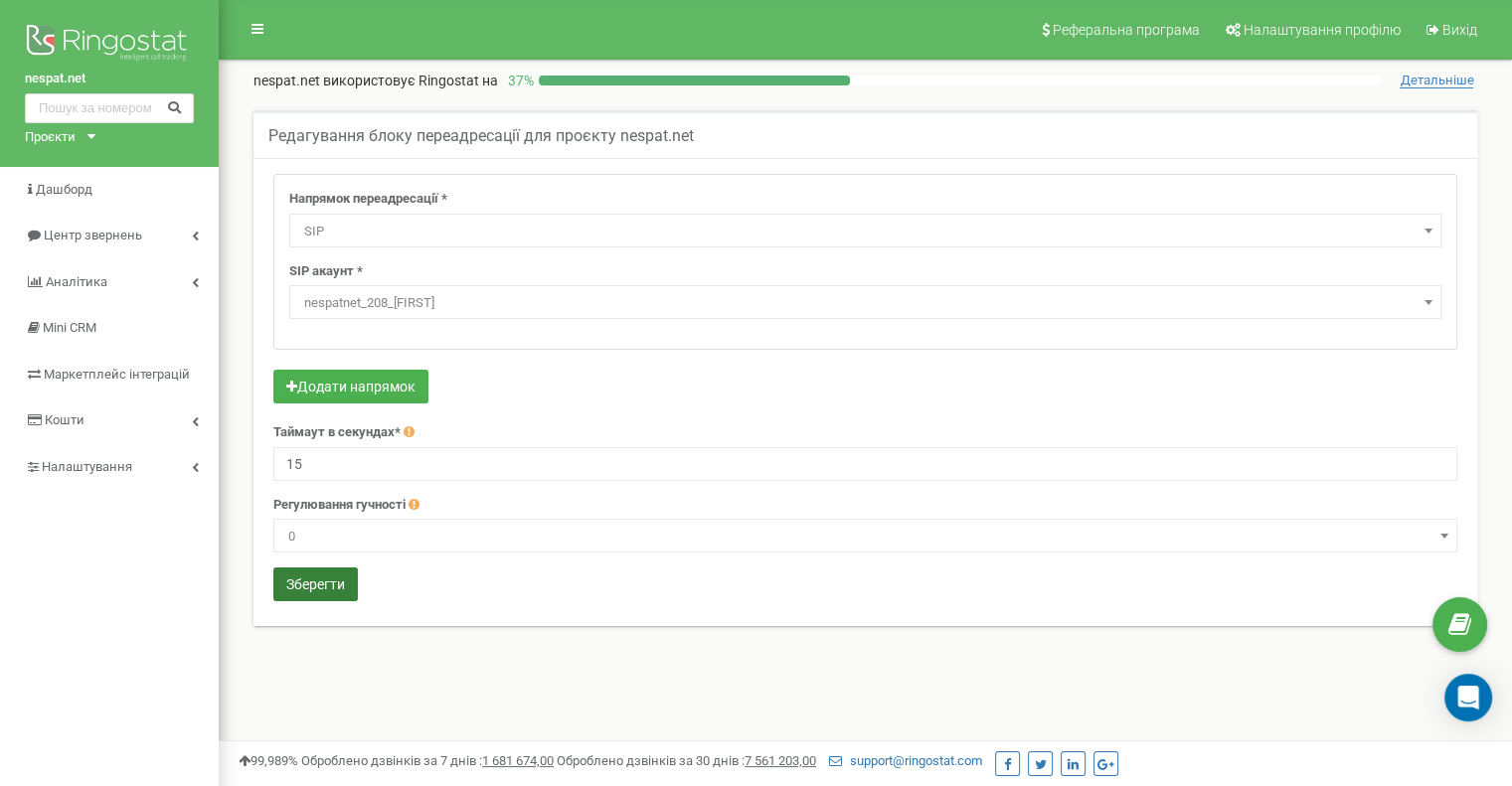 click on "Зберегти" at bounding box center (315, 584) 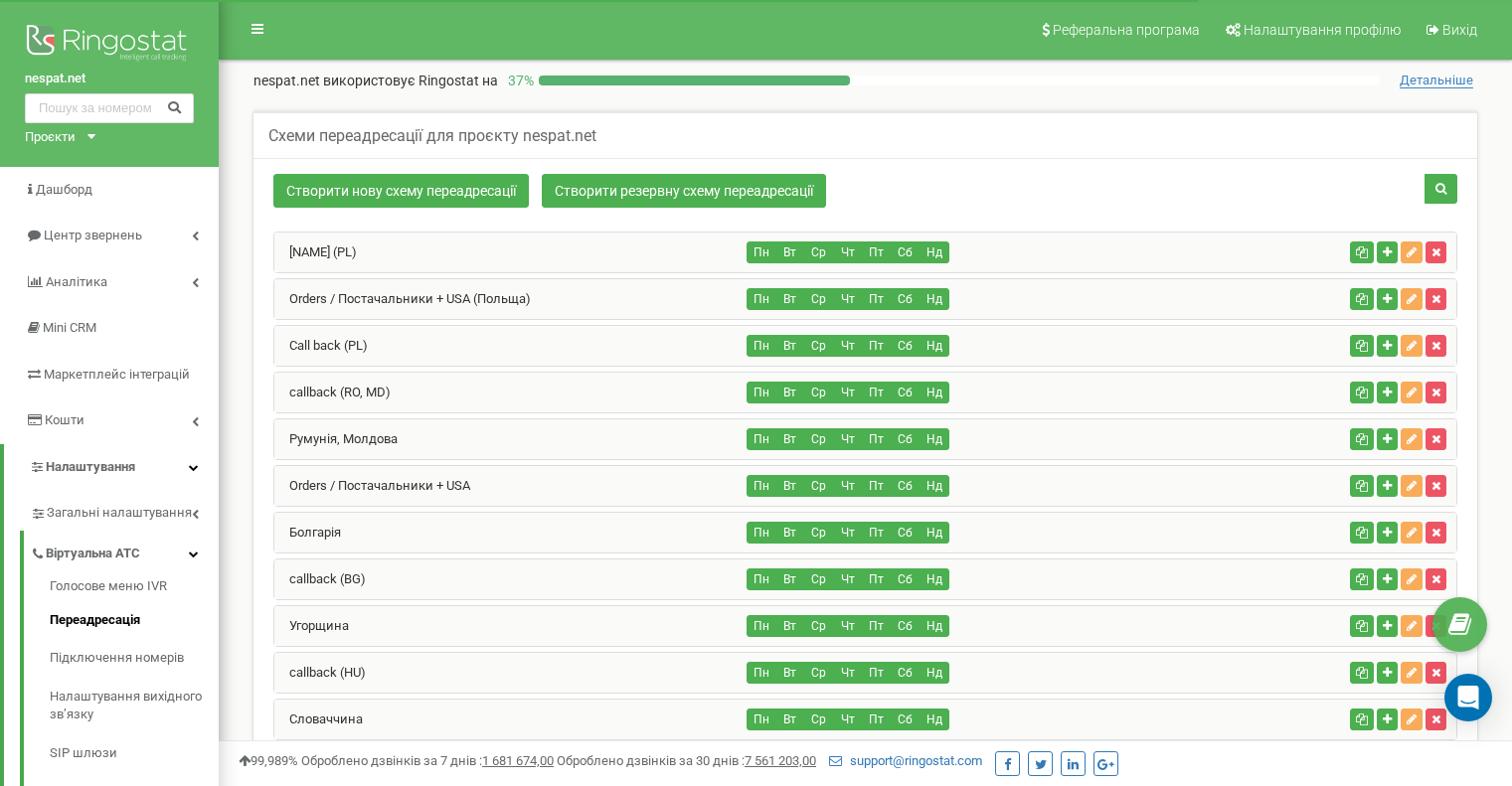 scroll, scrollTop: 1596, scrollLeft: 0, axis: vertical 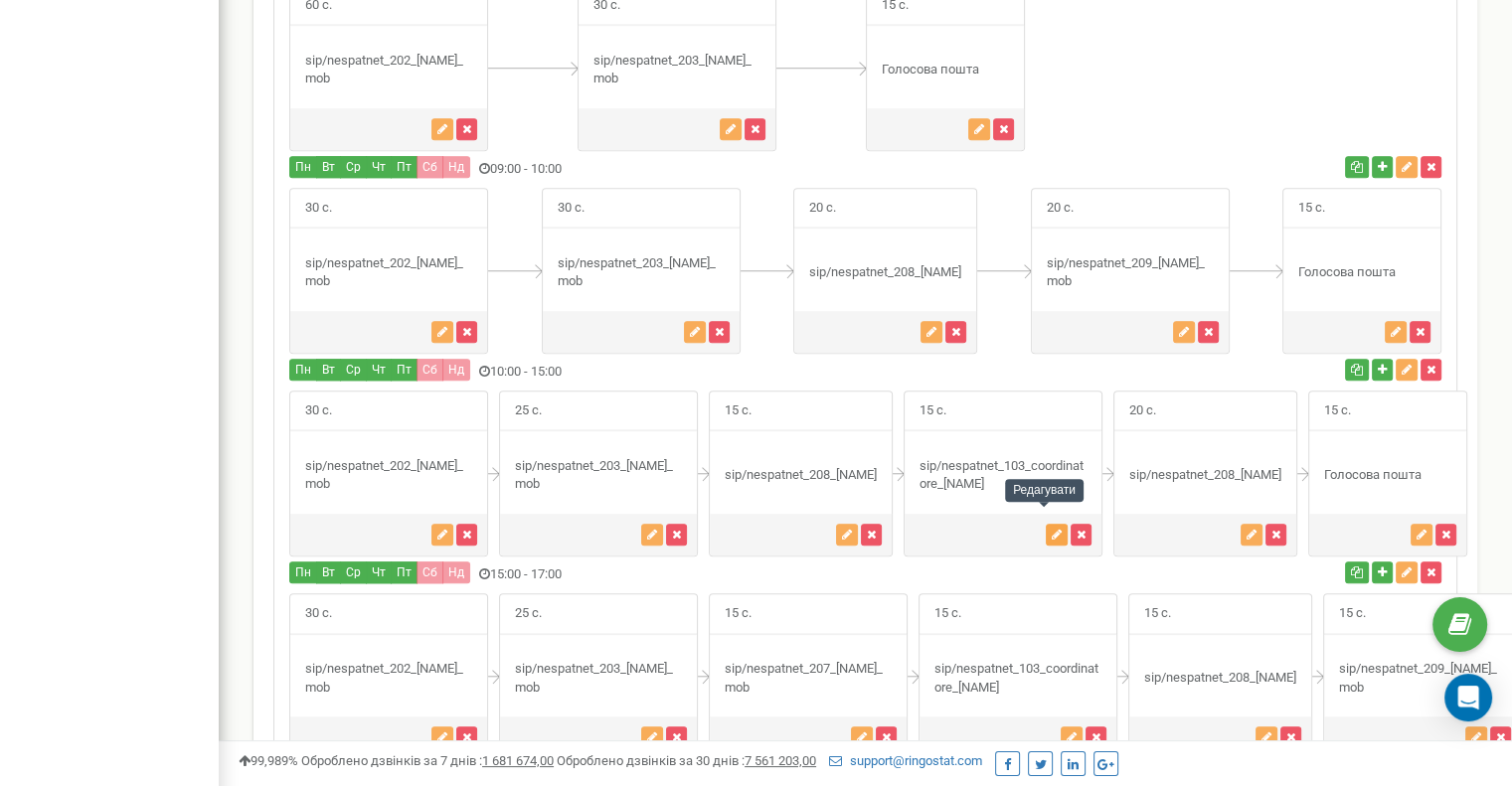 click at bounding box center (1057, 535) 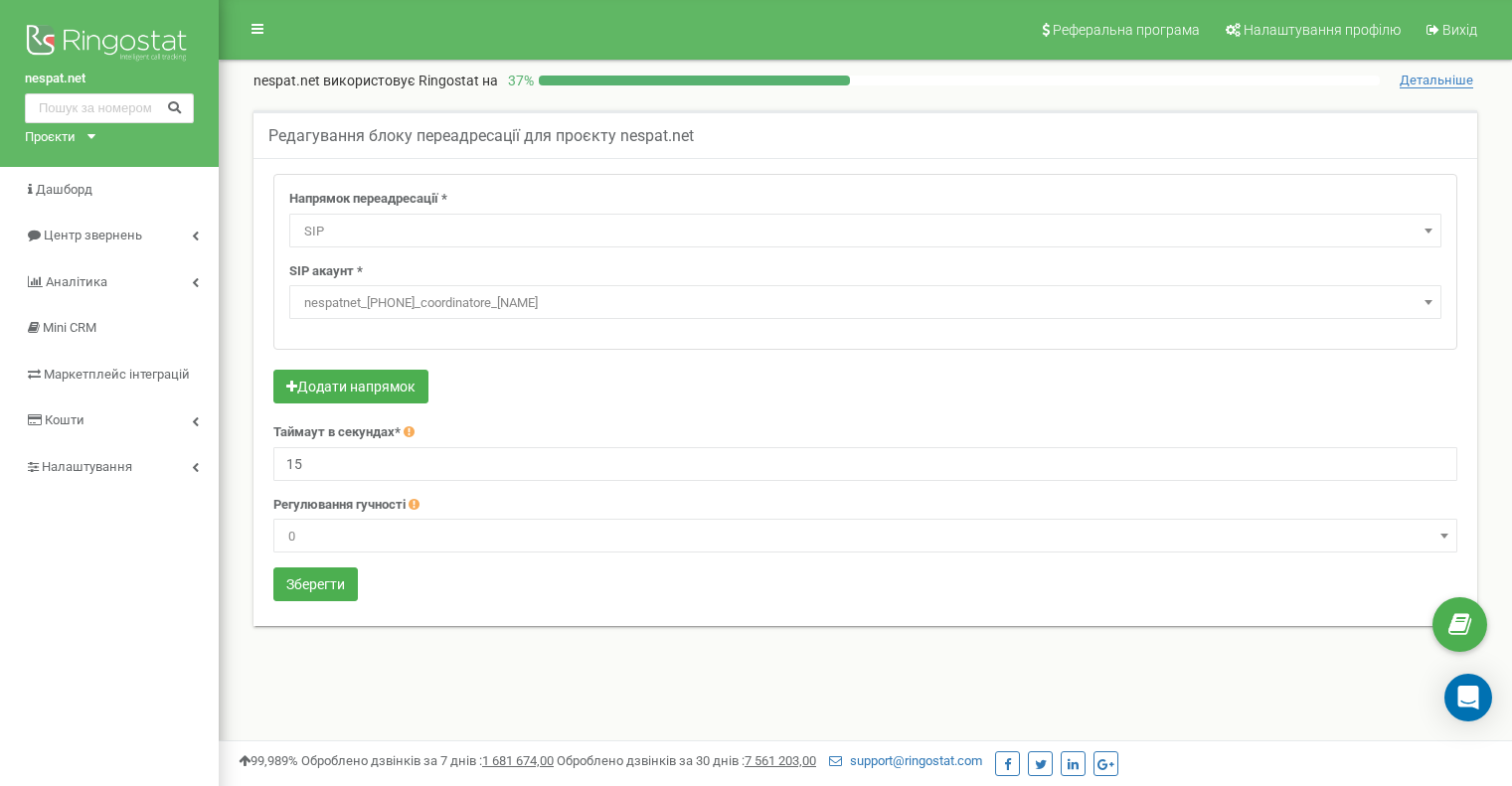 select on "SIP" 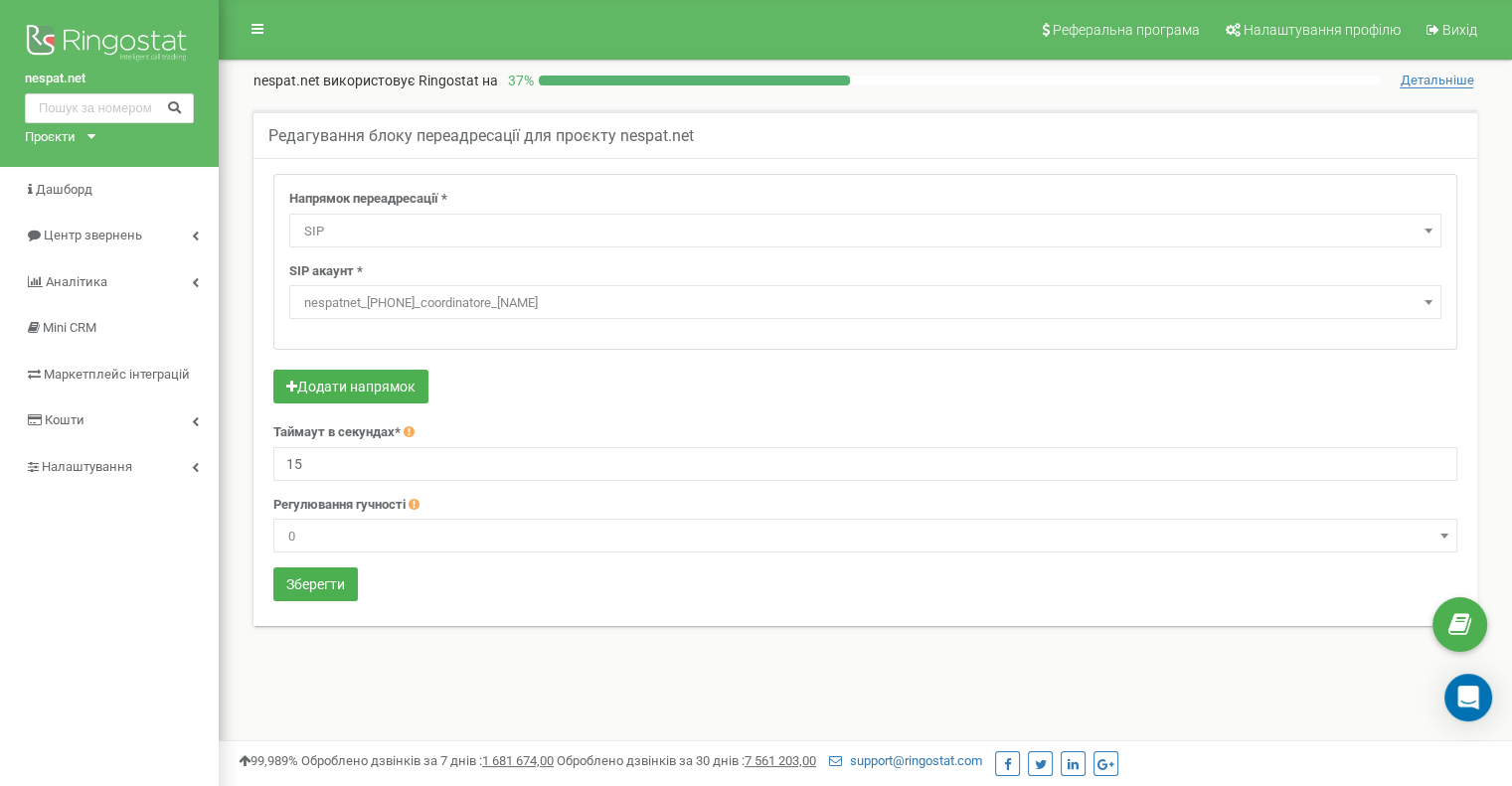 scroll, scrollTop: 0, scrollLeft: 0, axis: both 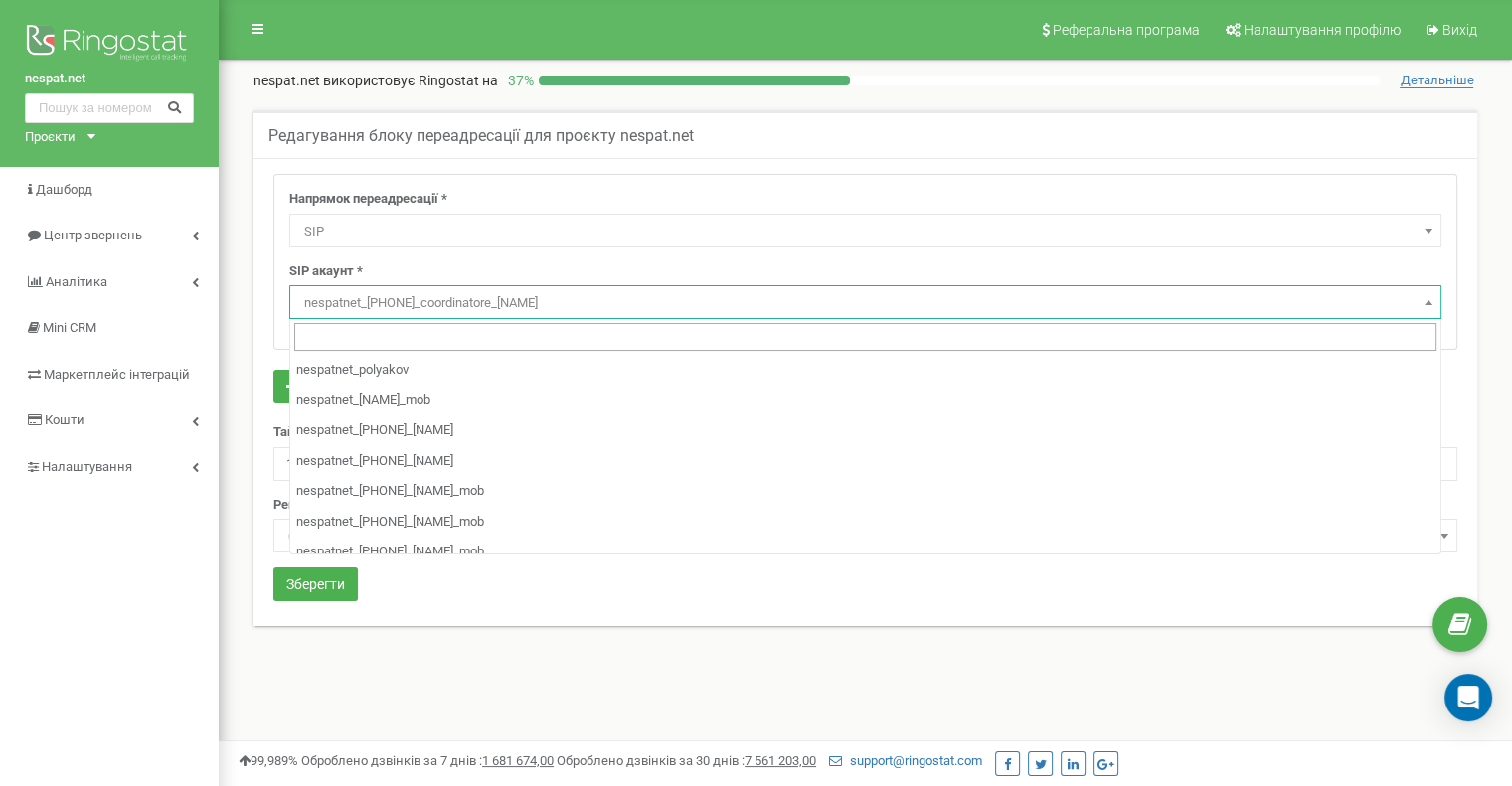 click on "nespatnet_103_coordinatore_[NAME]" at bounding box center (865, 303) 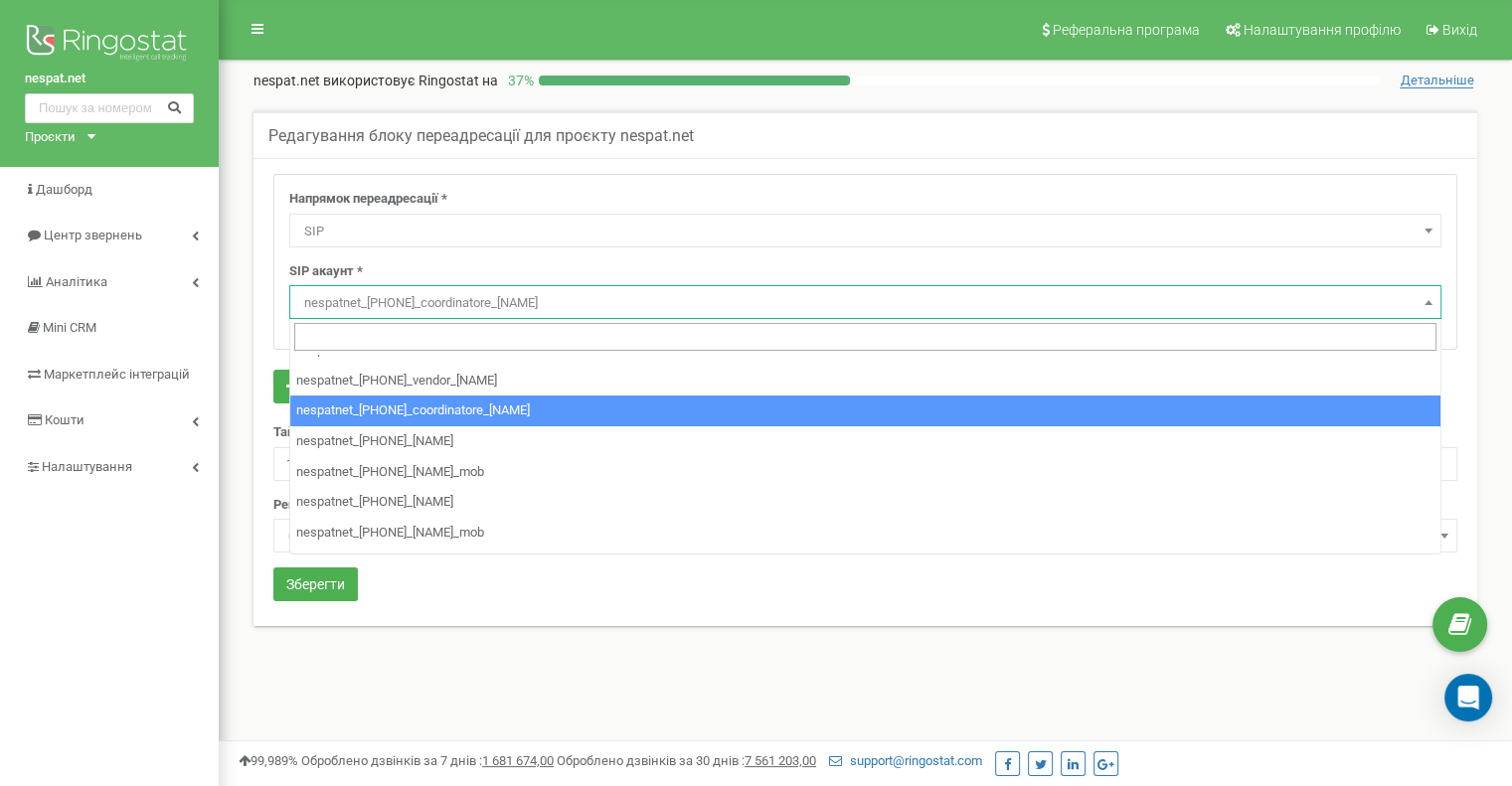 scroll, scrollTop: 378, scrollLeft: 0, axis: vertical 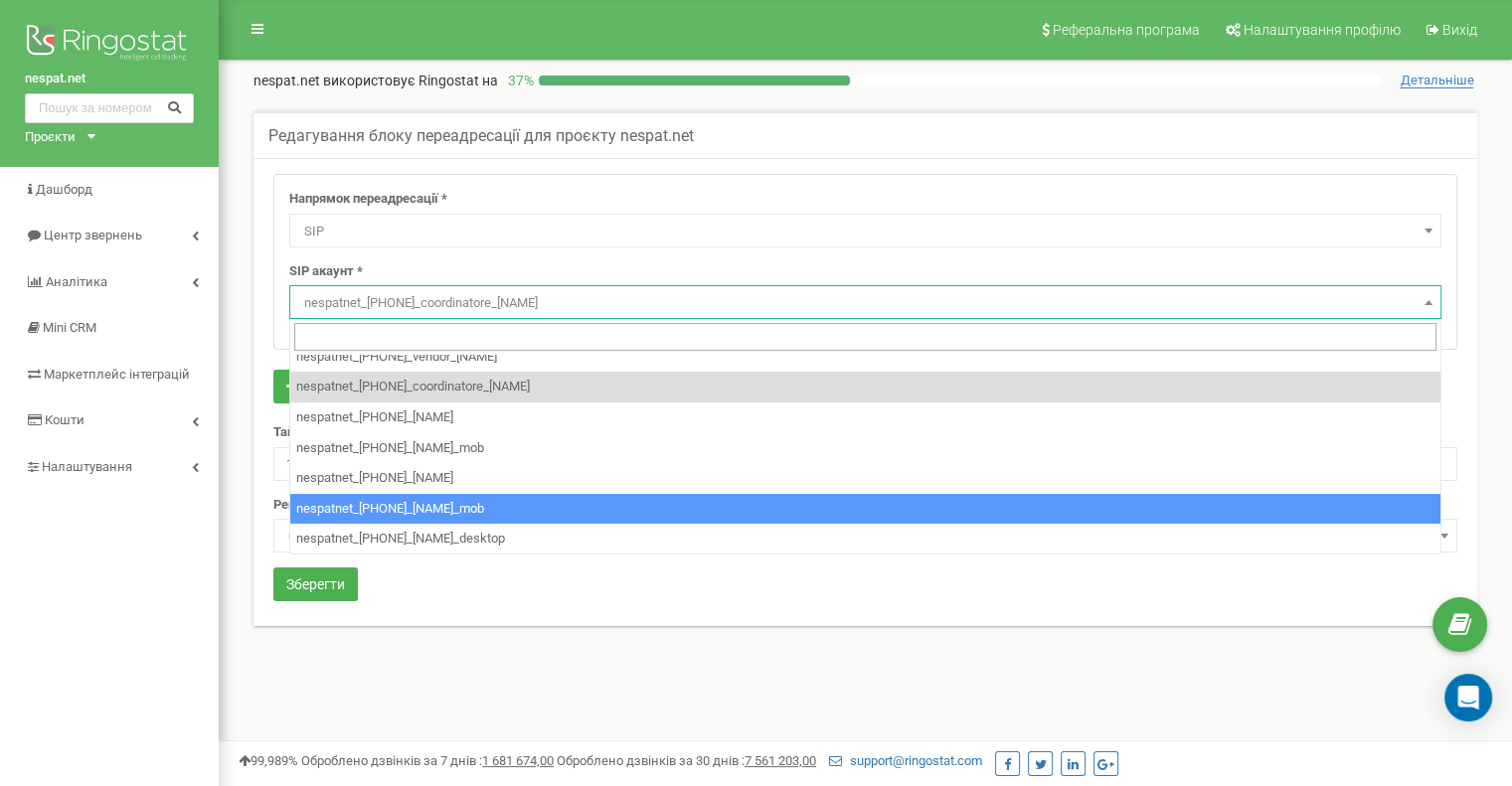select on "nespatnet_209_[NAME]_mob" 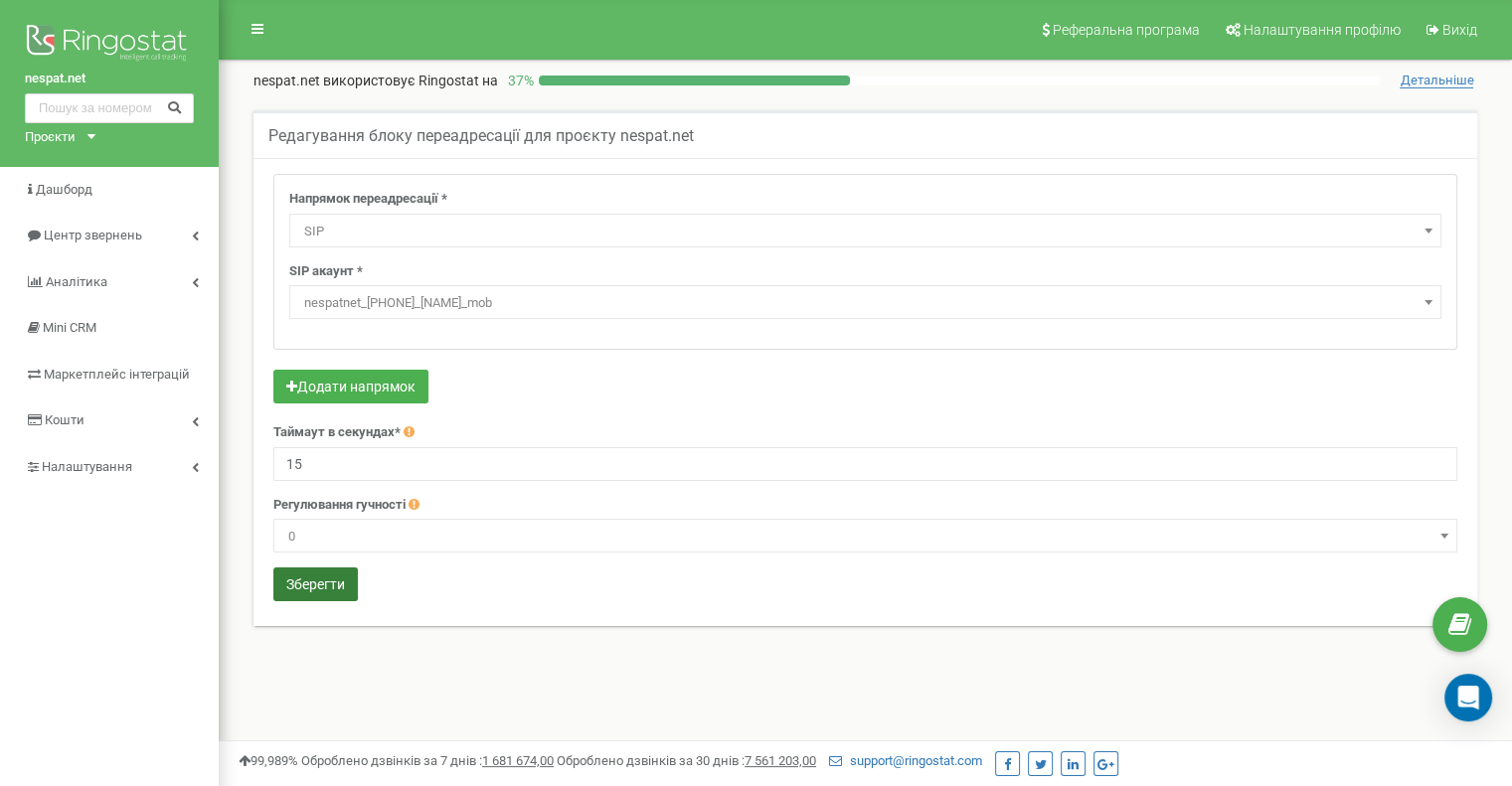 click on "Зберегти" at bounding box center [315, 584] 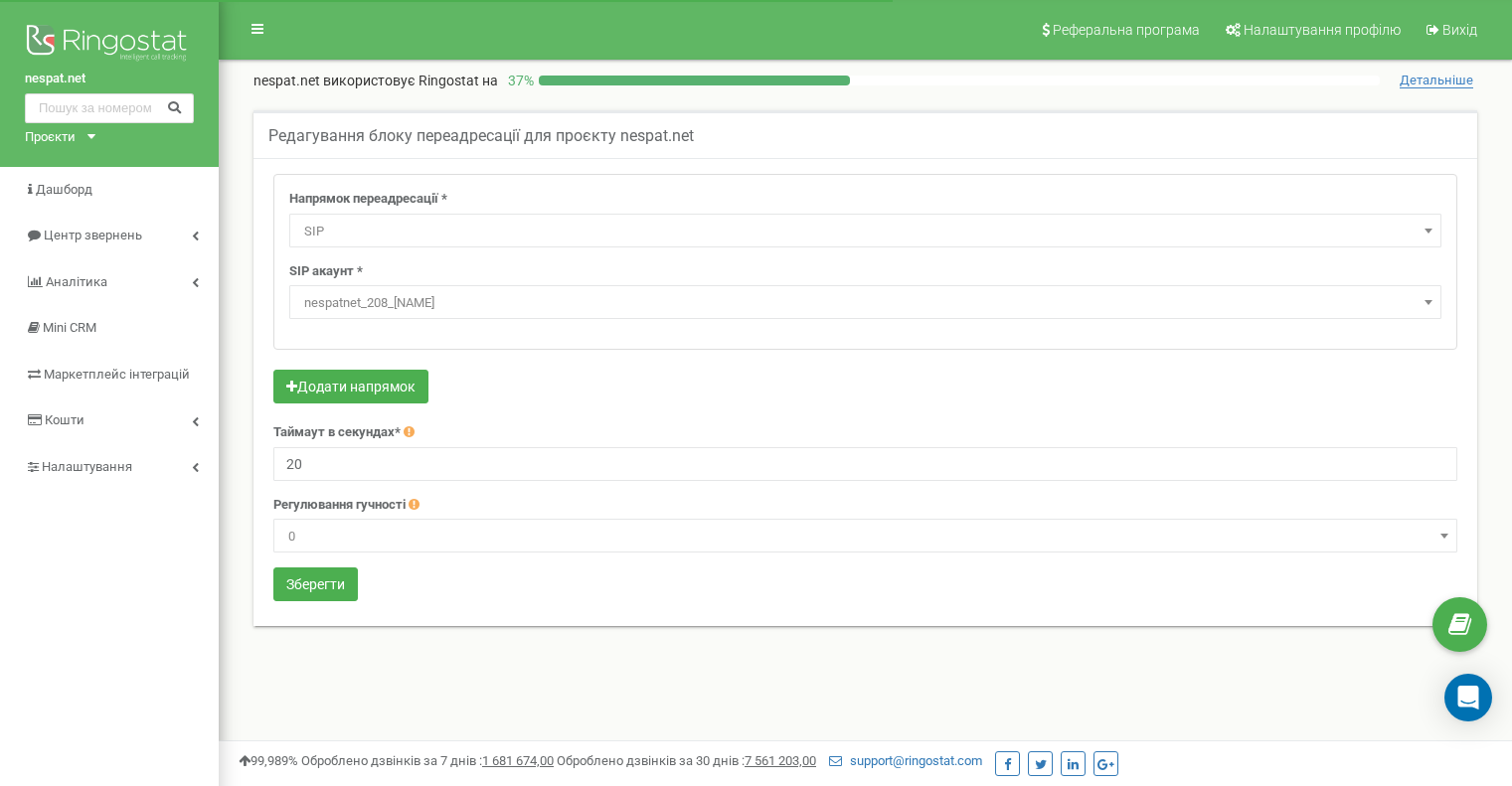 select on "SIP" 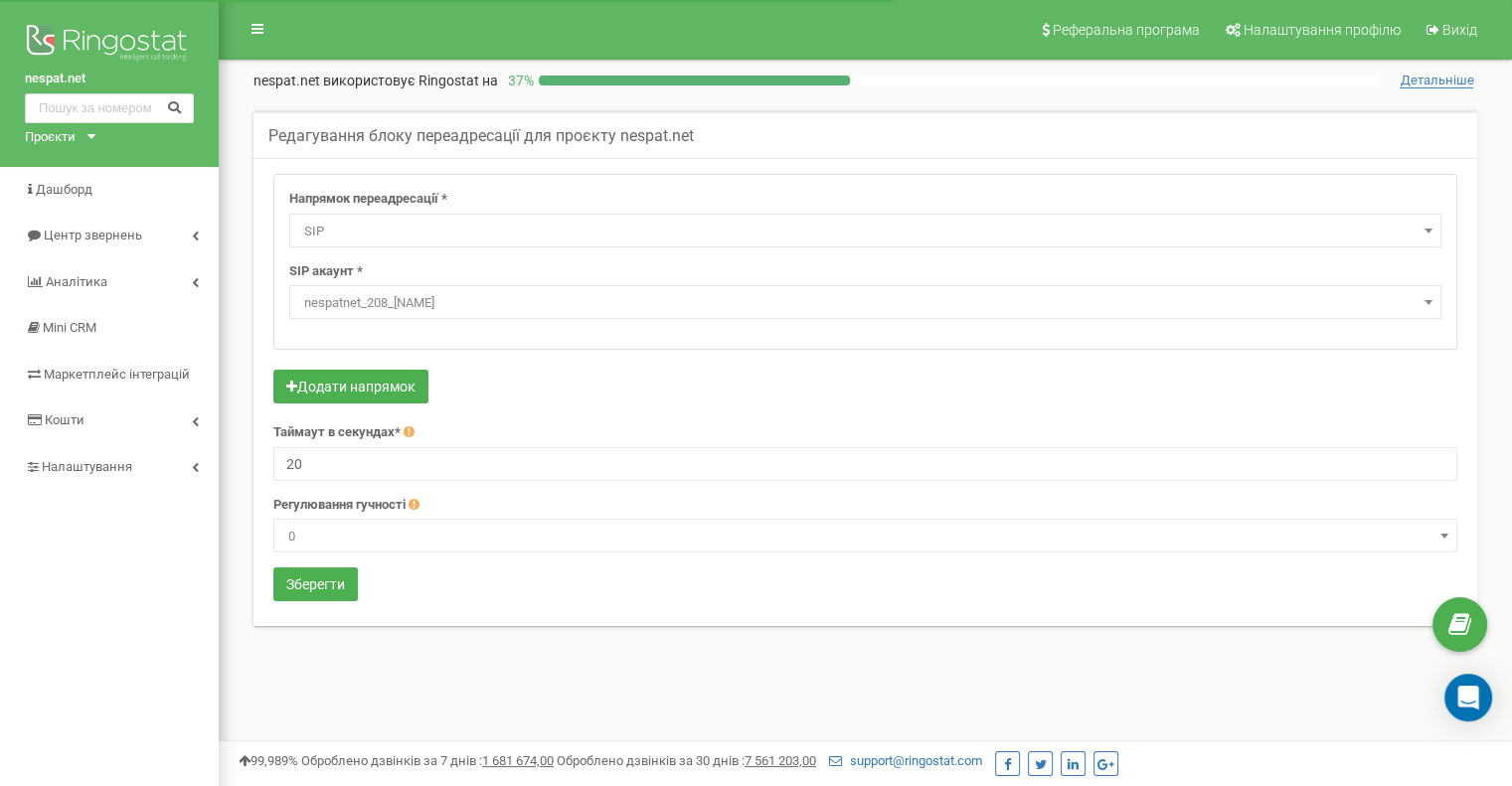 scroll, scrollTop: 0, scrollLeft: 0, axis: both 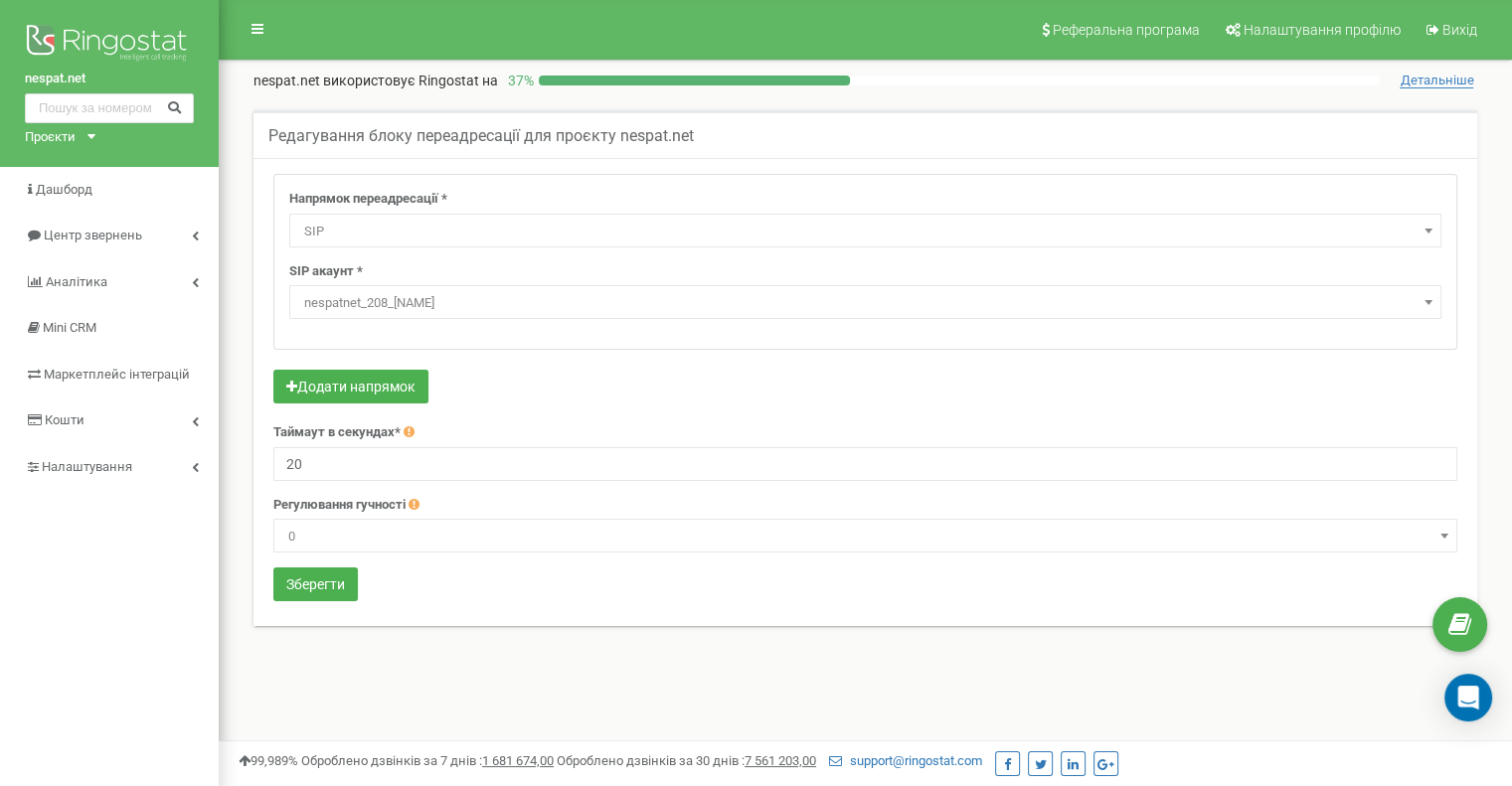 click on "nespatnet_208_[NAME]" at bounding box center [865, 303] 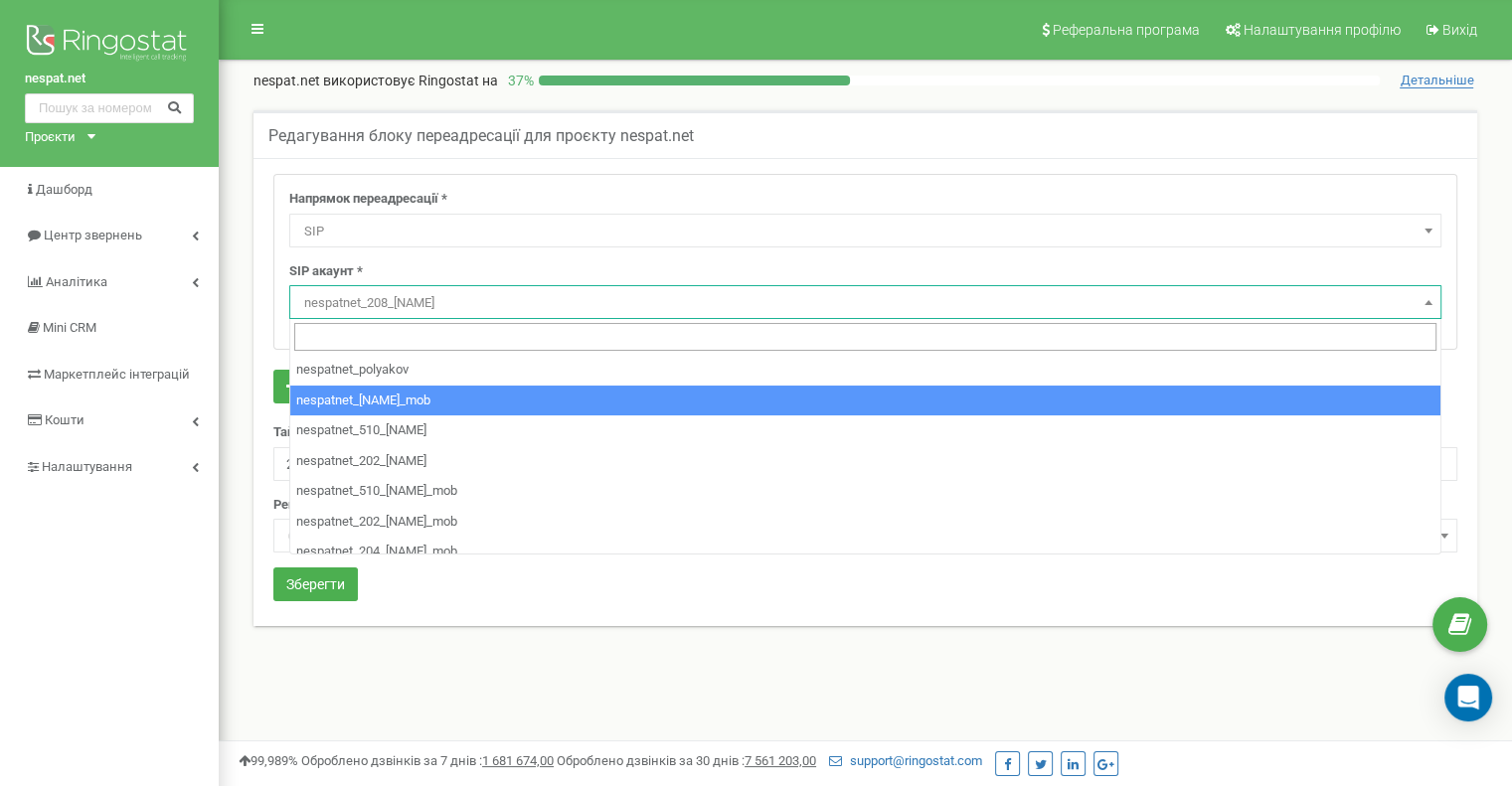 scroll, scrollTop: 99, scrollLeft: 0, axis: vertical 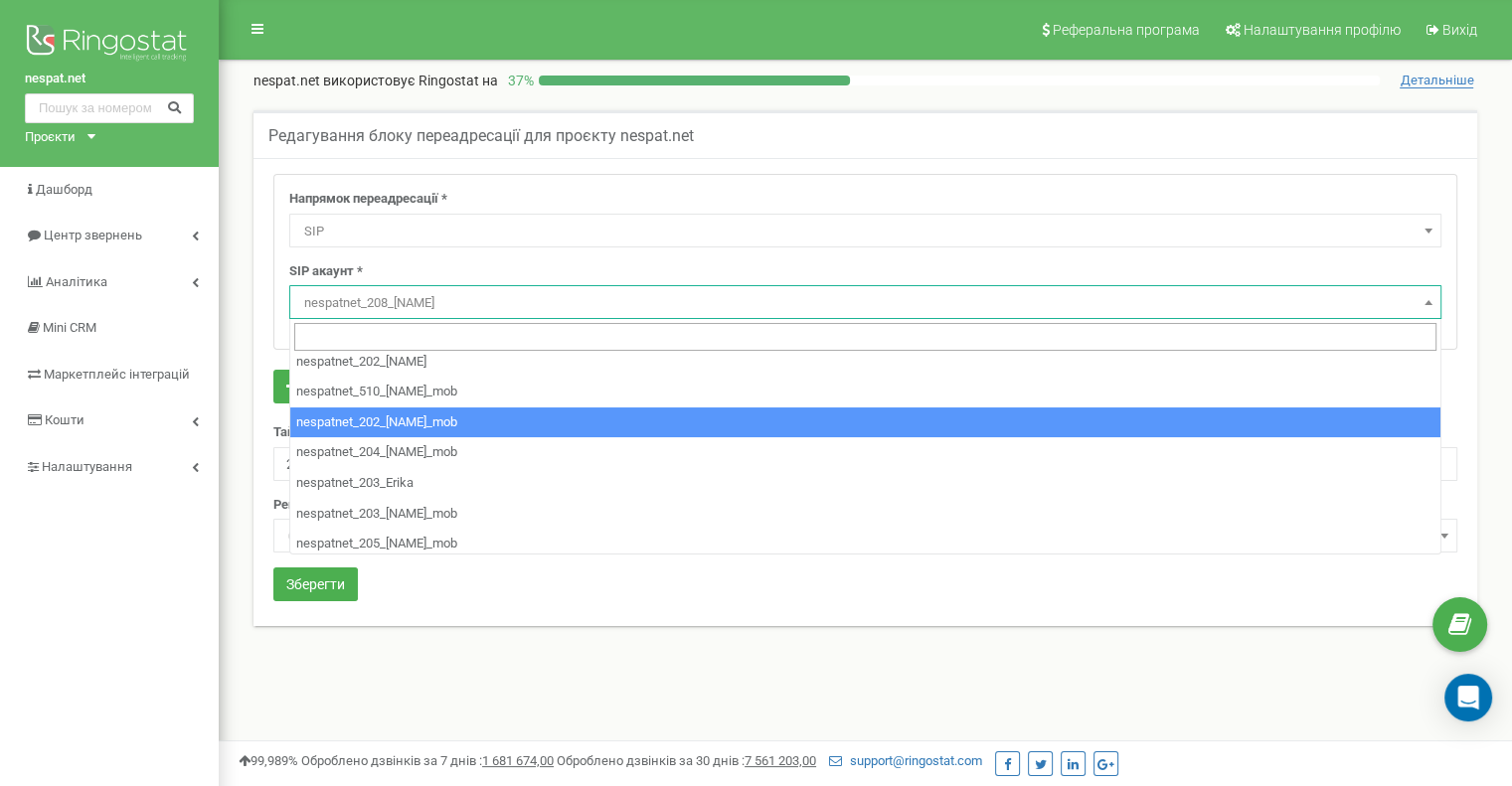 select on "nespatnet_202_[NAME]_mob" 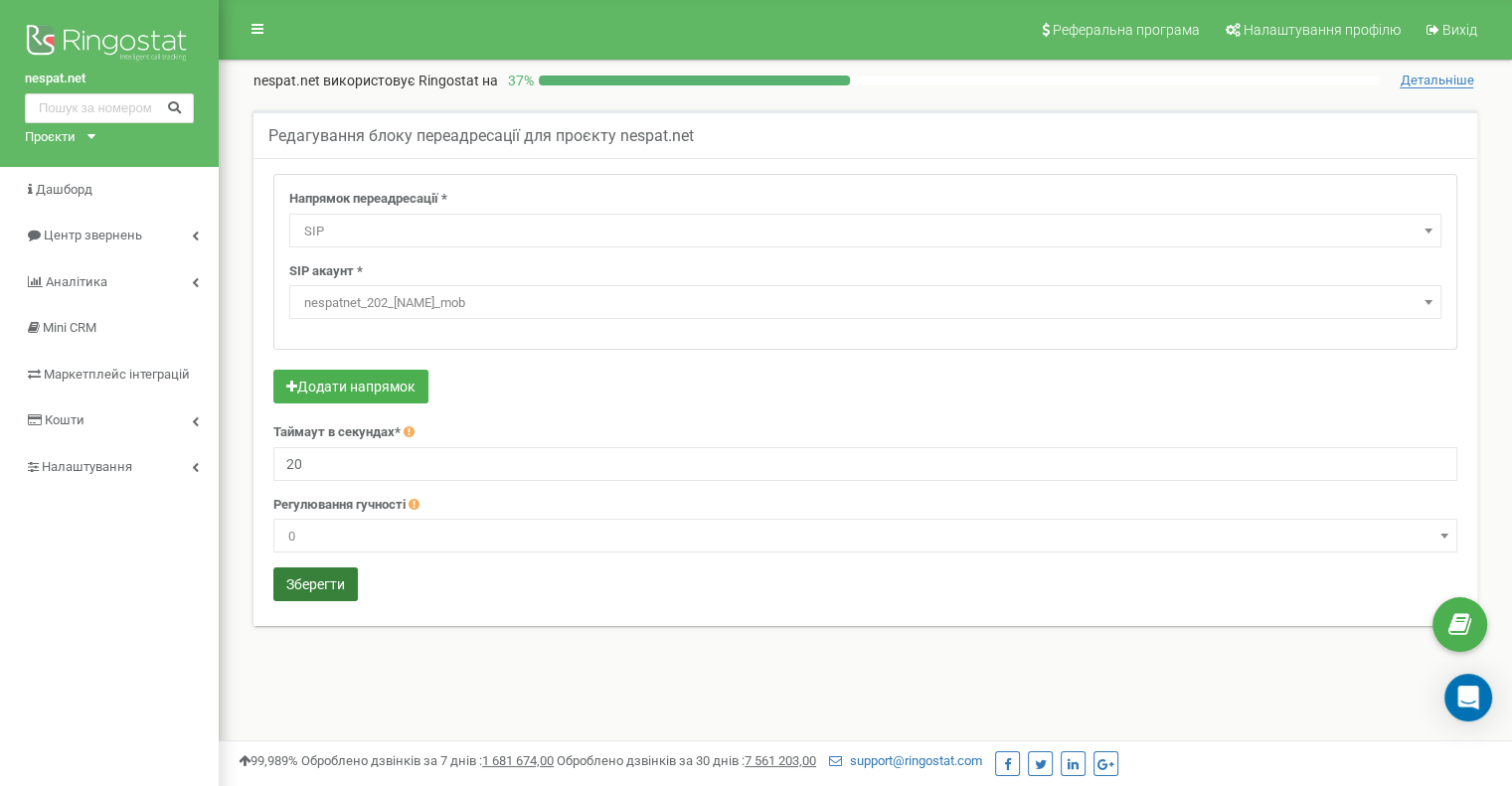 click on "Зберегти" at bounding box center (315, 584) 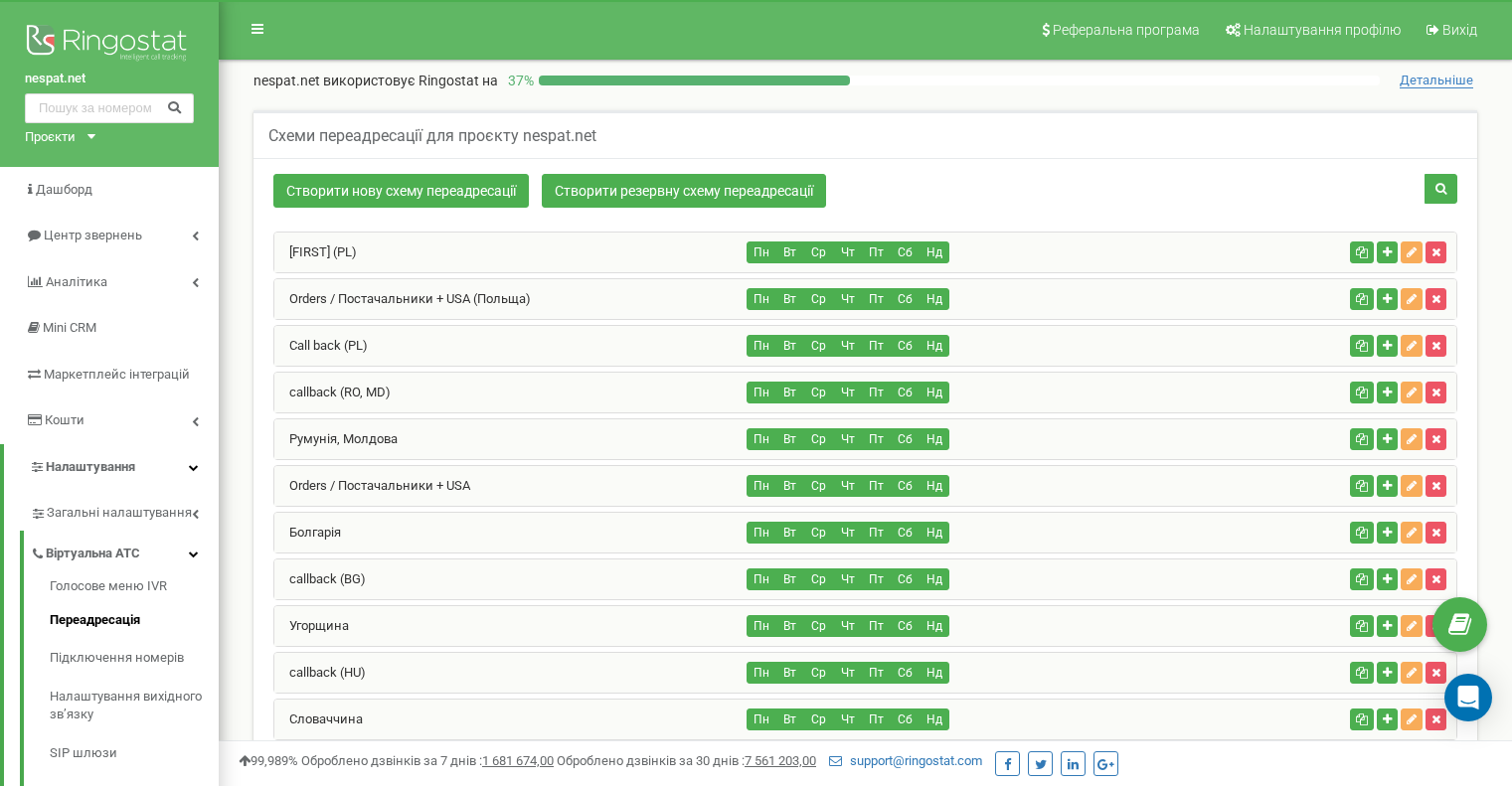 scroll, scrollTop: 2115, scrollLeft: 0, axis: vertical 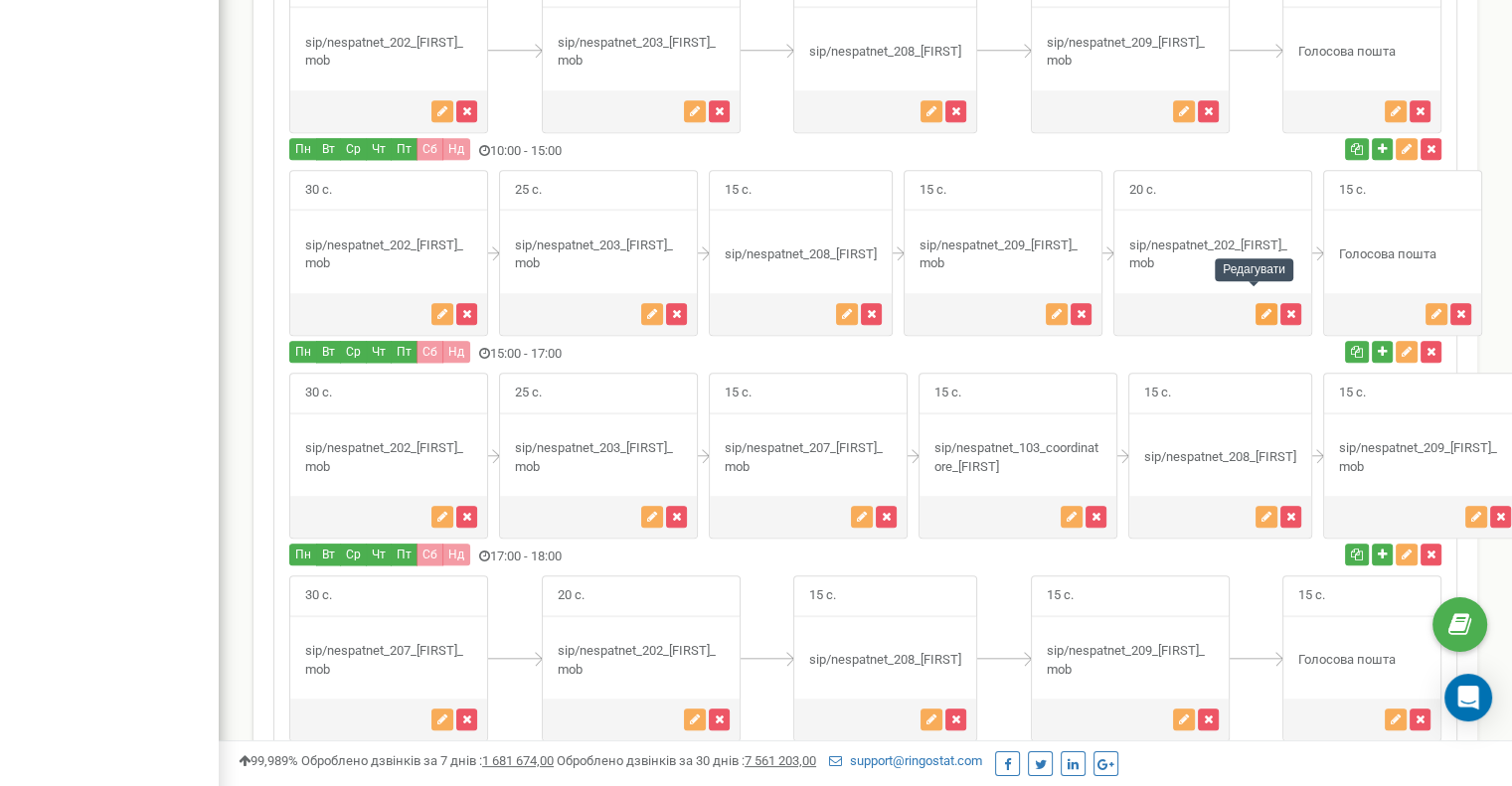 click at bounding box center [1266, 314] 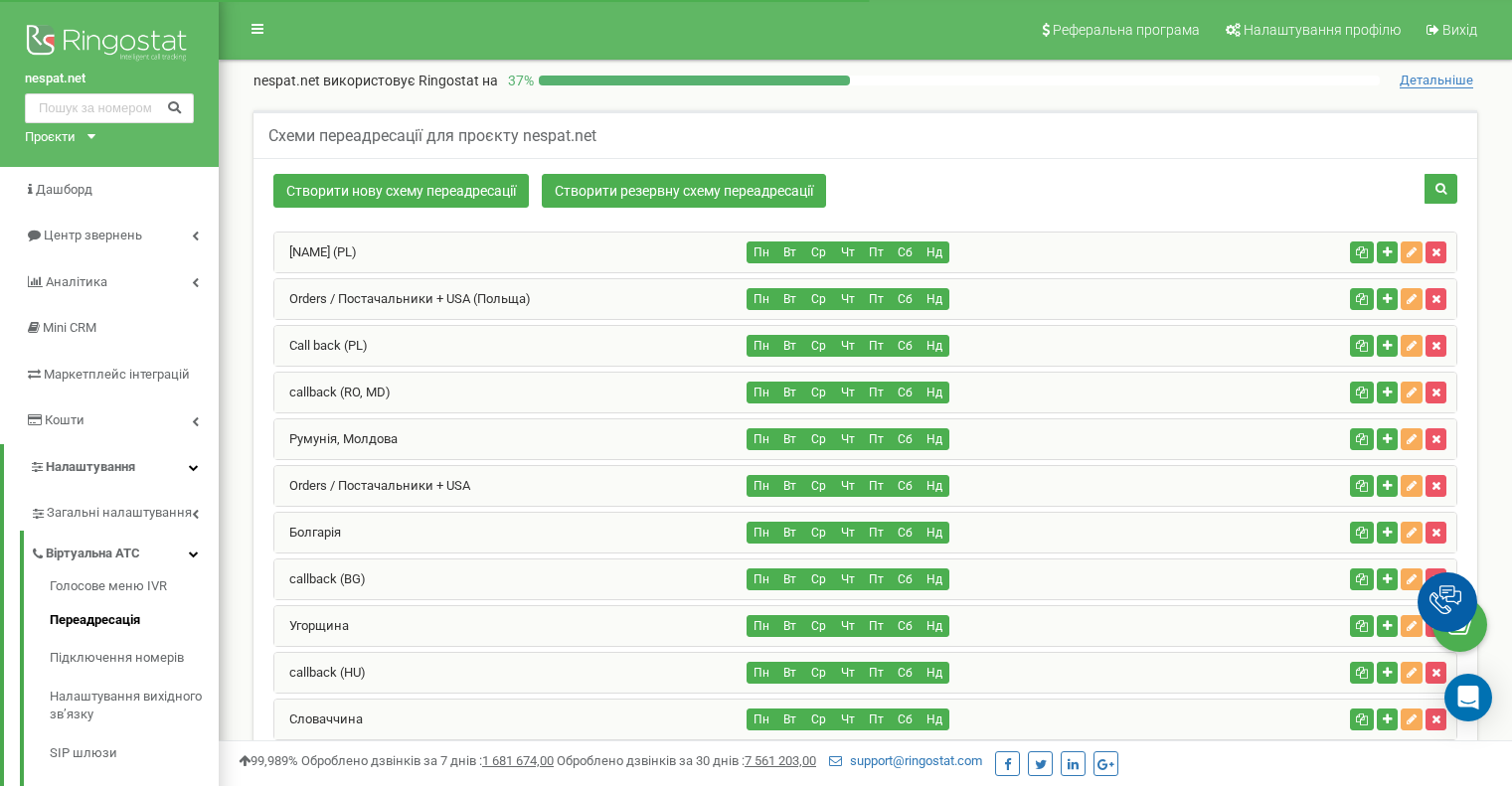 scroll, scrollTop: 1726, scrollLeft: 0, axis: vertical 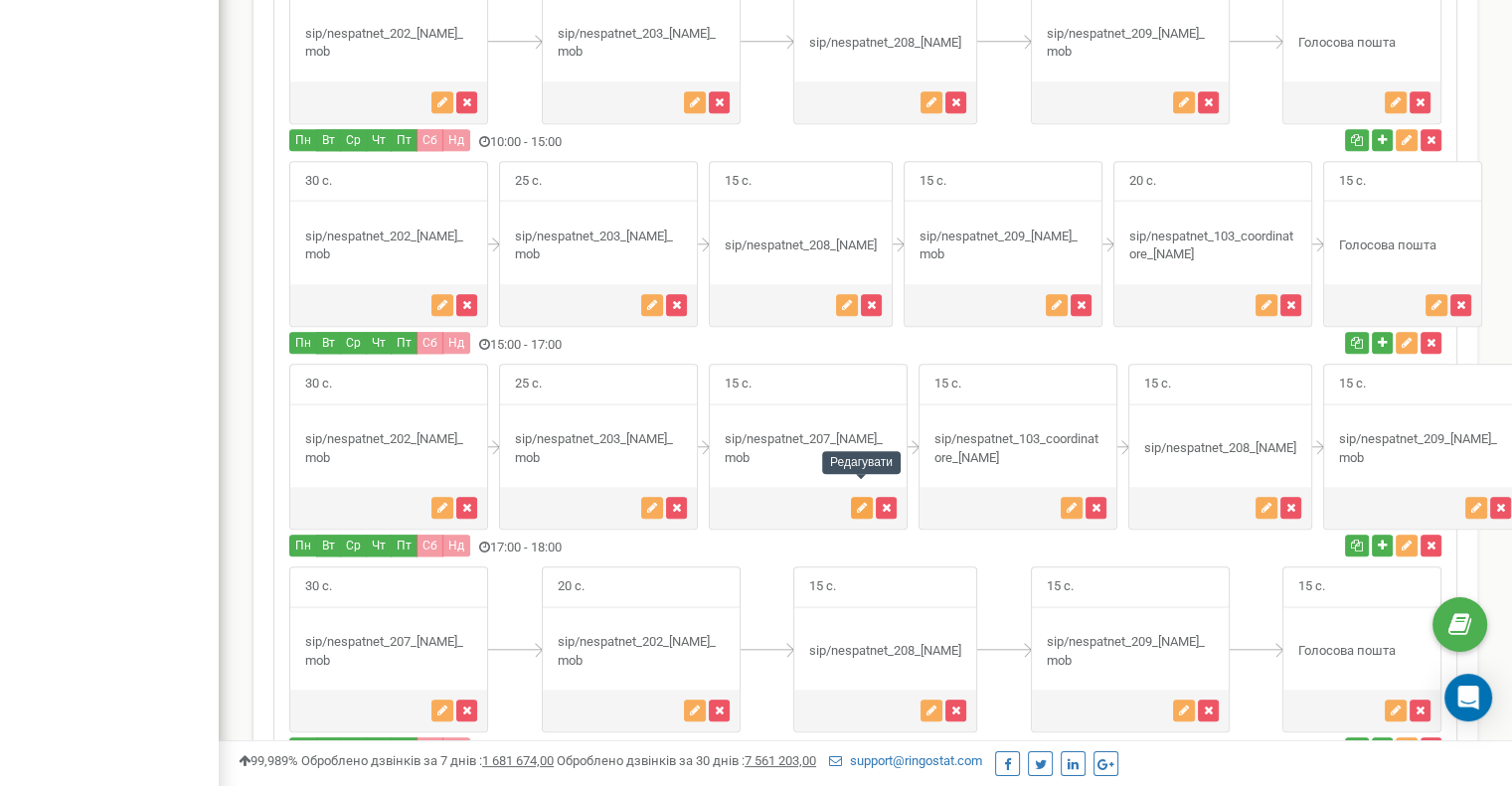 click at bounding box center (862, 508) 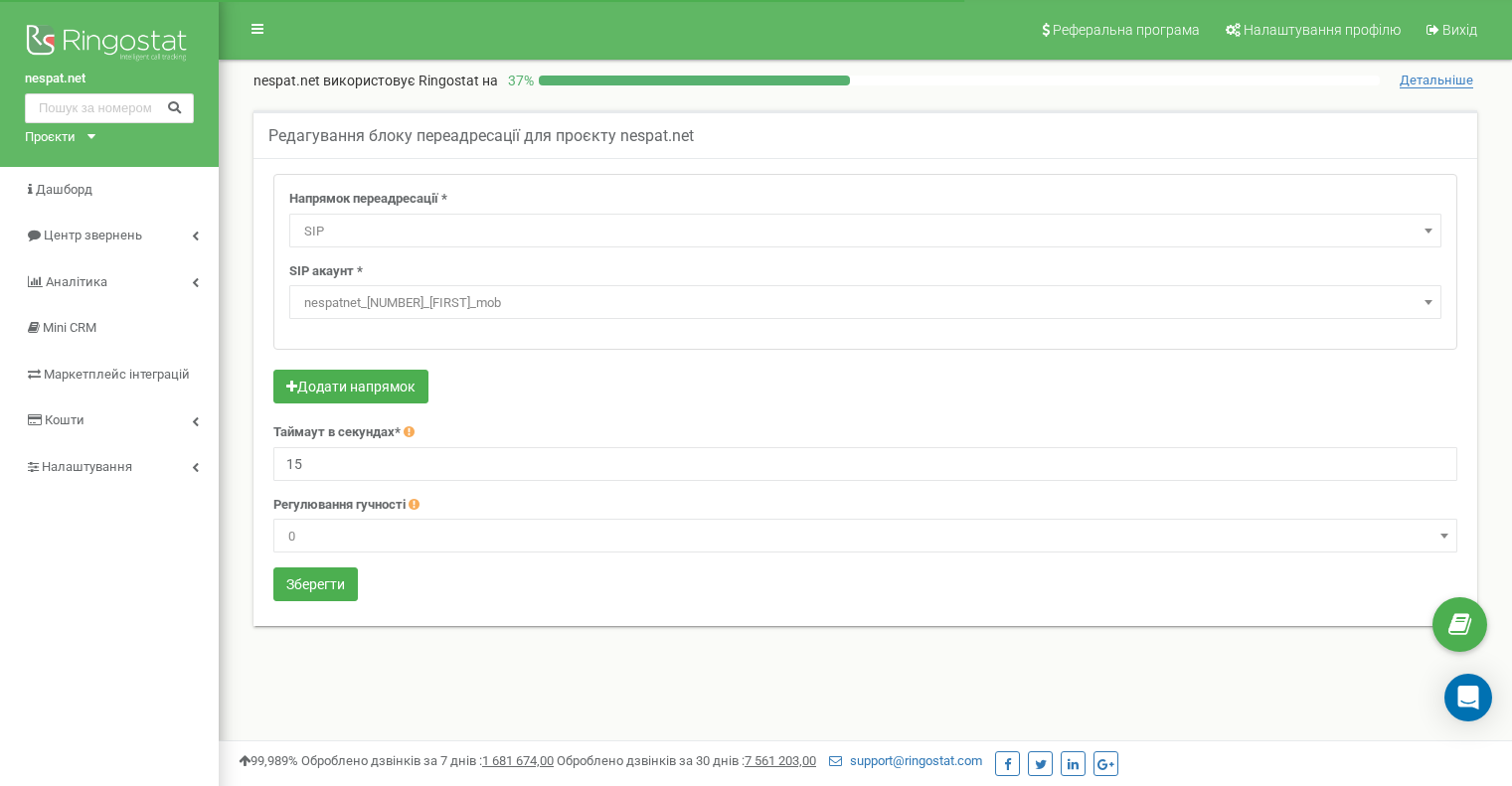 select on "SIP" 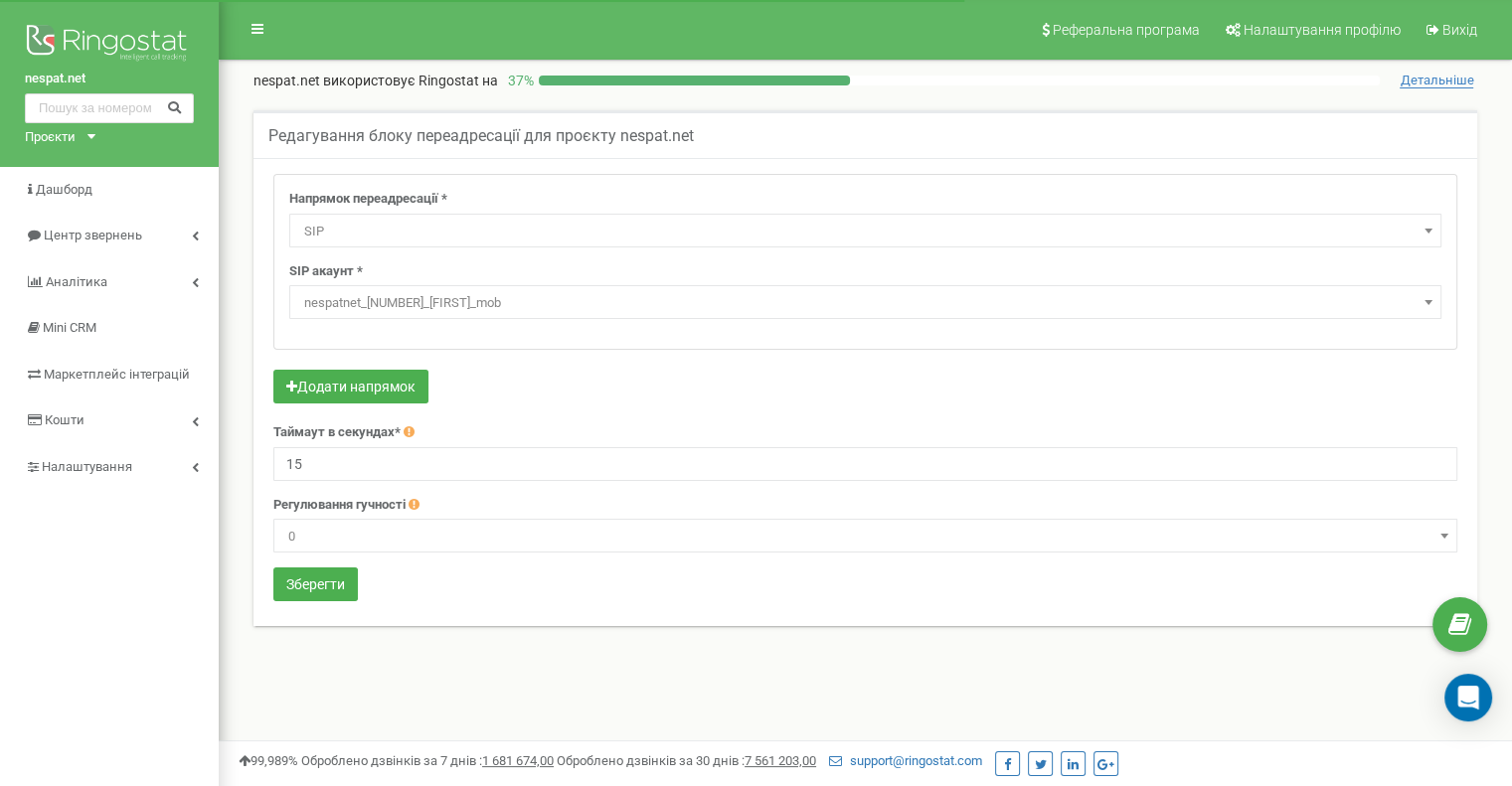 scroll, scrollTop: 0, scrollLeft: 0, axis: both 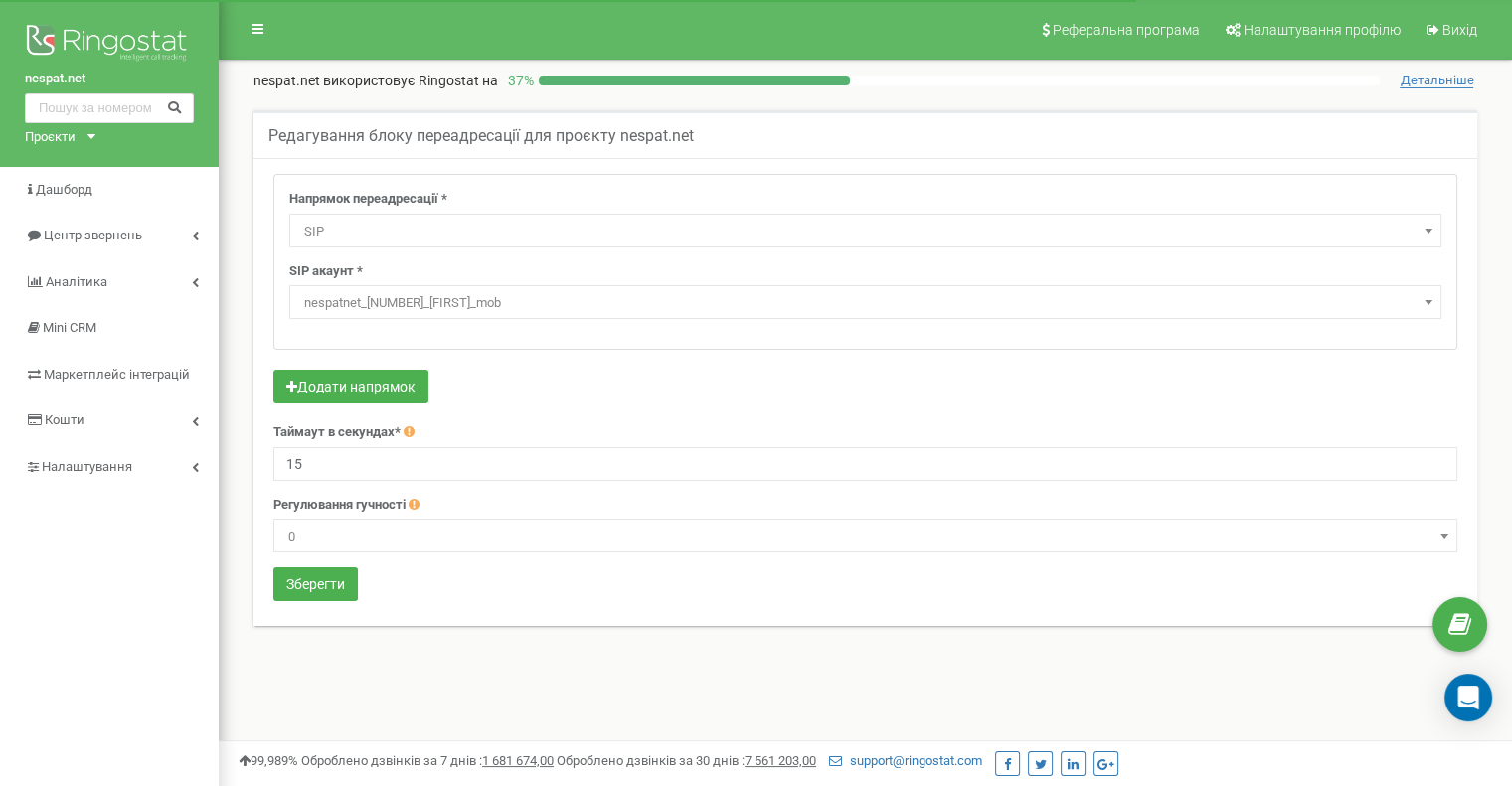 click on "nespatnet_207_Tatiana_mob" at bounding box center (865, 303) 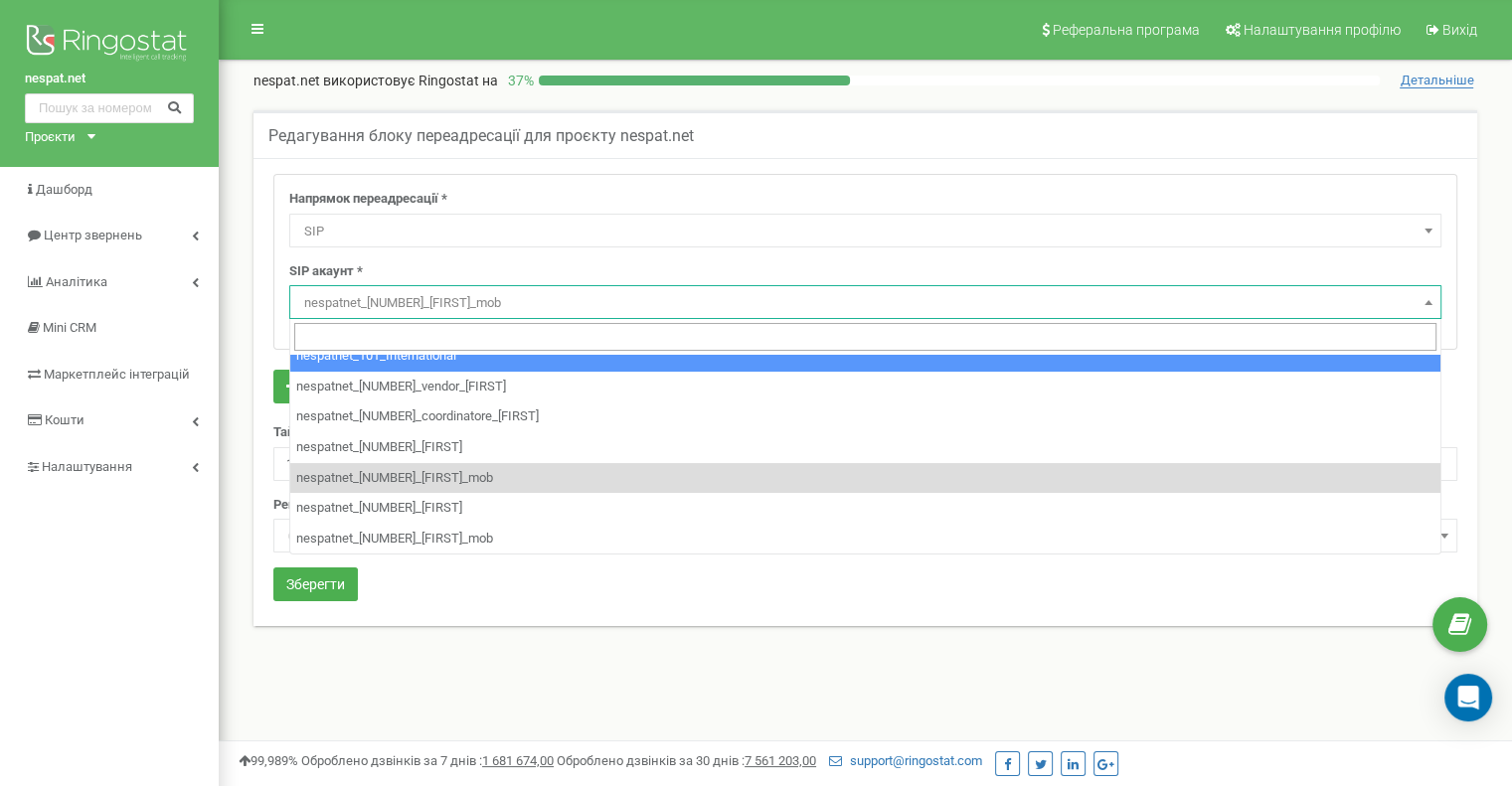 scroll, scrollTop: 378, scrollLeft: 0, axis: vertical 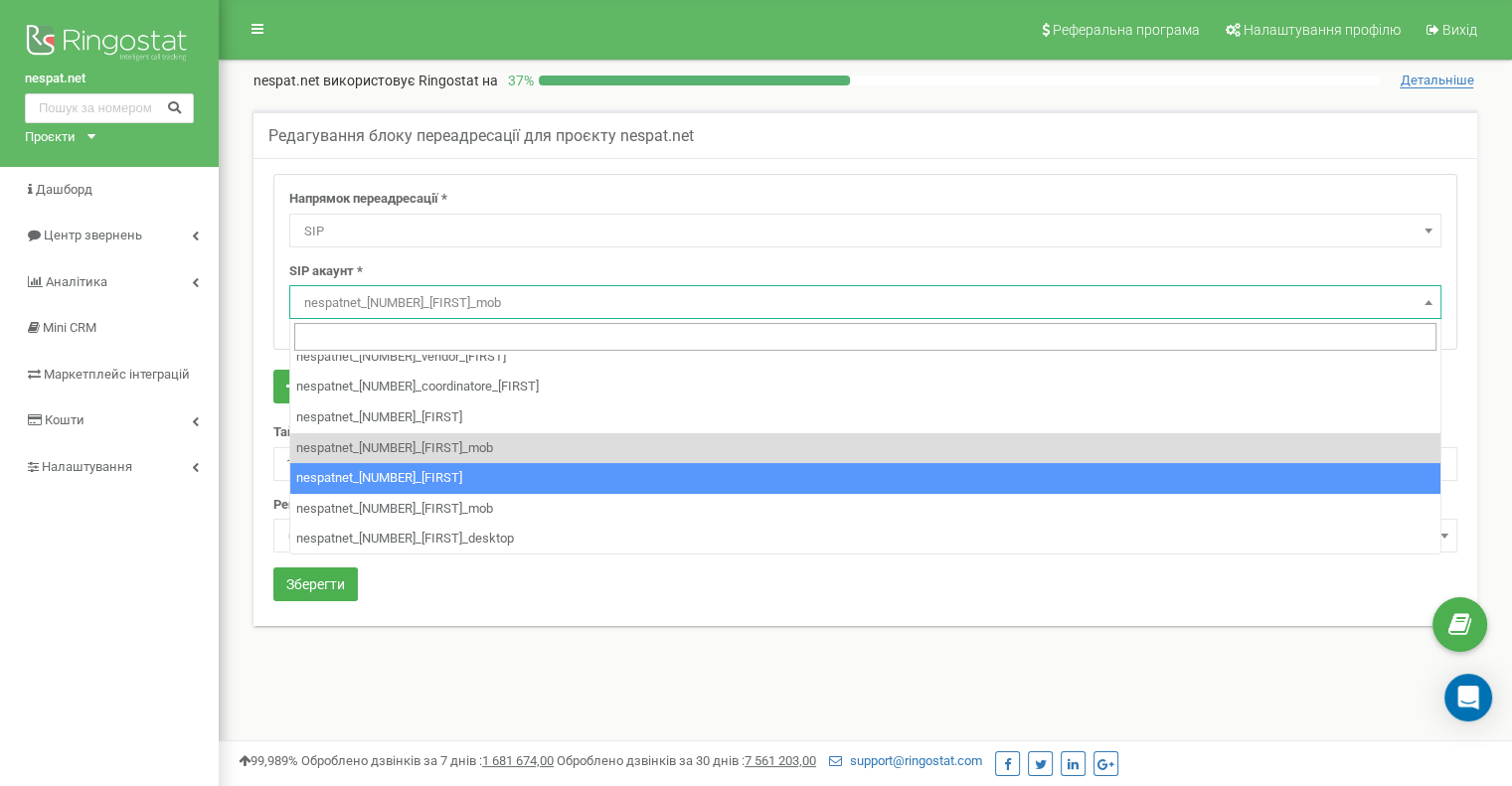 select on "nespatnet_208_Liliia" 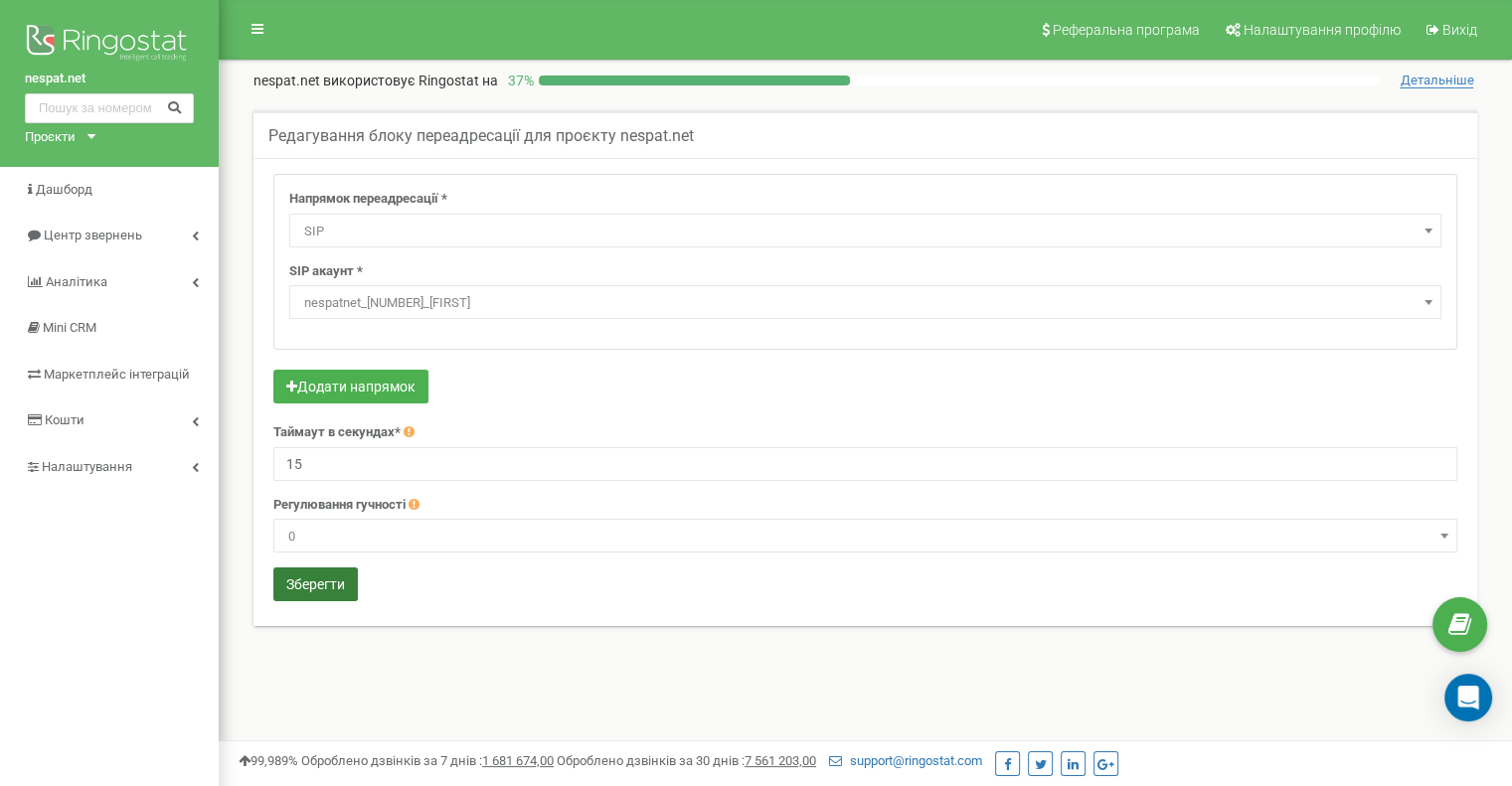 click on "Зберегти" at bounding box center (315, 584) 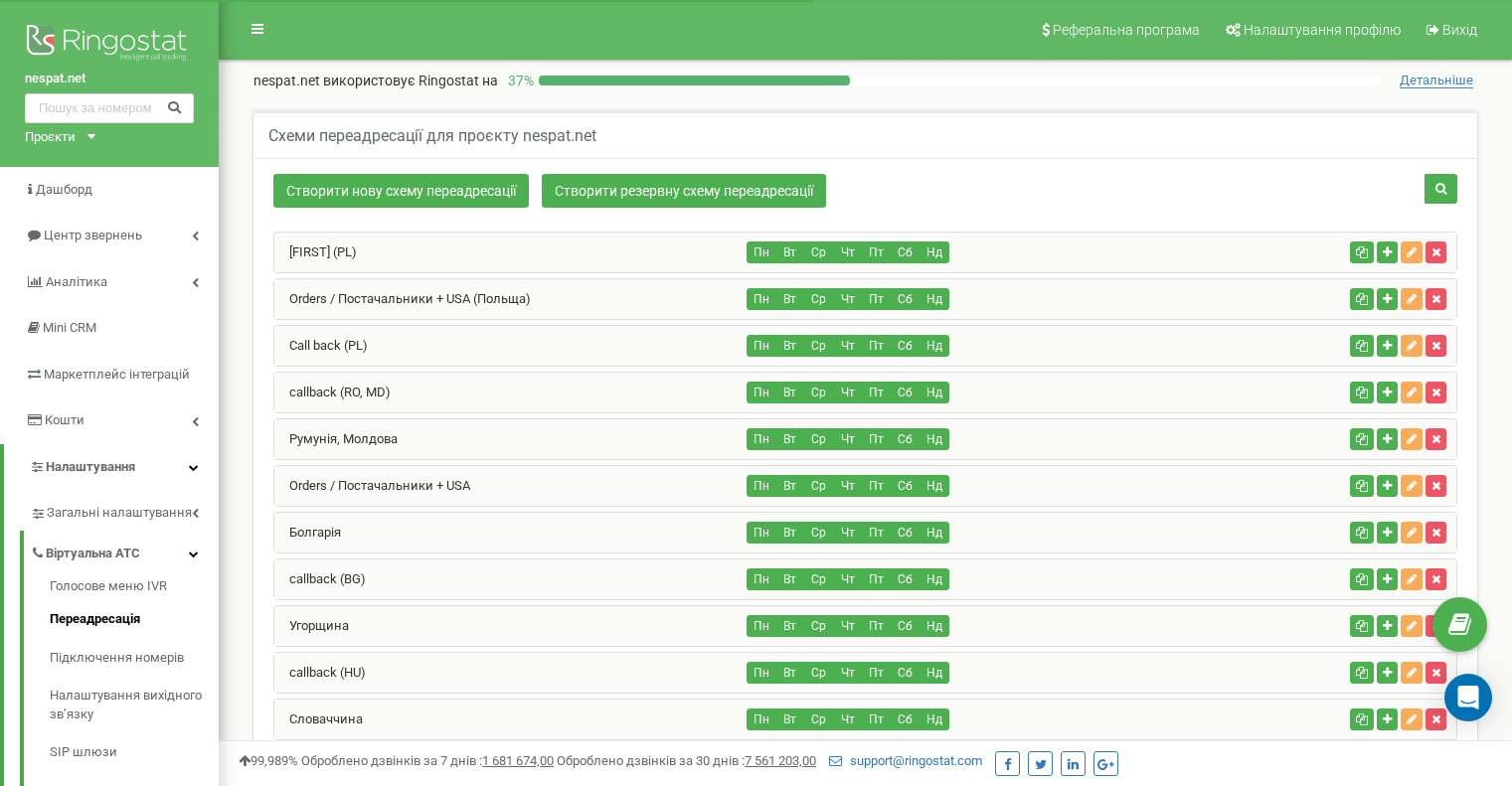 scroll, scrollTop: 1916, scrollLeft: 0, axis: vertical 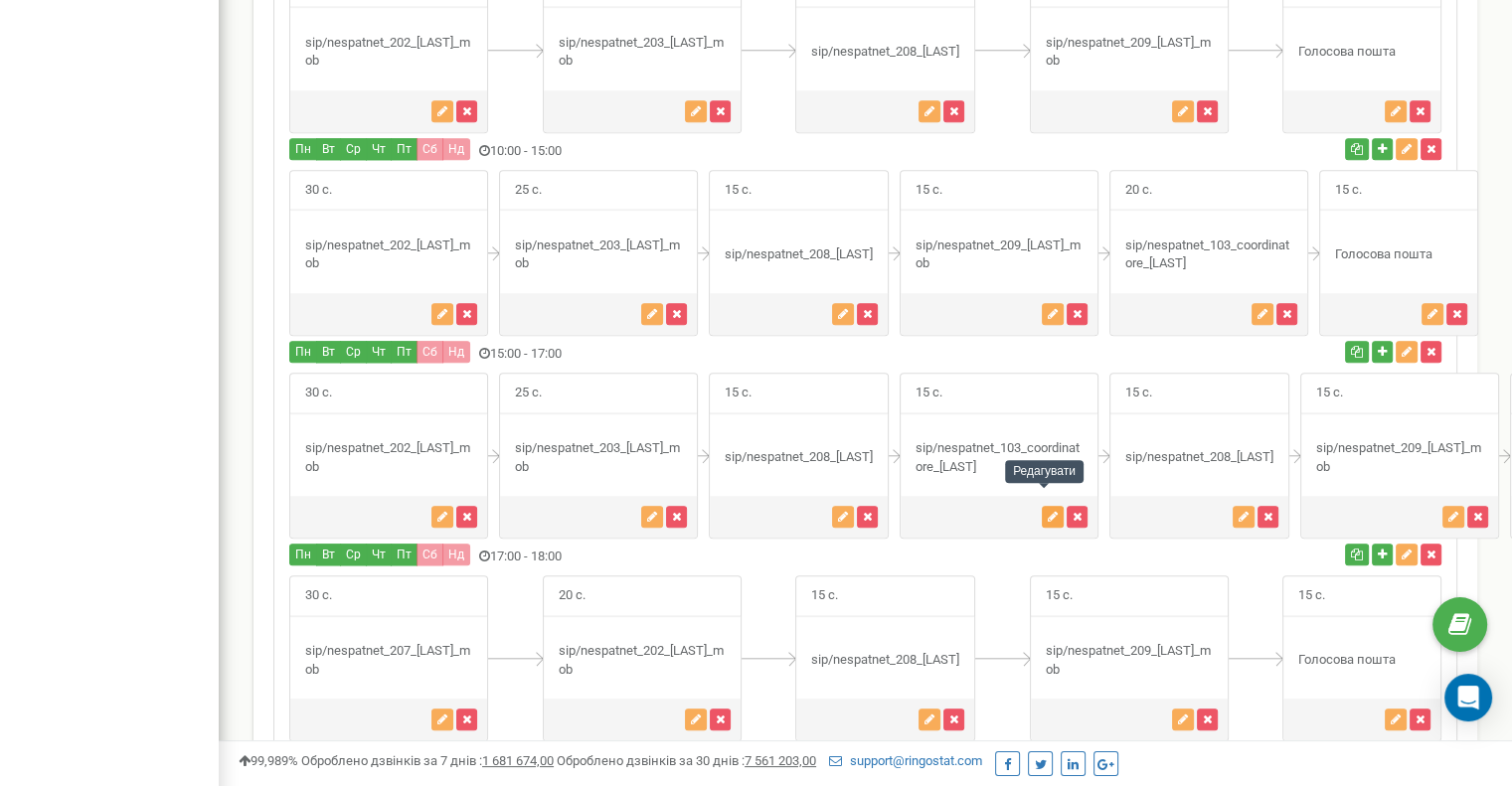 click at bounding box center (1053, 517) 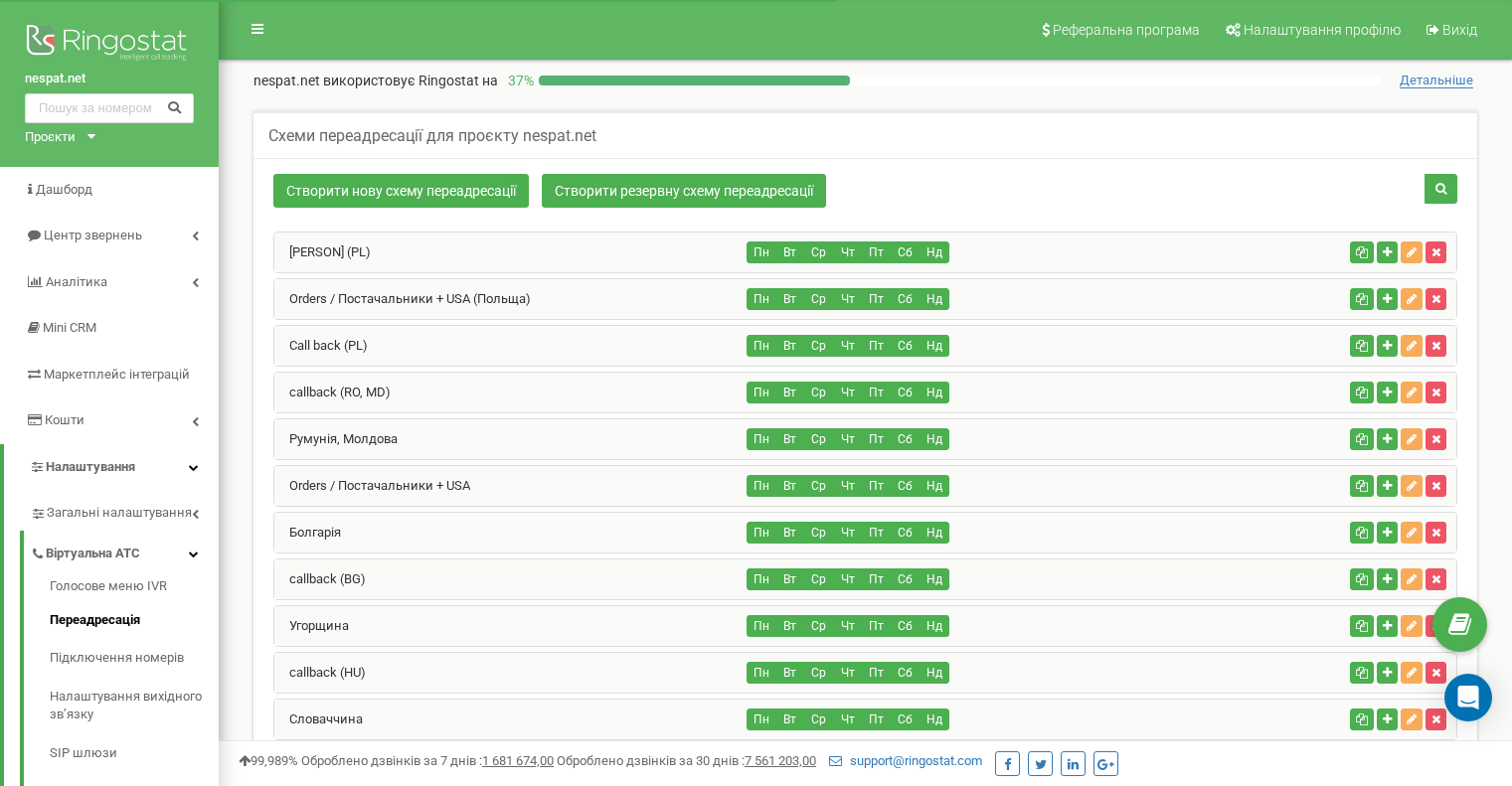 scroll, scrollTop: 1705, scrollLeft: 0, axis: vertical 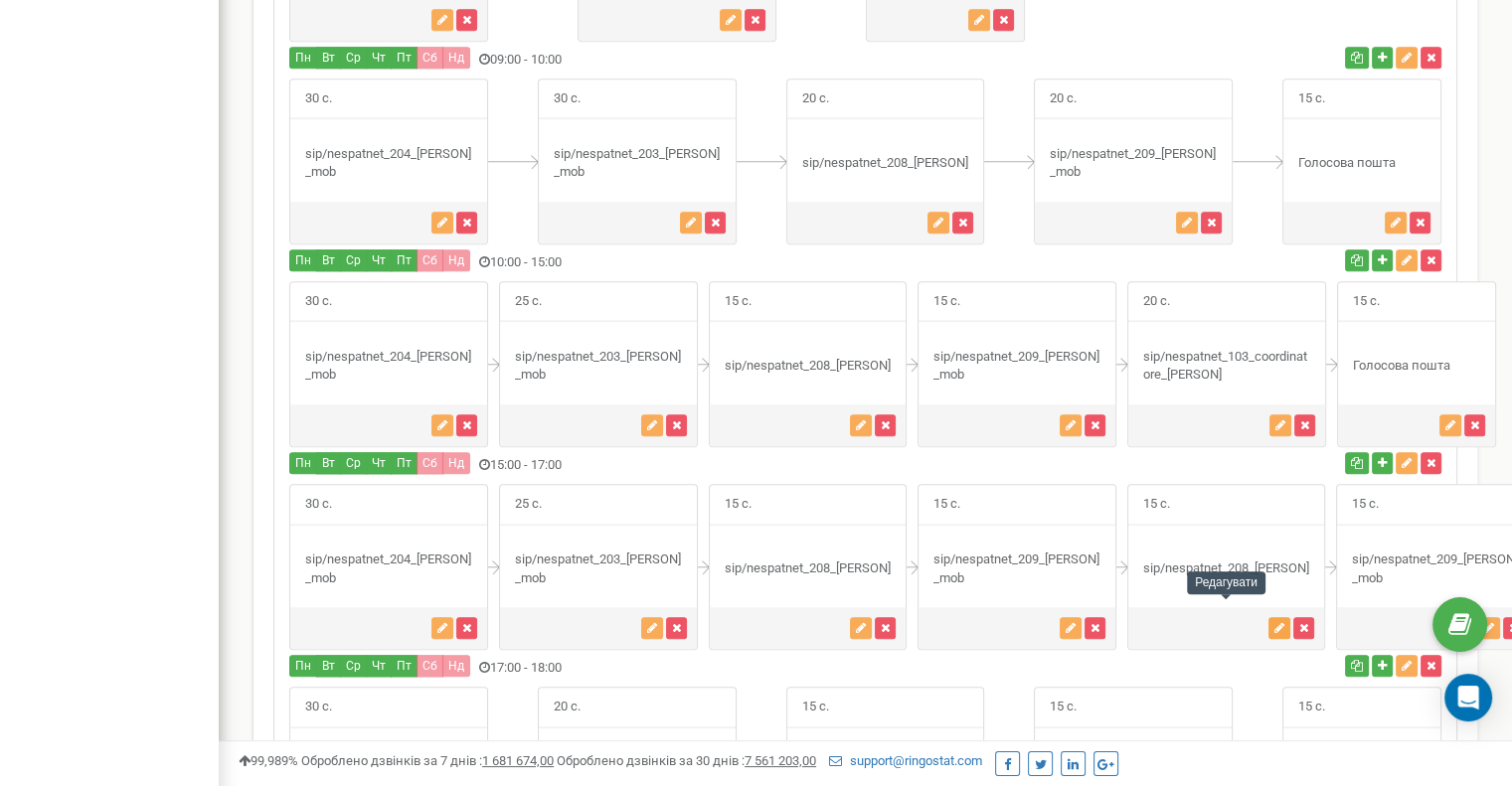 click at bounding box center (1279, 628) 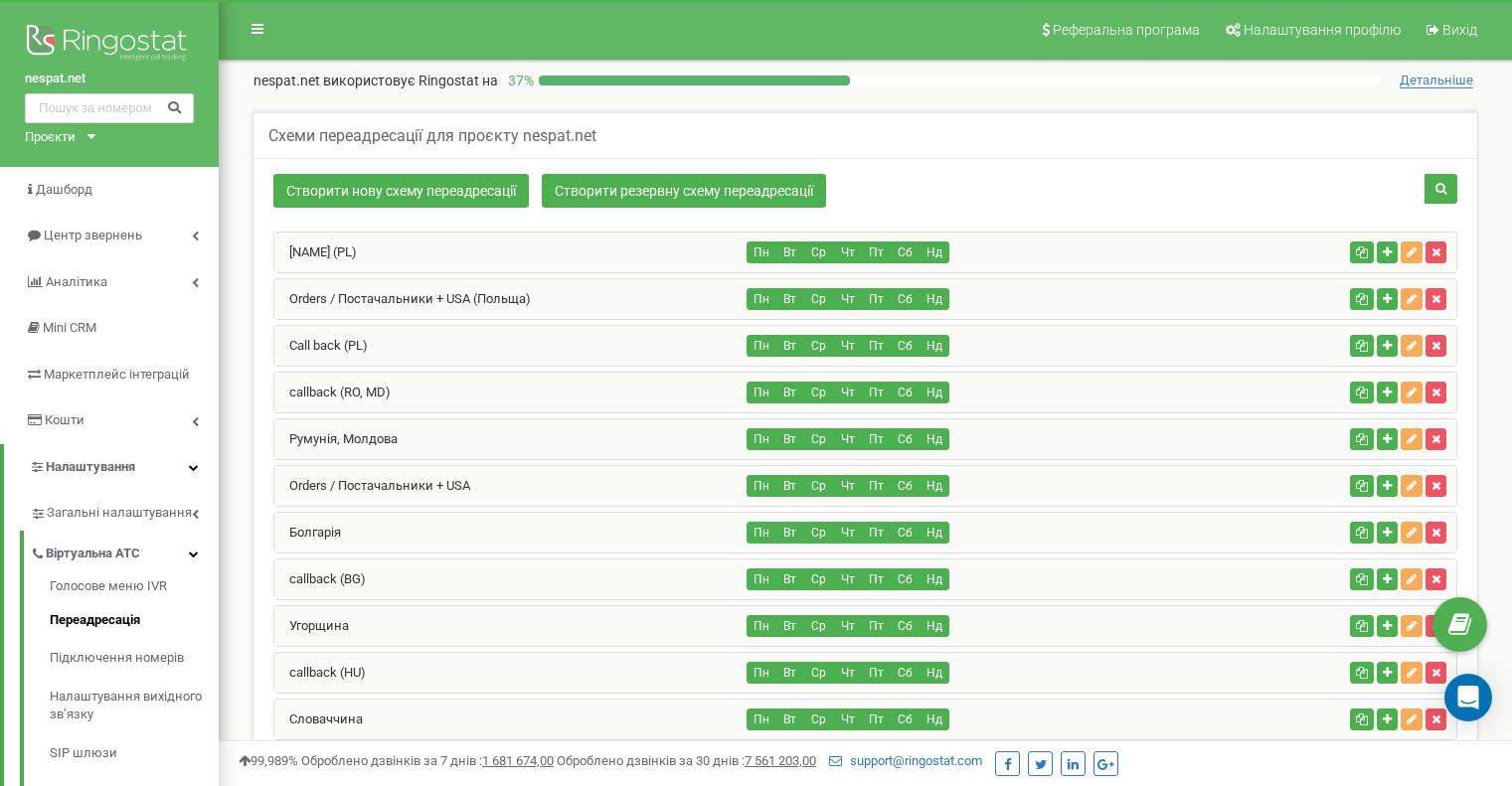 scroll, scrollTop: 1520, scrollLeft: 0, axis: vertical 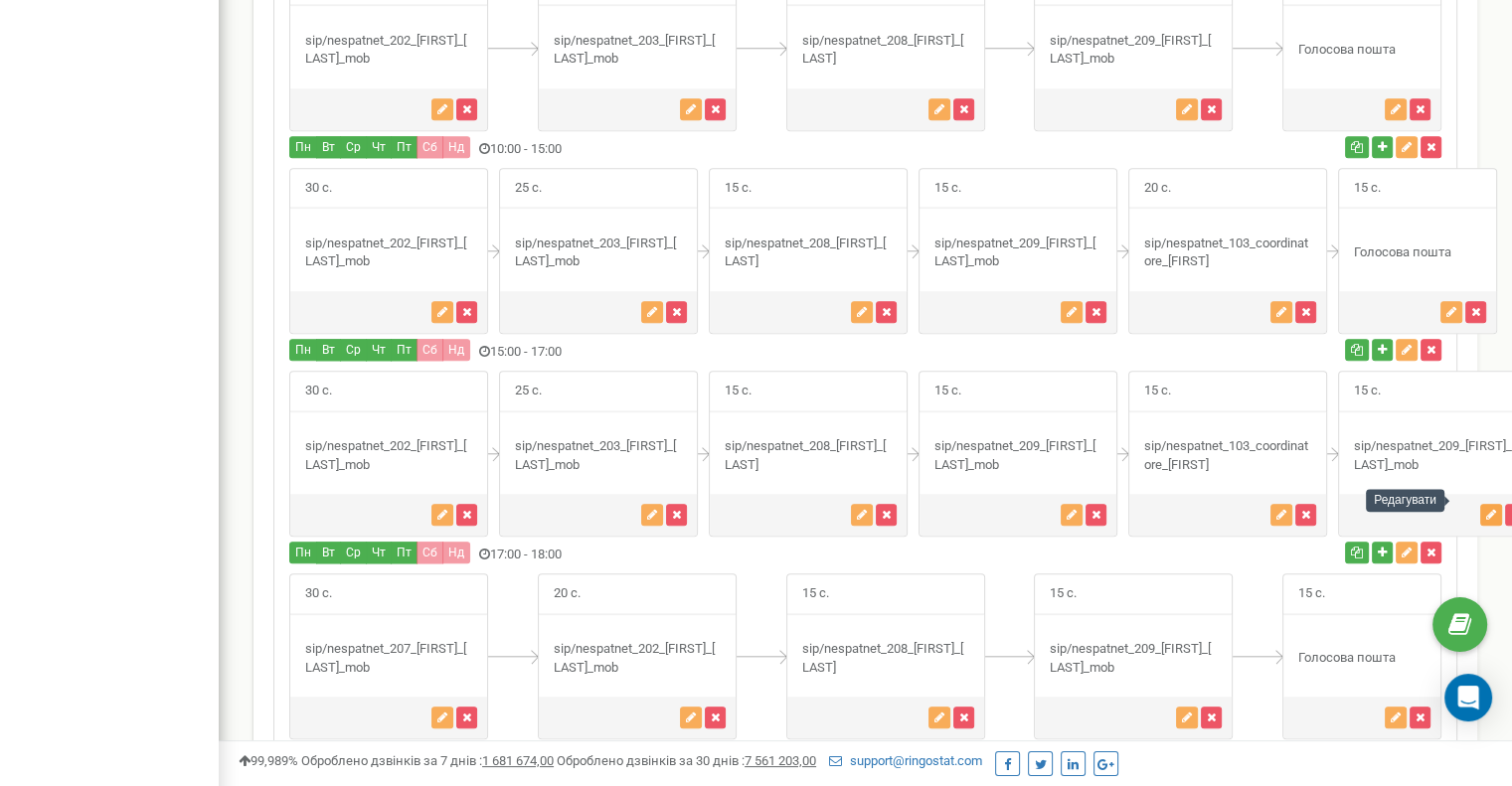 click at bounding box center [1491, 515] 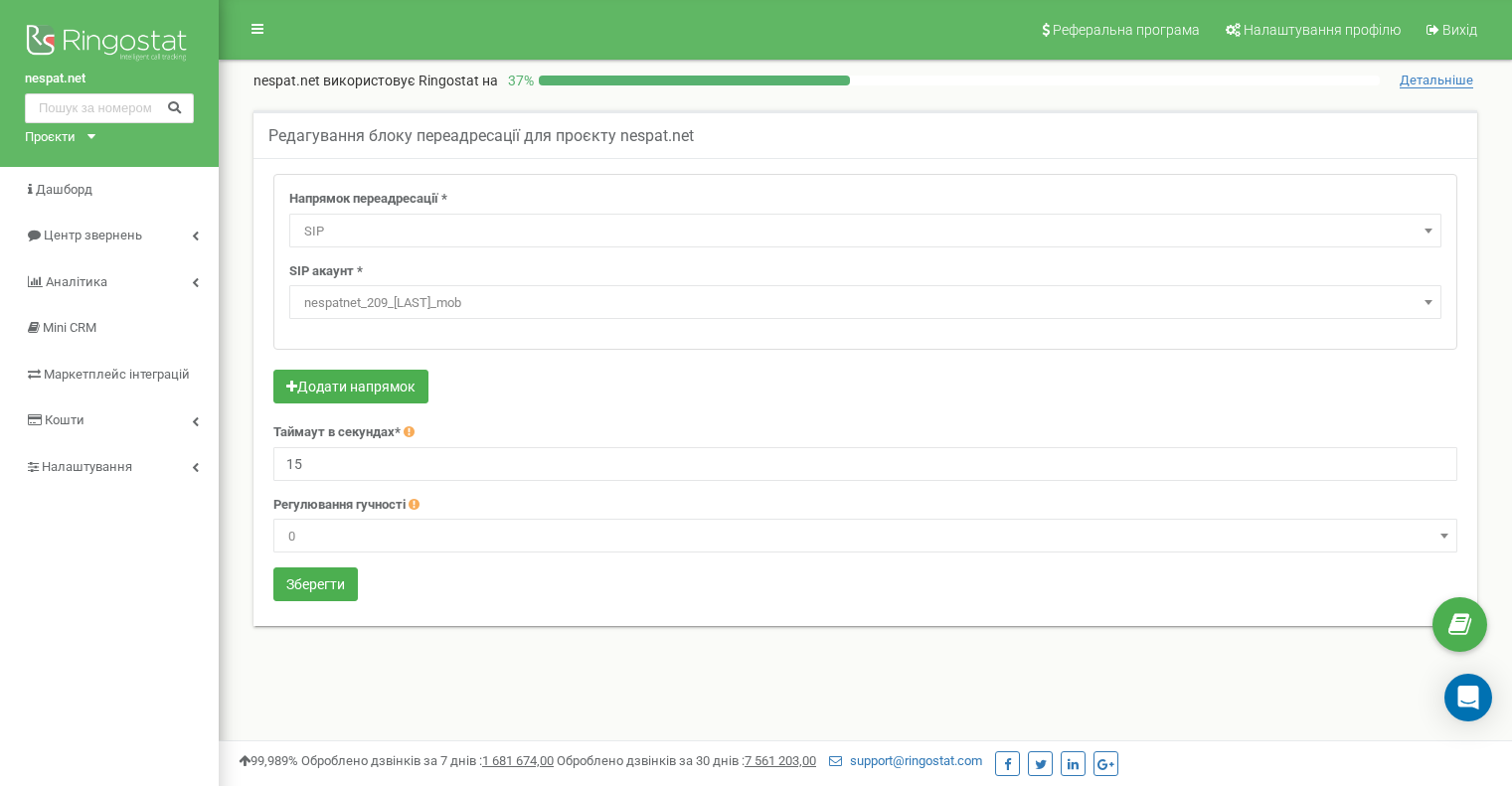 select on "SIP" 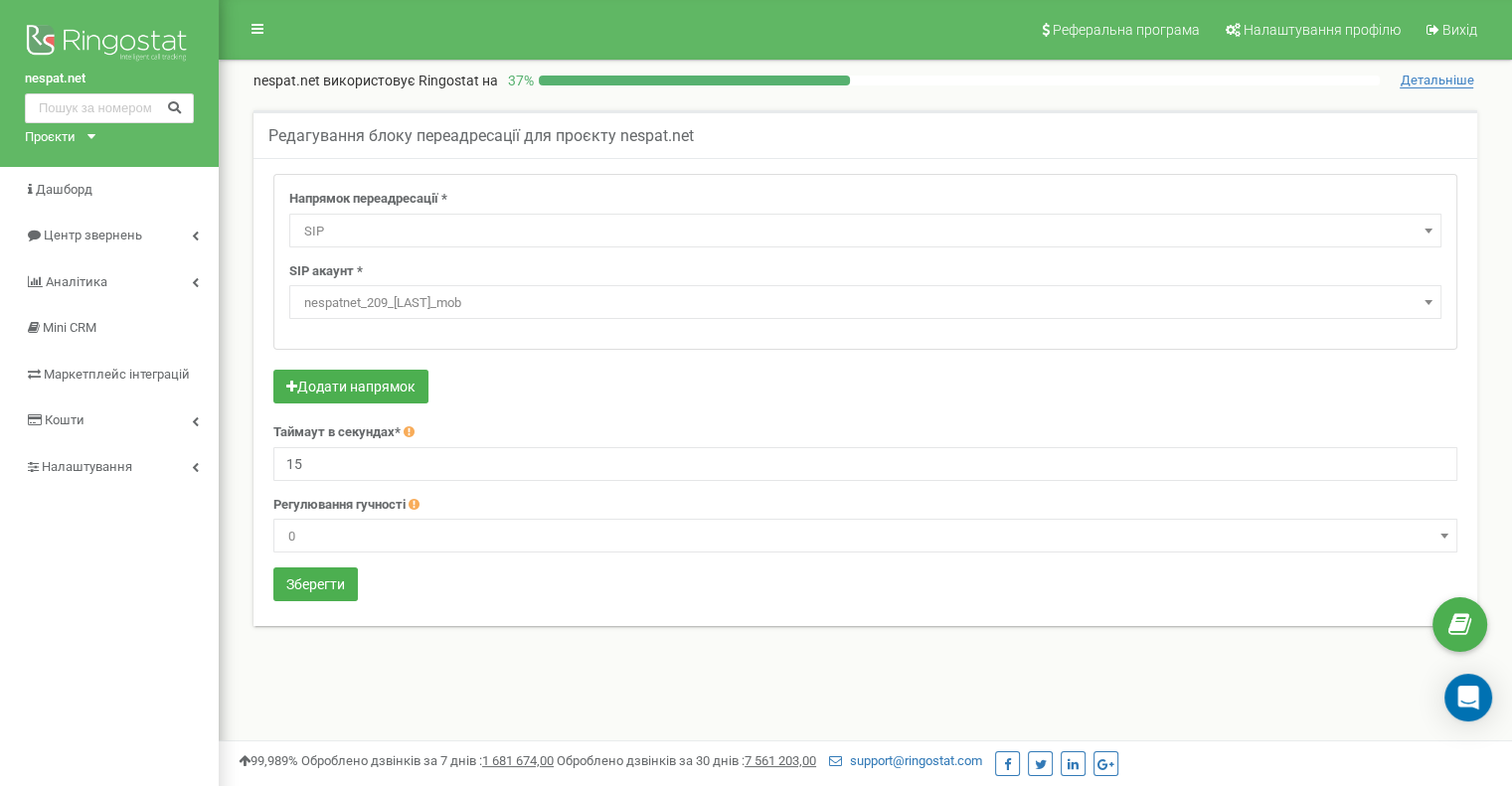 scroll, scrollTop: 0, scrollLeft: 0, axis: both 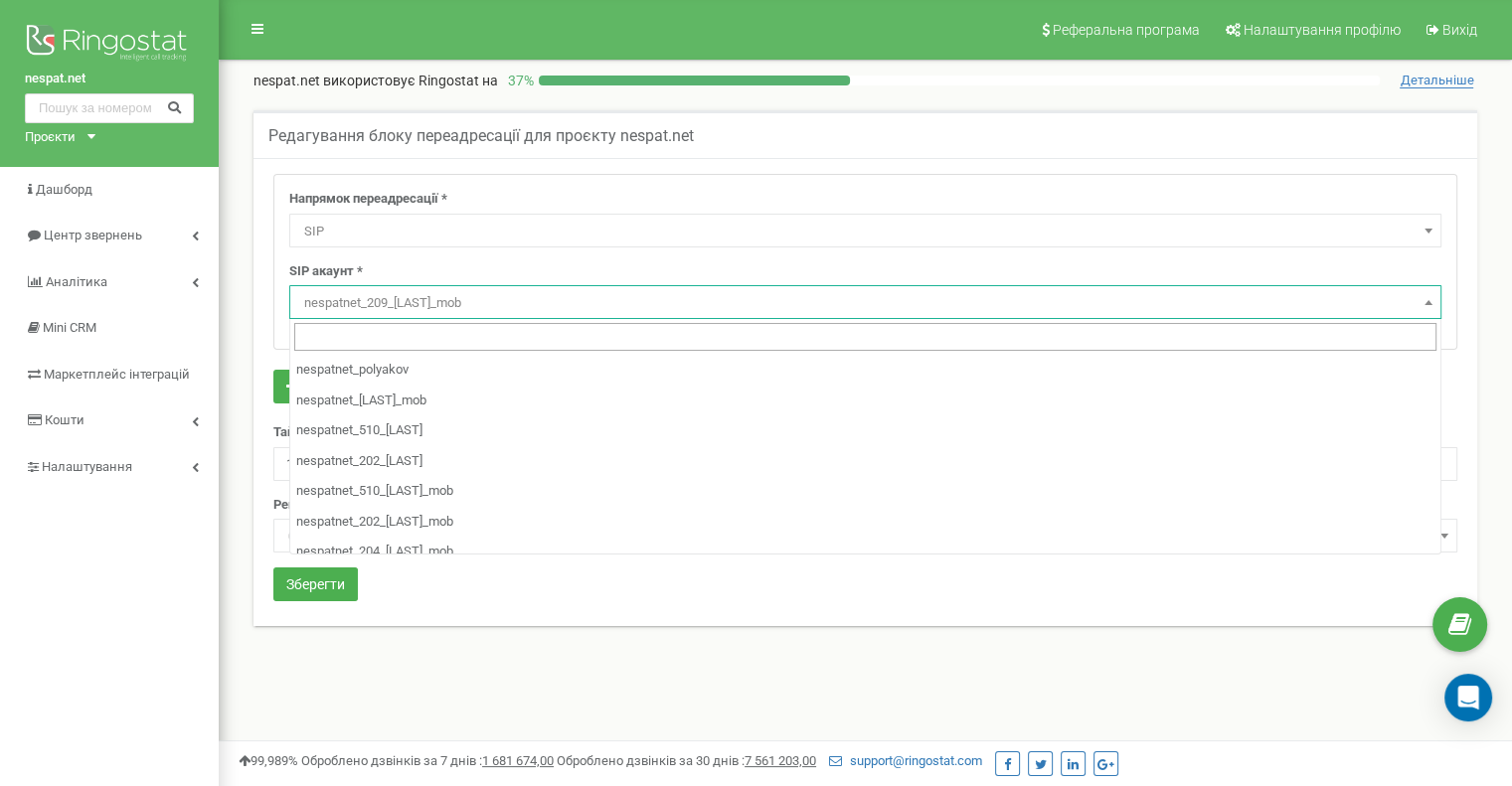 click on "nespatnet_209_Daria_mob" at bounding box center (865, 303) 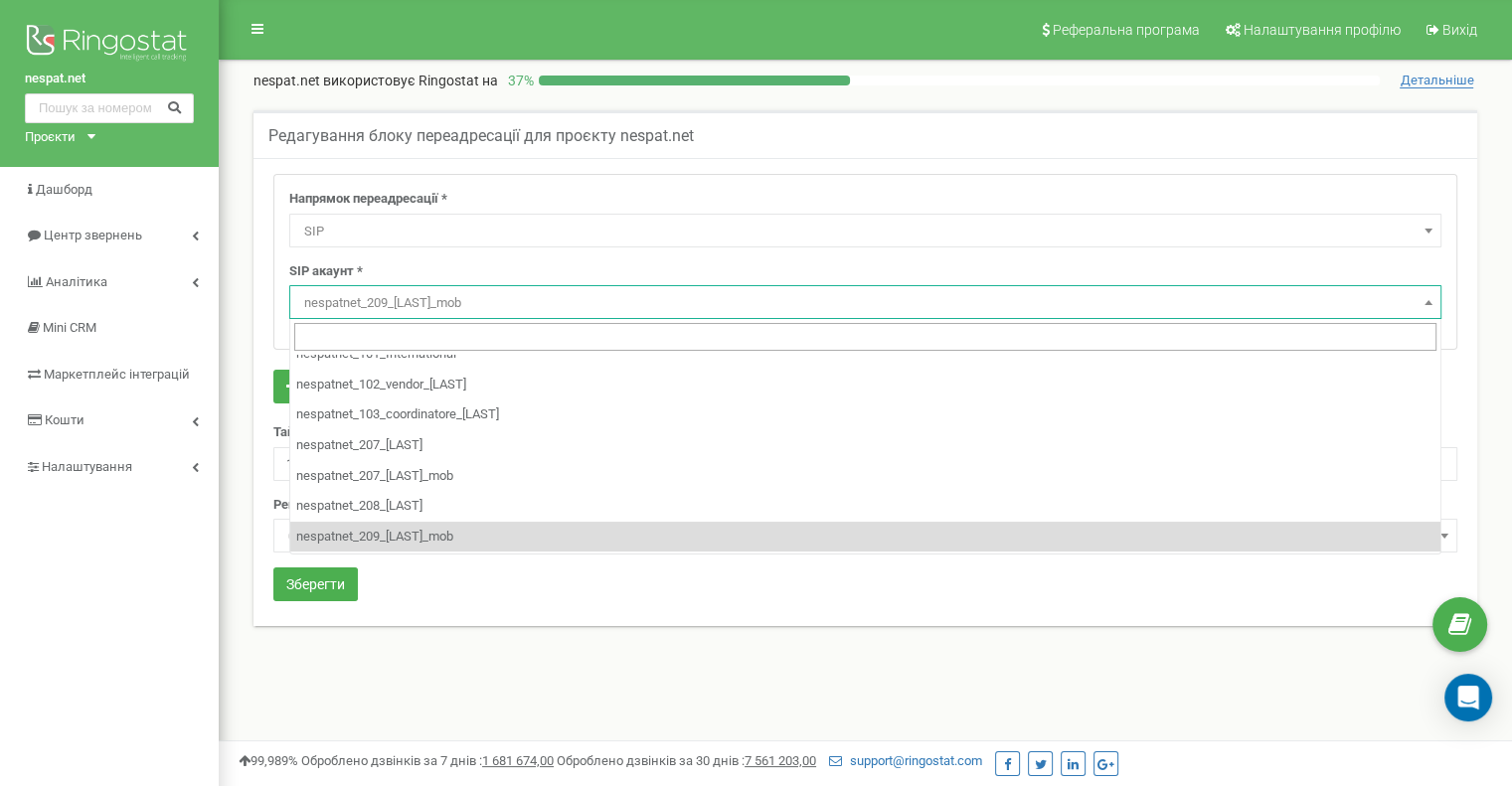 scroll, scrollTop: 378, scrollLeft: 0, axis: vertical 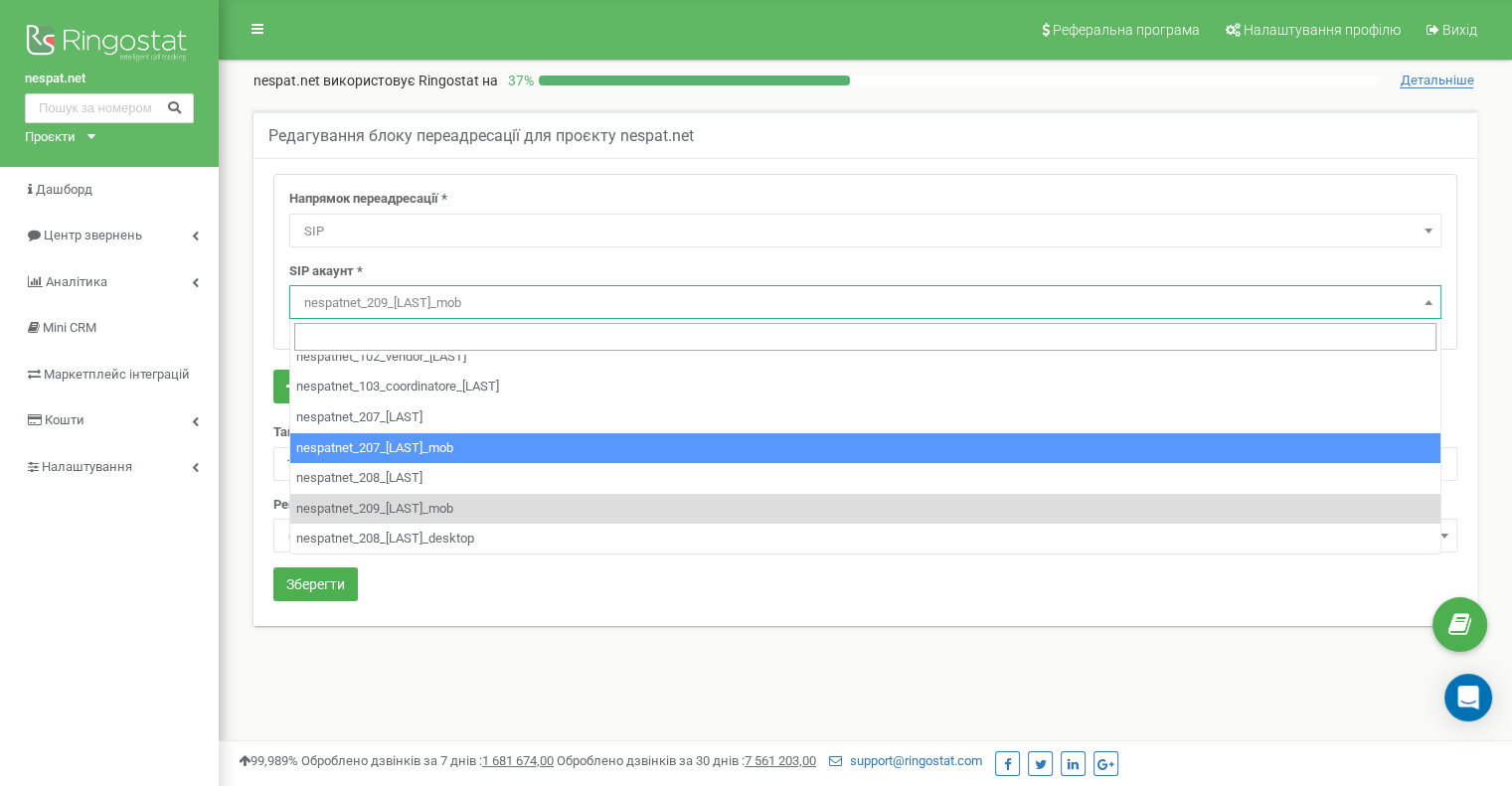 select on "nespatnet_207_Tatiana_mob" 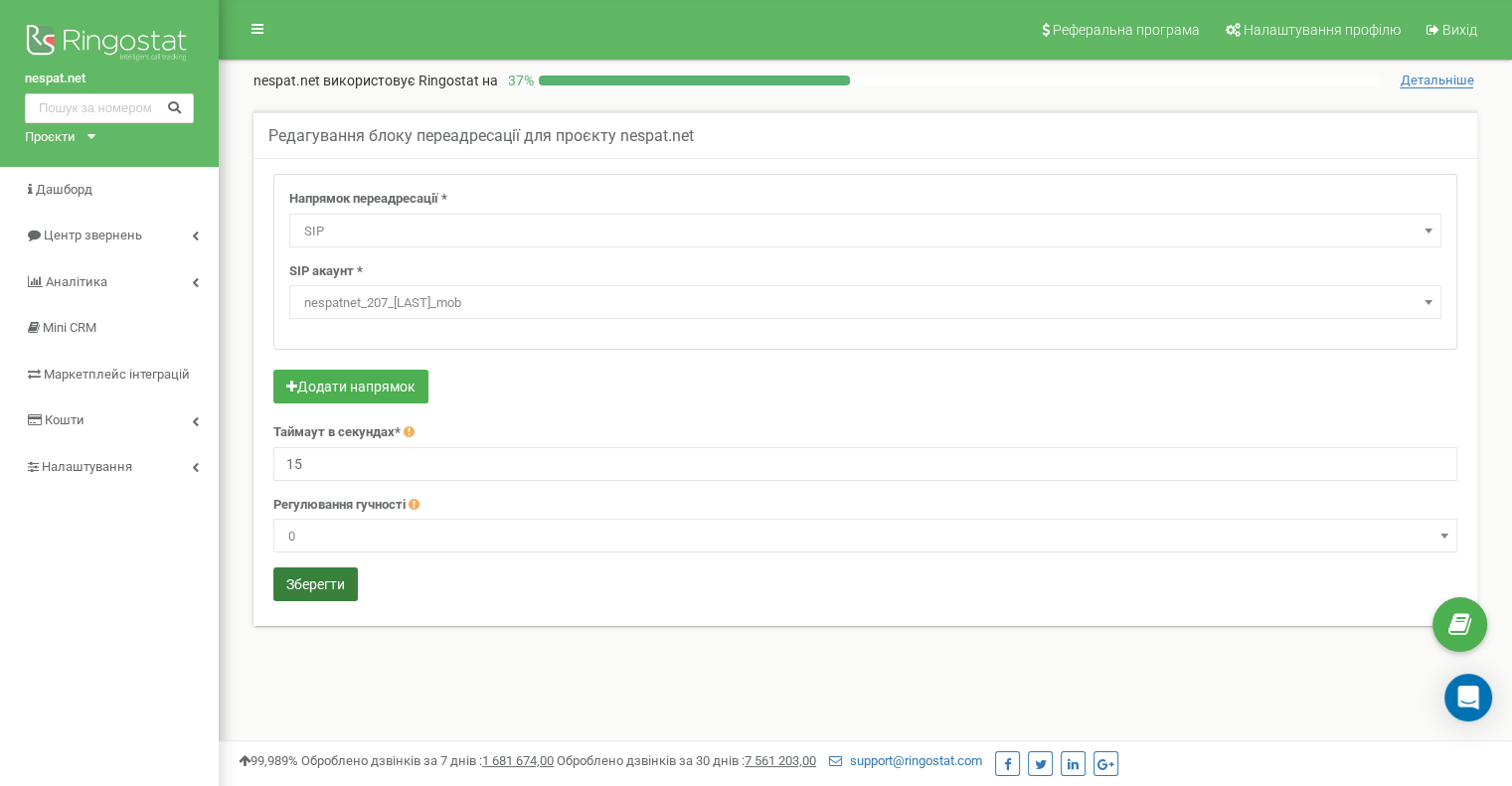 click on "Зберегти" at bounding box center [315, 584] 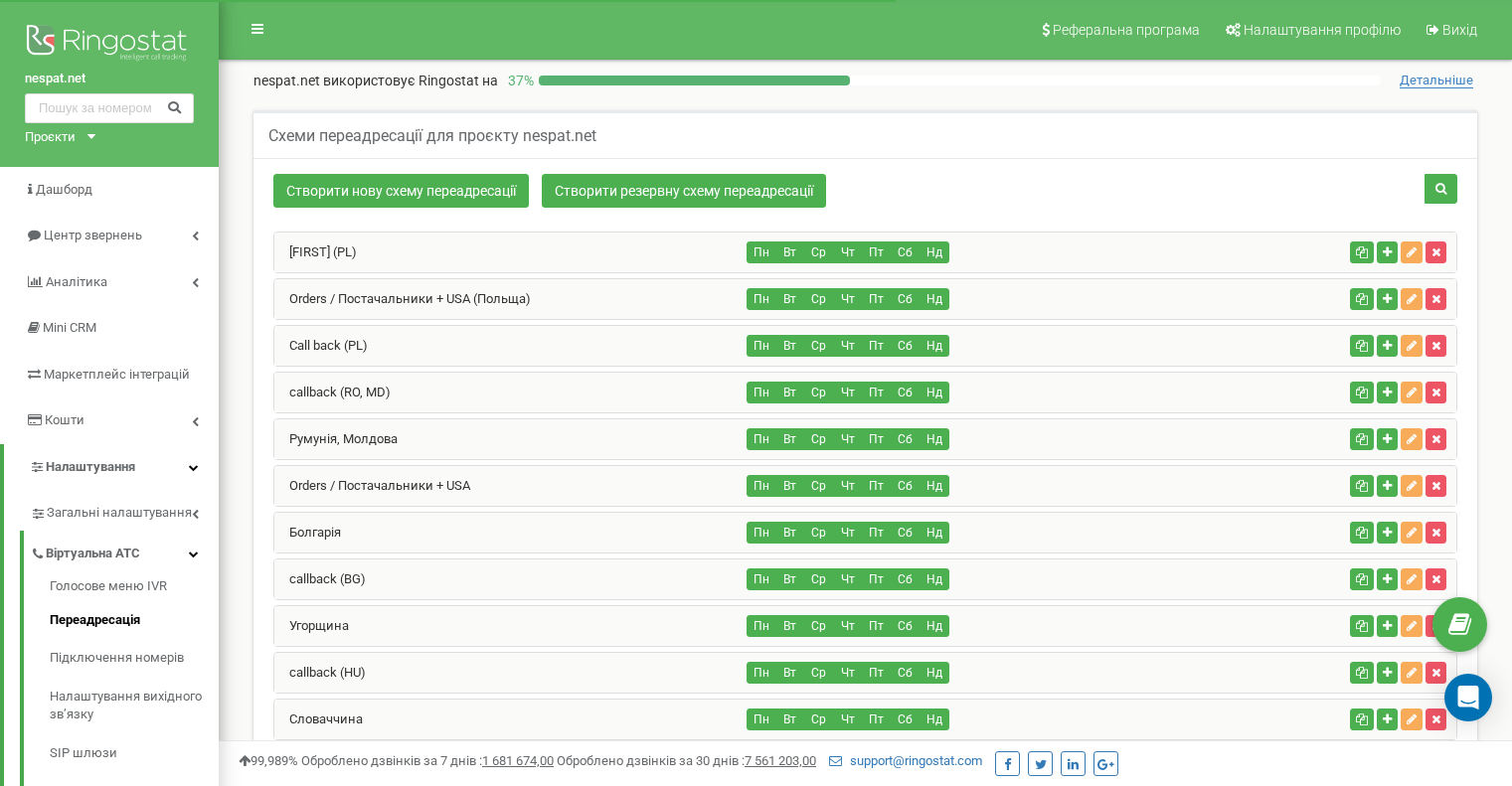 scroll, scrollTop: 1520, scrollLeft: 0, axis: vertical 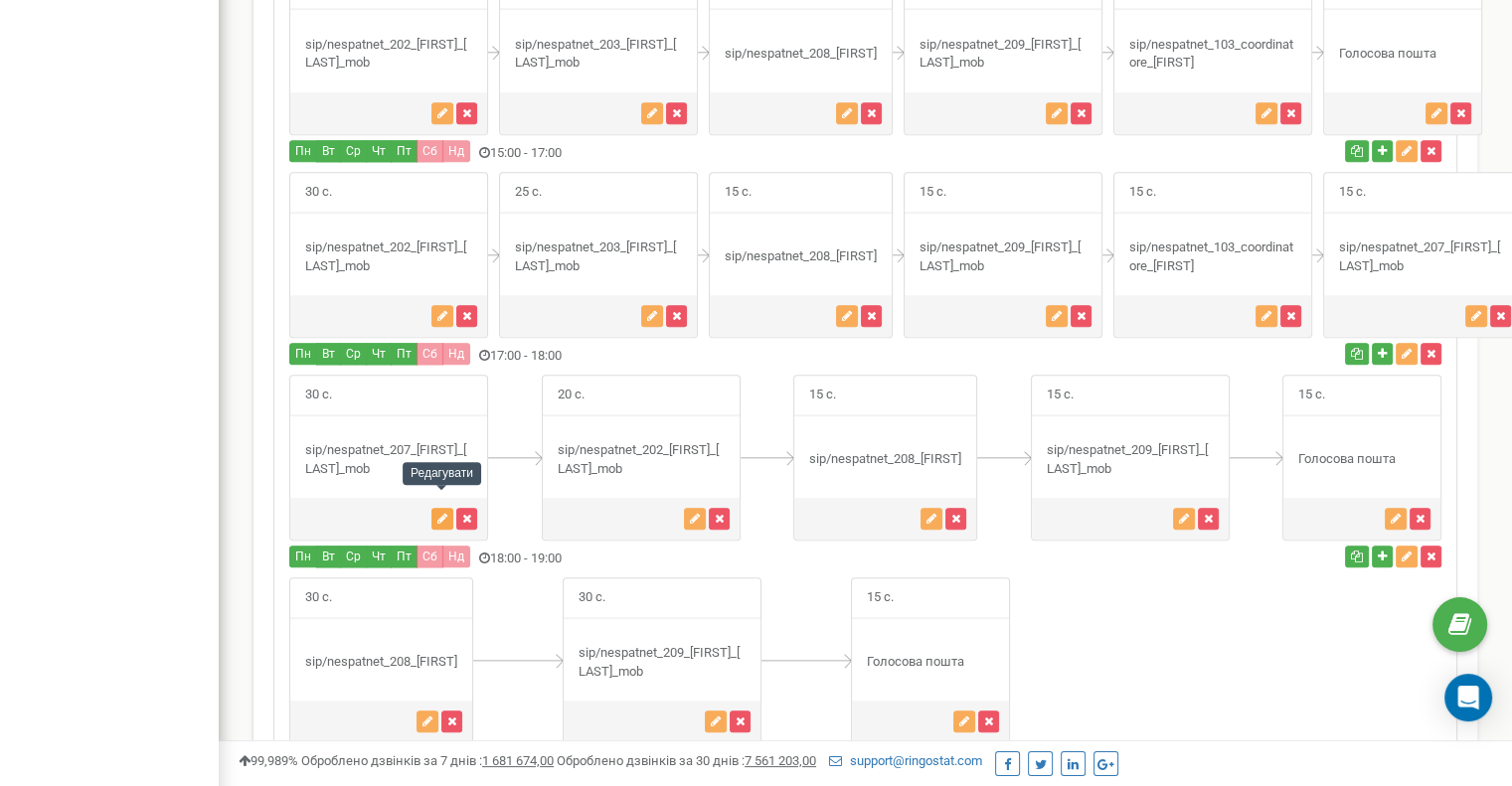 click at bounding box center (442, 519) 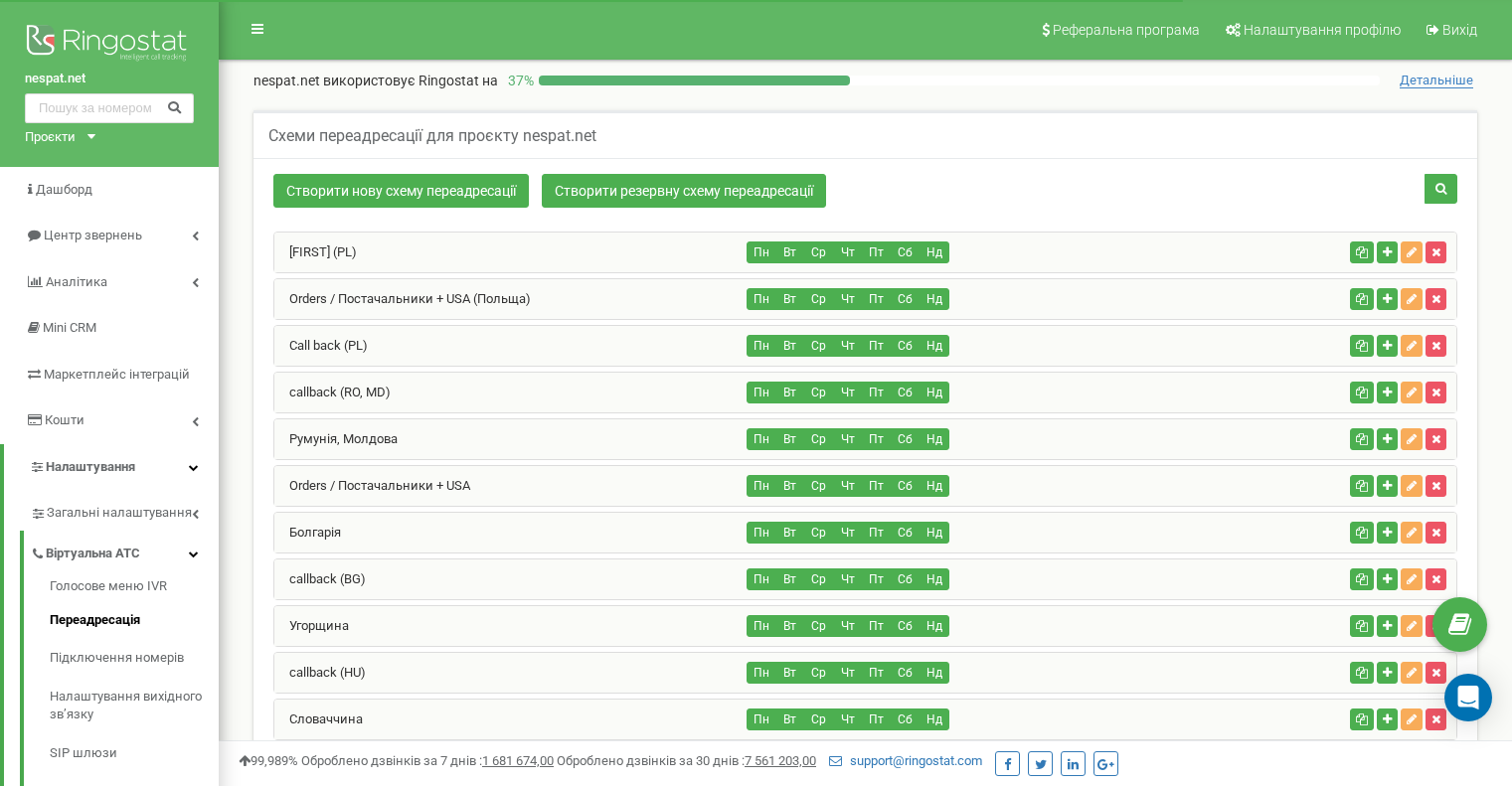 scroll, scrollTop: 2117, scrollLeft: 0, axis: vertical 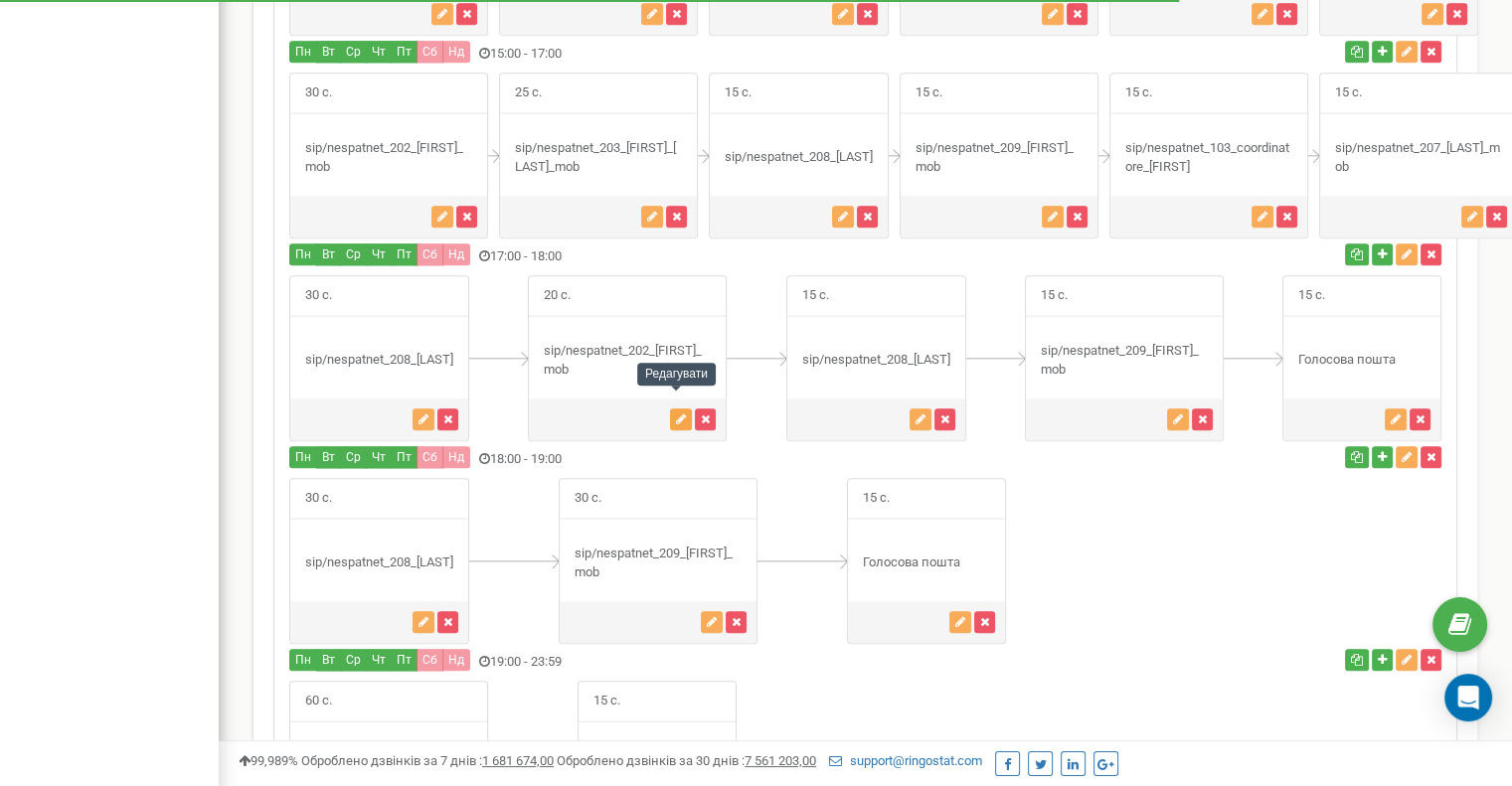 click at bounding box center [681, 419] 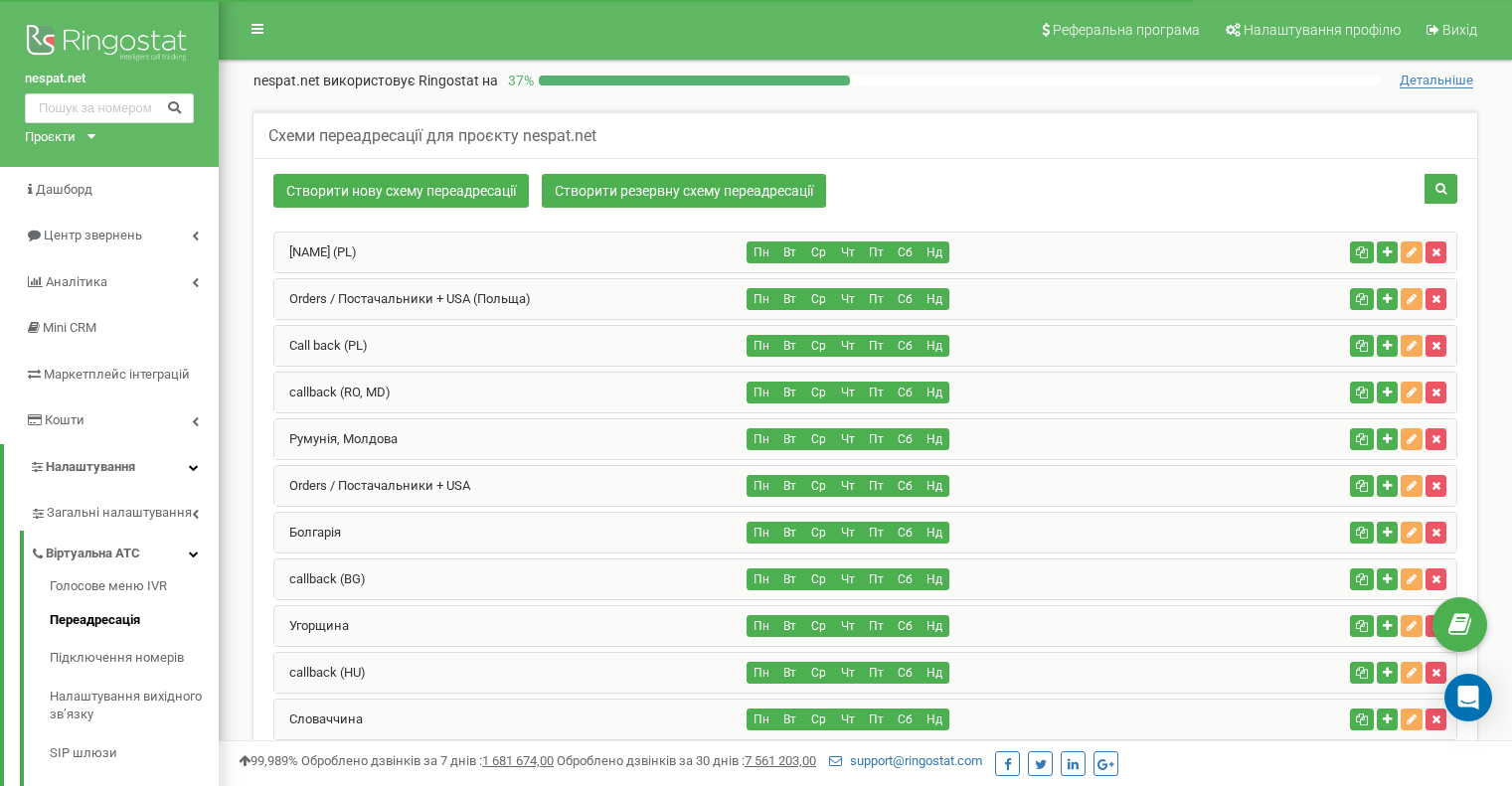 scroll, scrollTop: 1520, scrollLeft: 0, axis: vertical 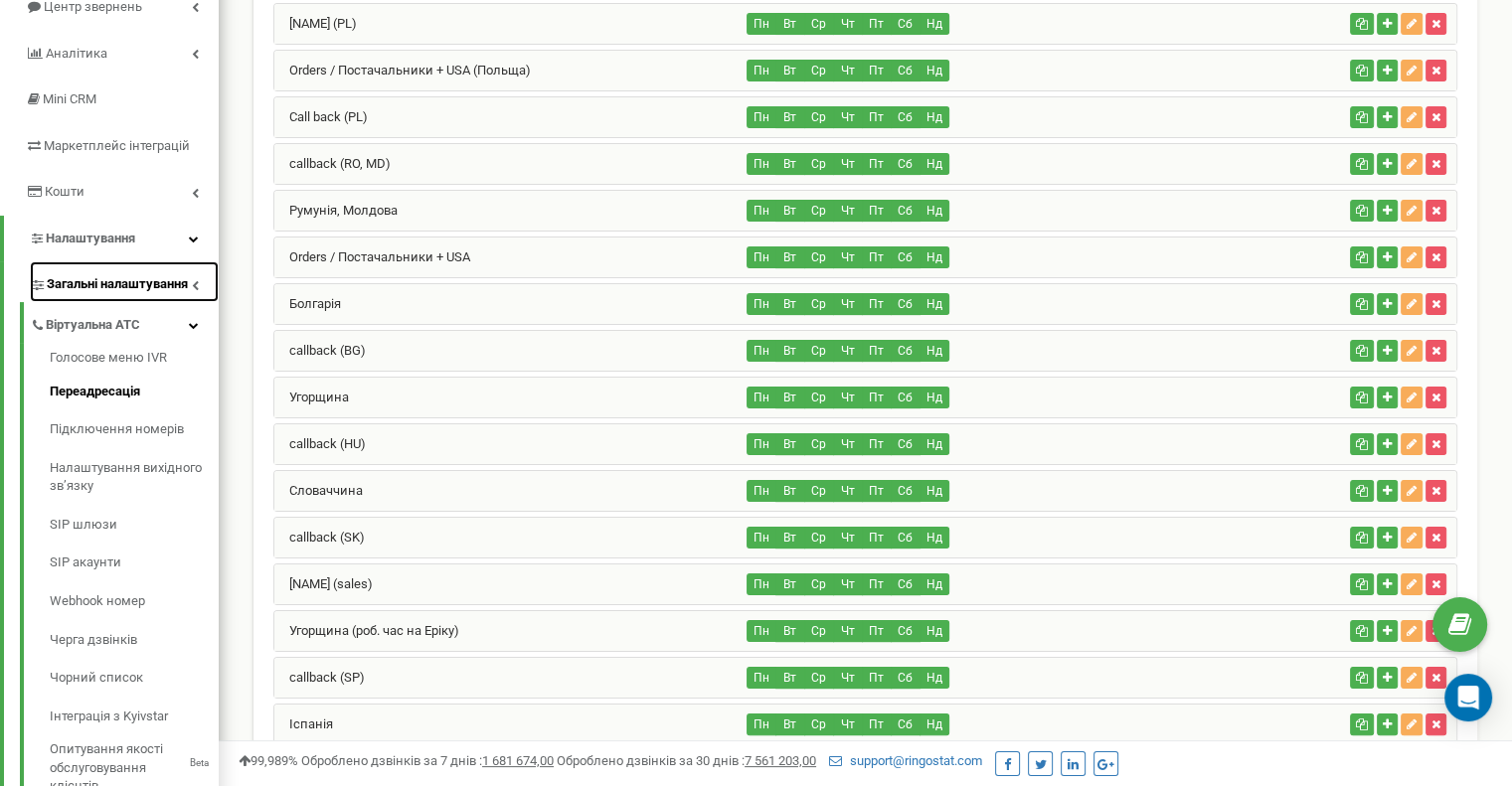 click on "Загальні налаштування" at bounding box center (117, 284) 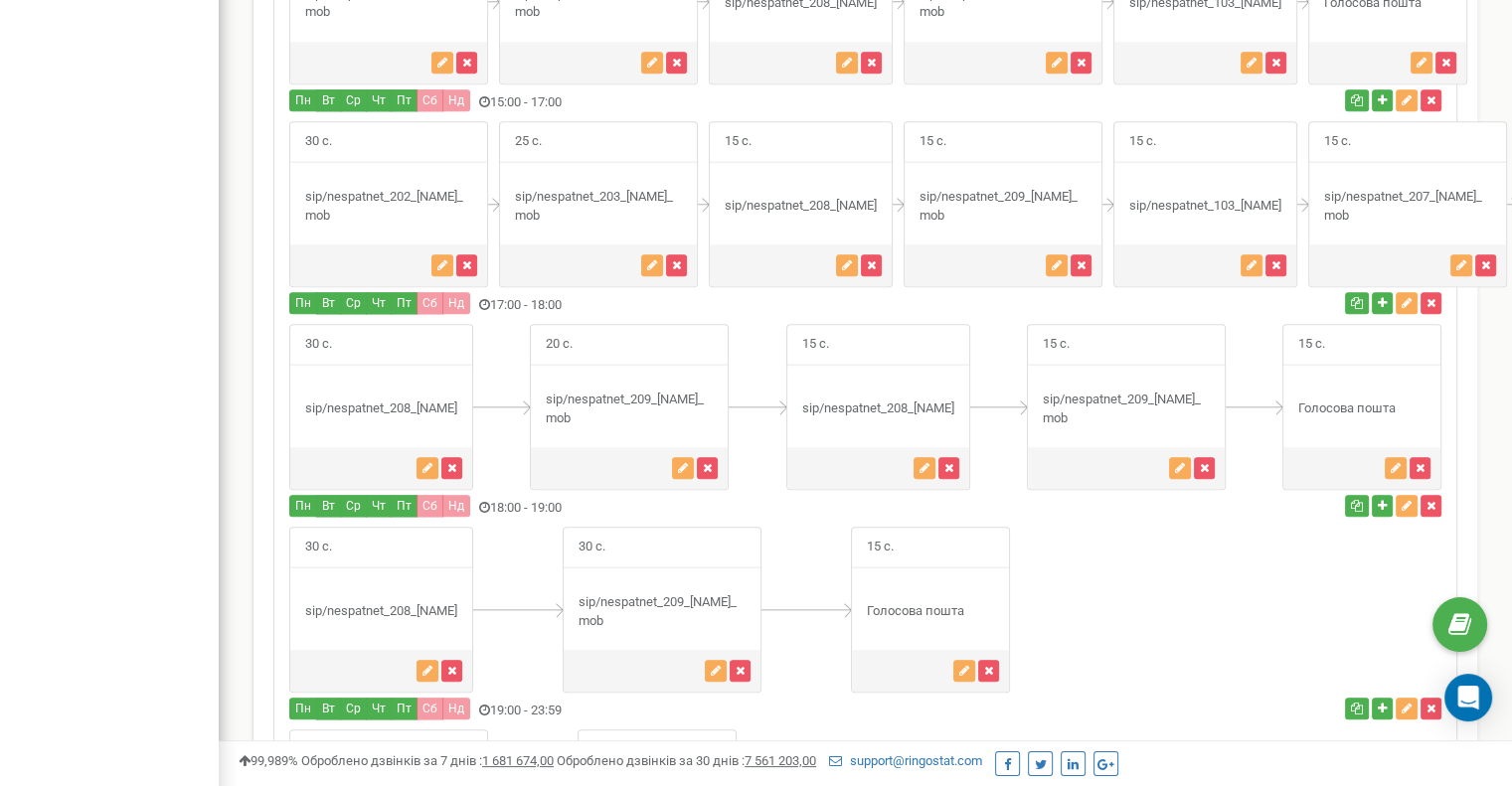 scroll, scrollTop: 2017, scrollLeft: 0, axis: vertical 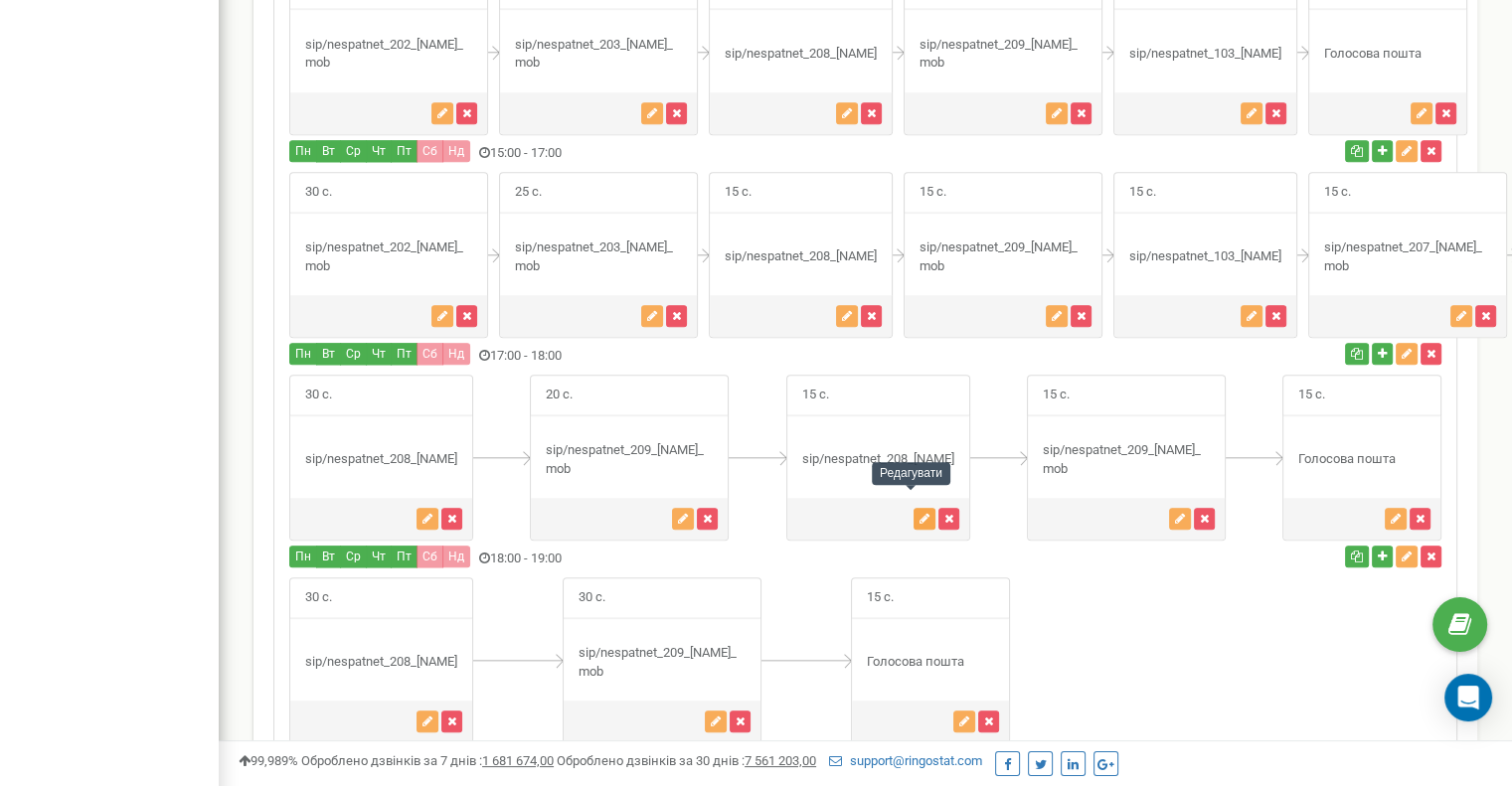 click at bounding box center (924, 519) 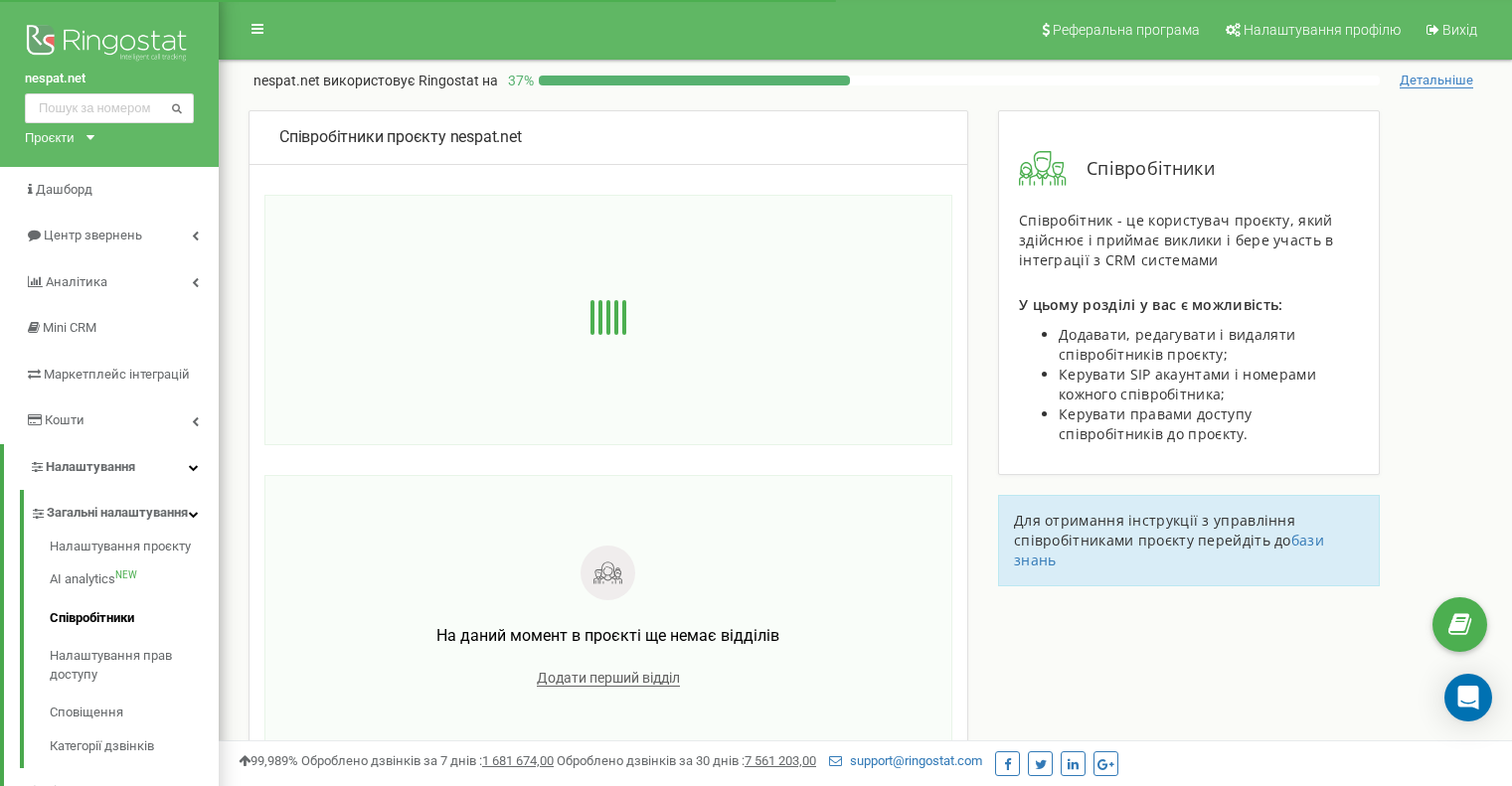 scroll, scrollTop: 0, scrollLeft: 0, axis: both 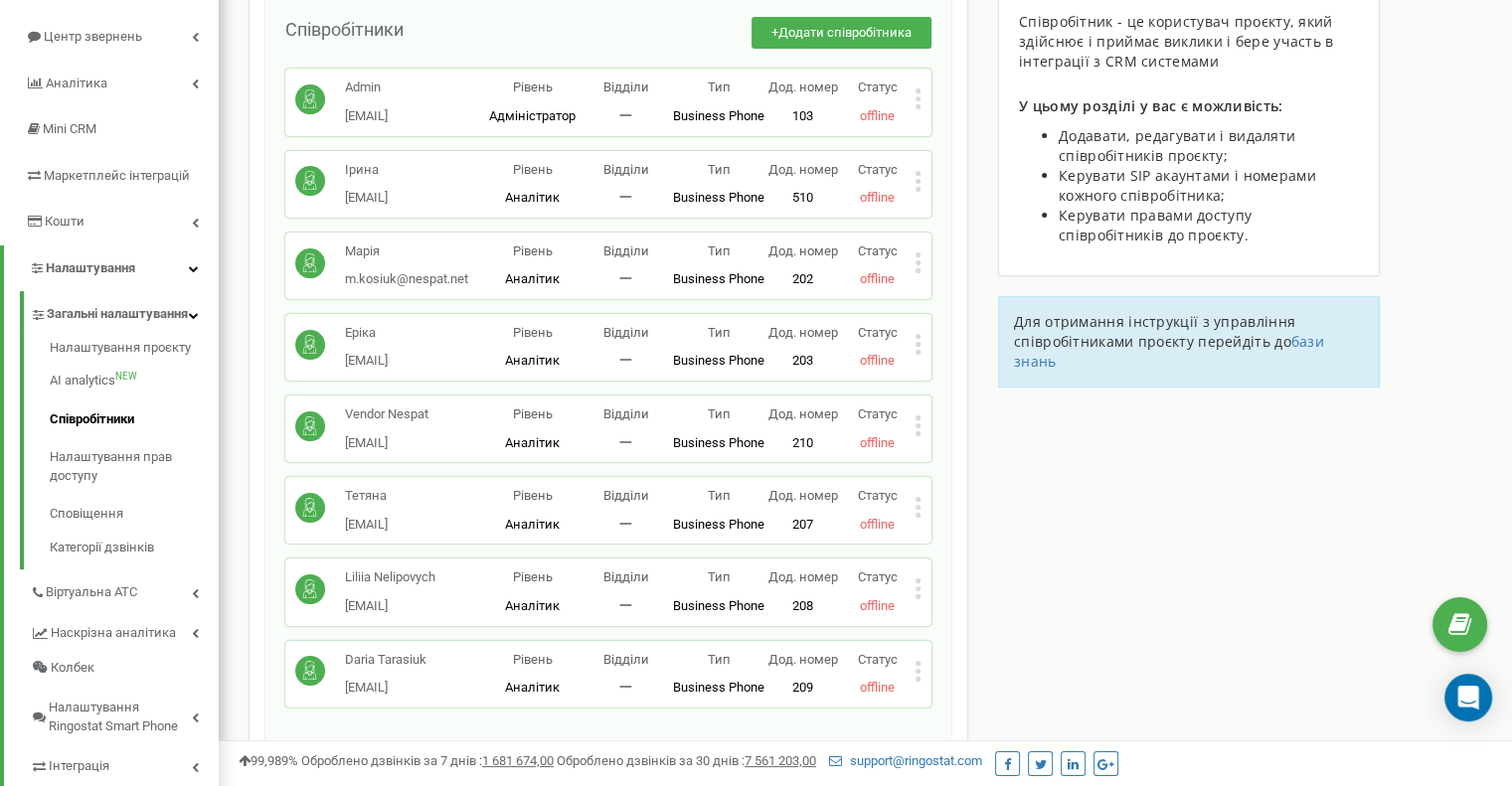 click 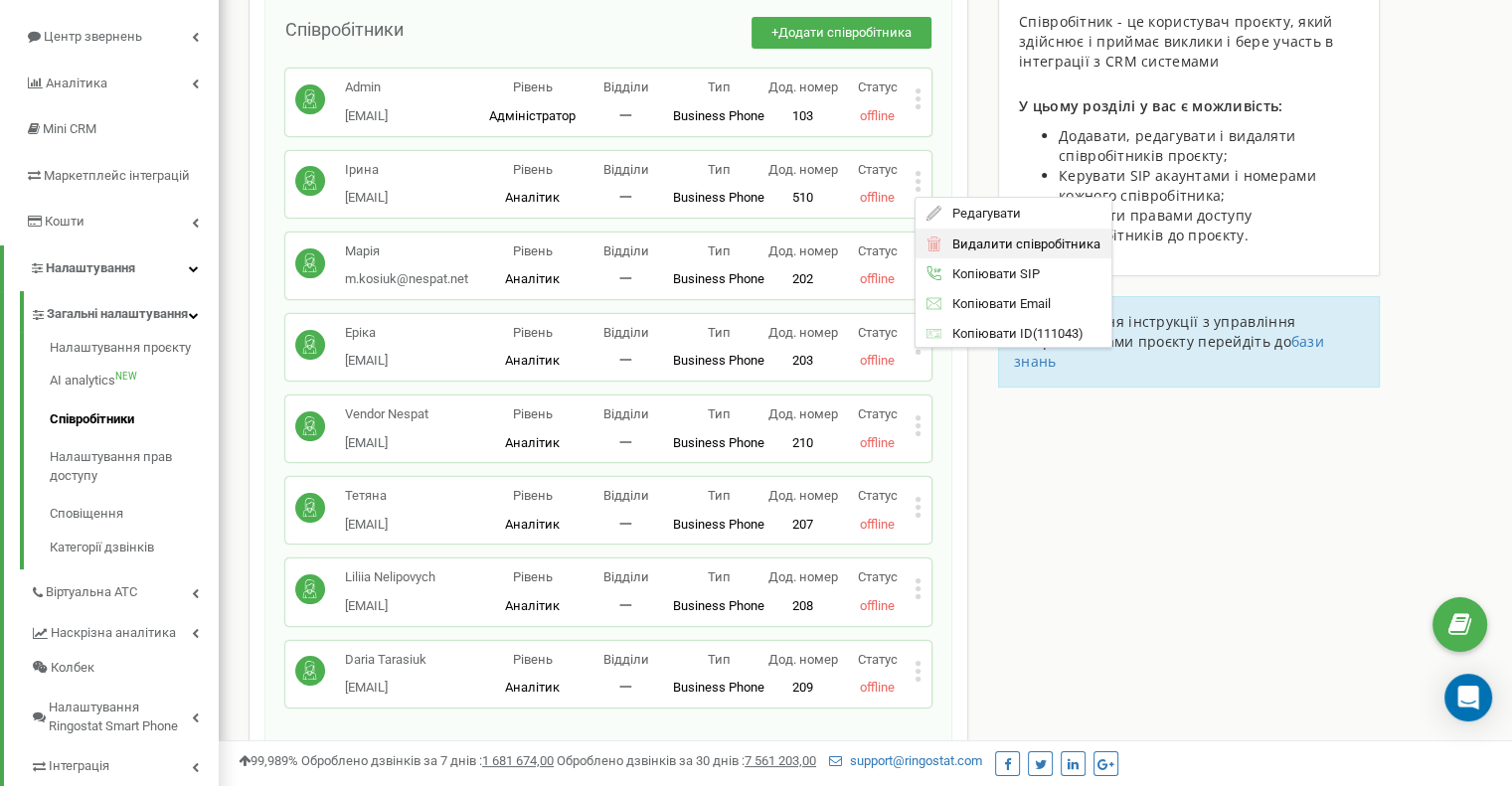 click on "Видалити співробітника" at bounding box center [1020, 243] 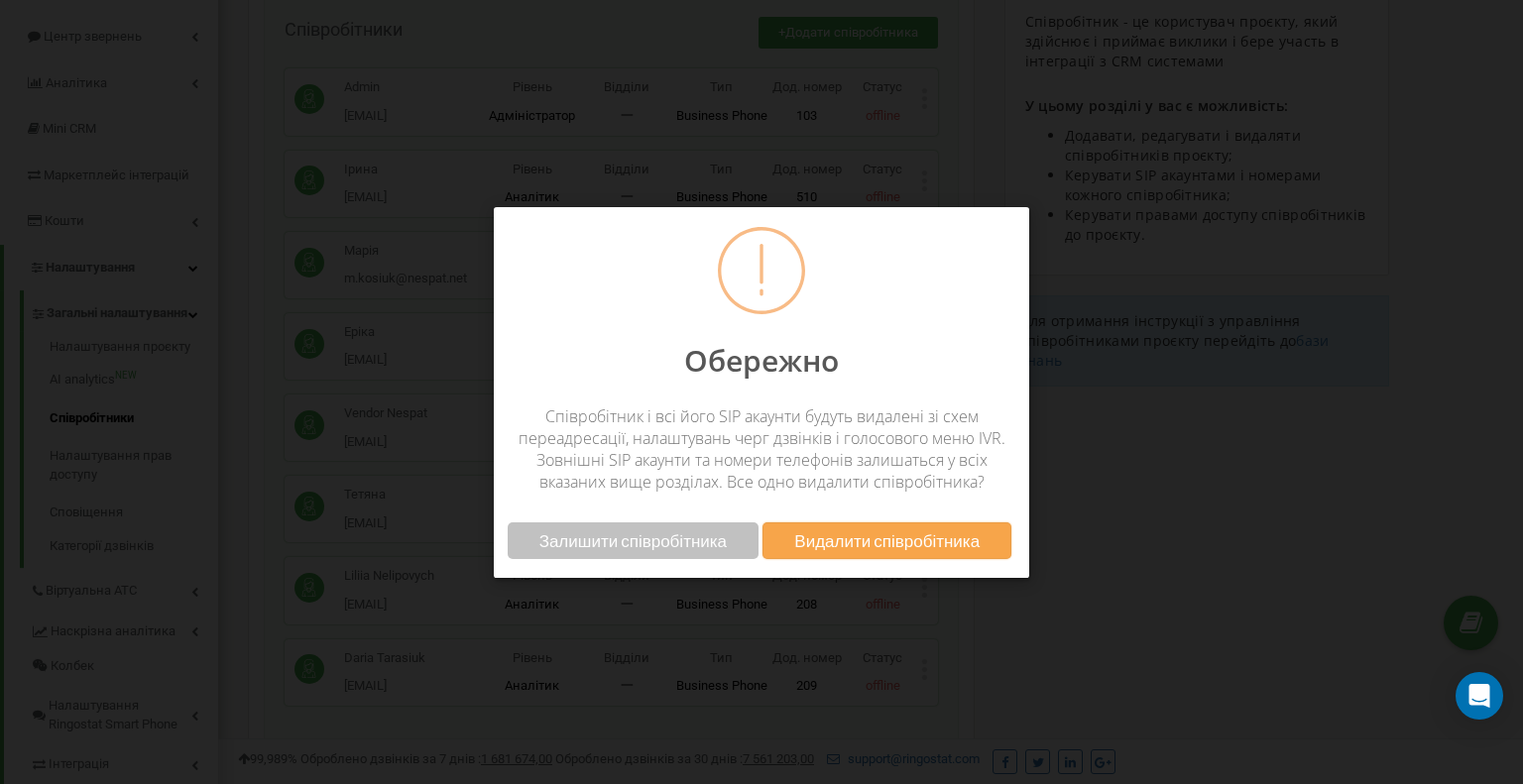click on "Видалити співробітника" at bounding box center (886, 540) 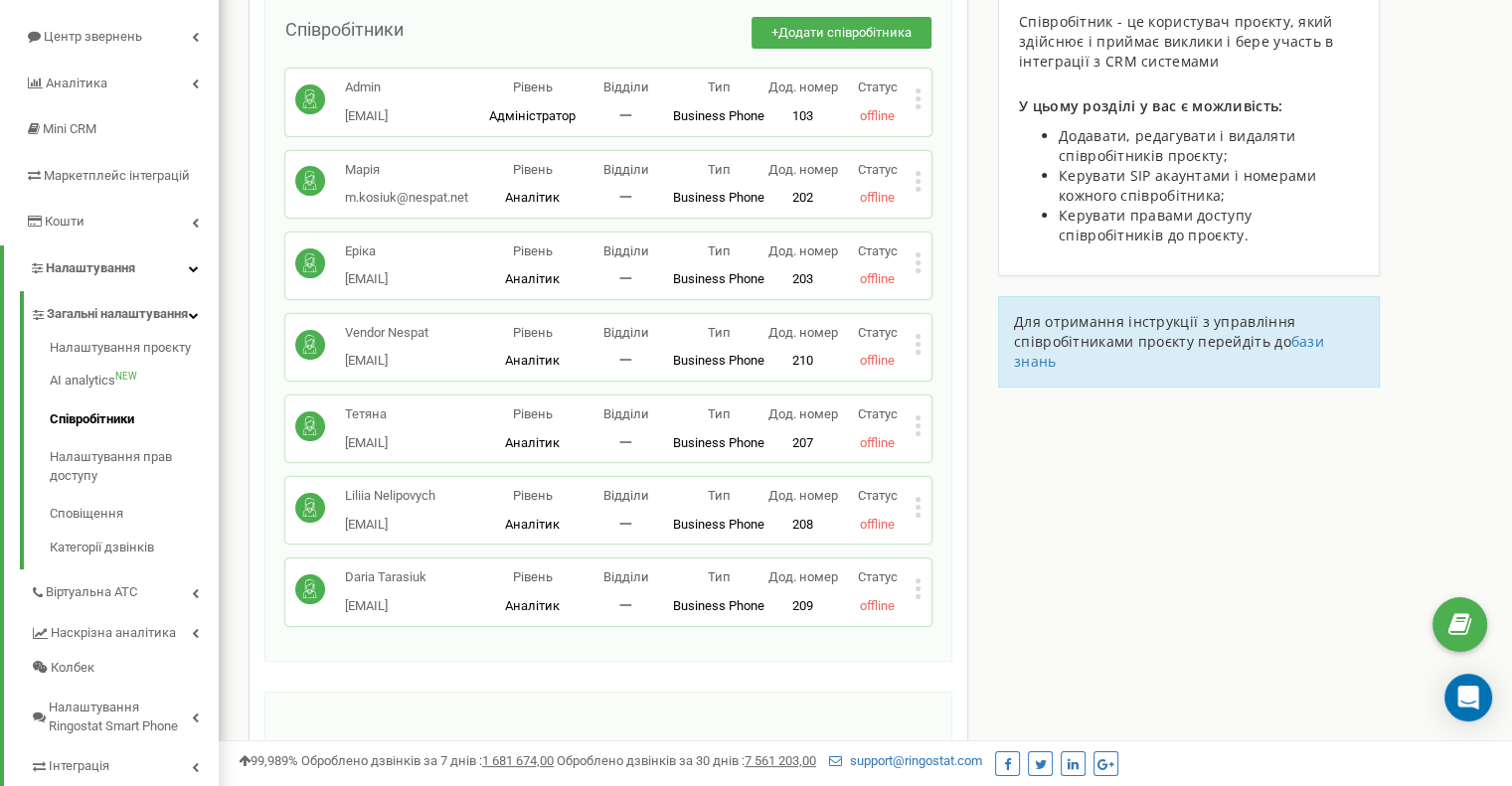 click 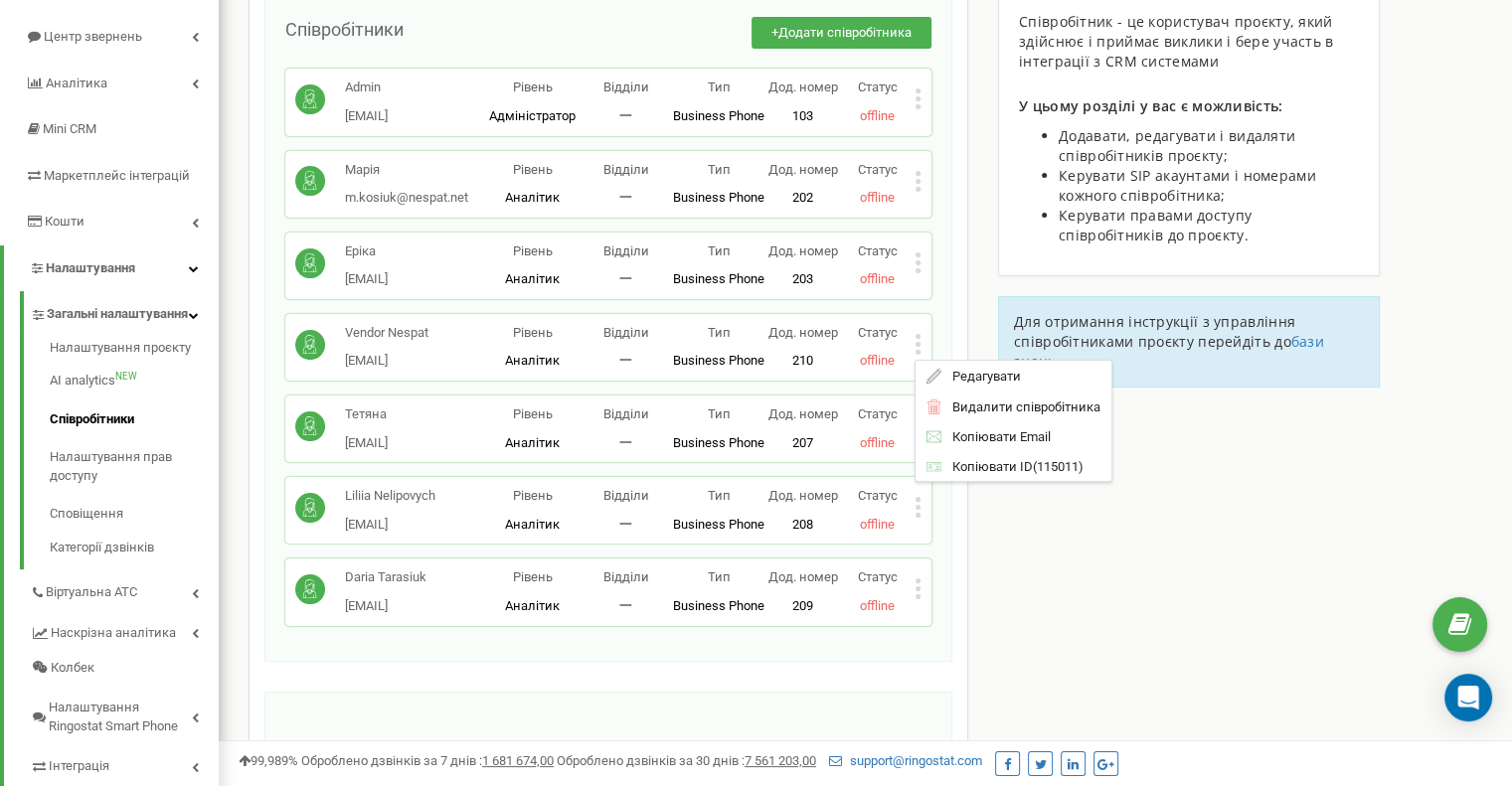 click on "Співробітники проєкту    nespat.net Співробітники +  Додати співробітника Admin i.polyakov@nespat... i.polyakov@nespat.net Рівень Адміністратор Відділи 一 Тип Business Phone Повноцінне робоче місце співробітника з усіма можливостями, дозволяє використовувати Ringostat Smart Phone і прив'язати зовнішні номери співробітника. Дод. номер 103 Статус offline Редагувати   Видалити співробітника Копіювати Email Копіювати ID ( 110353 ) Марія m.kosiuk@nespat.net Рівень Аналітик Відділи 一 Тип Business Phone Дод. номер 202 Статус offline Редагувати   Видалити співробітника Копіювати SIP Копіювати Email Копіювати ID ( 111083 ) Еріка  e.chelenyak@nespa... 一 203" at bounding box center (865, 525) 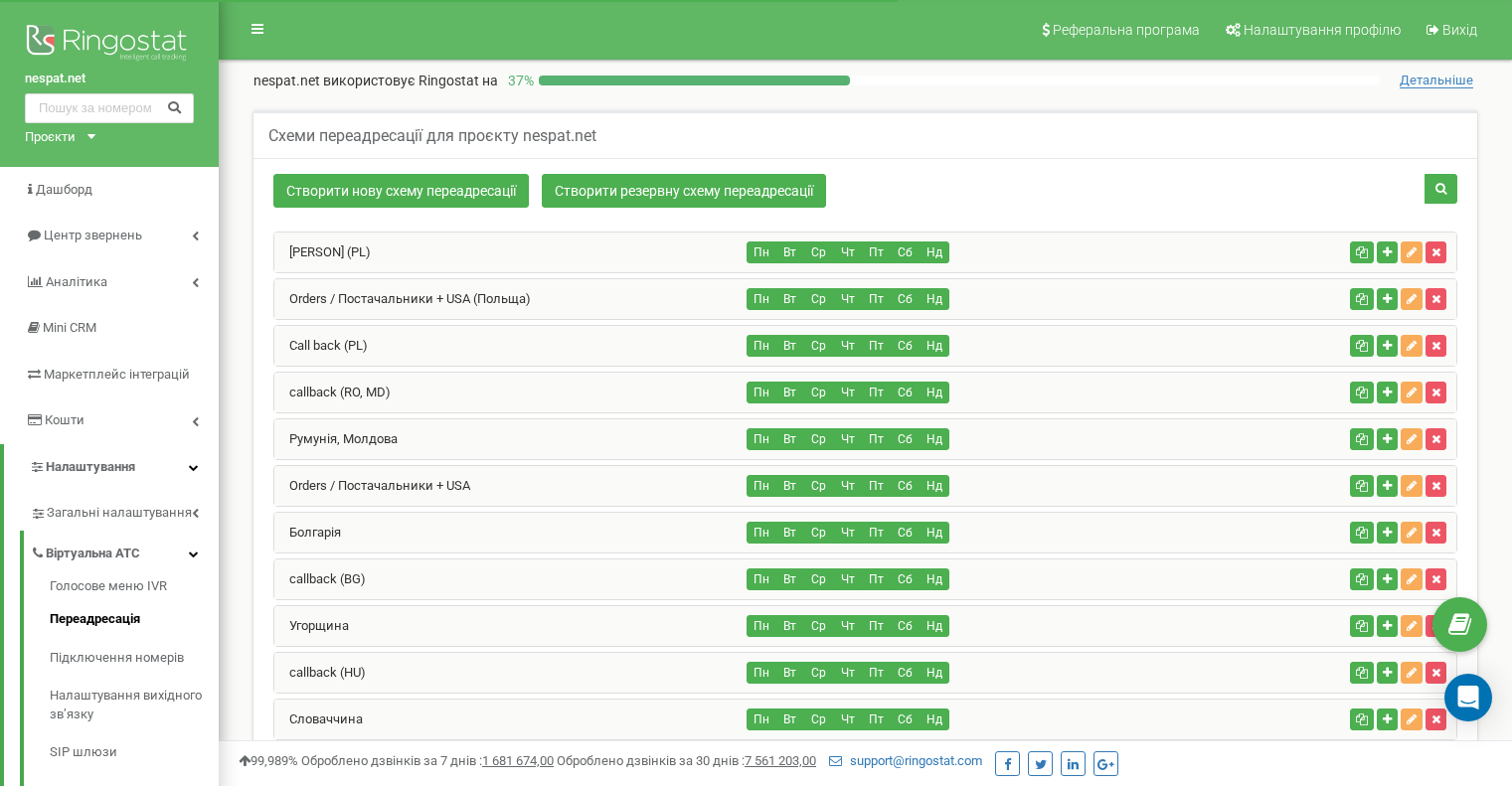 scroll, scrollTop: 1936, scrollLeft: 0, axis: vertical 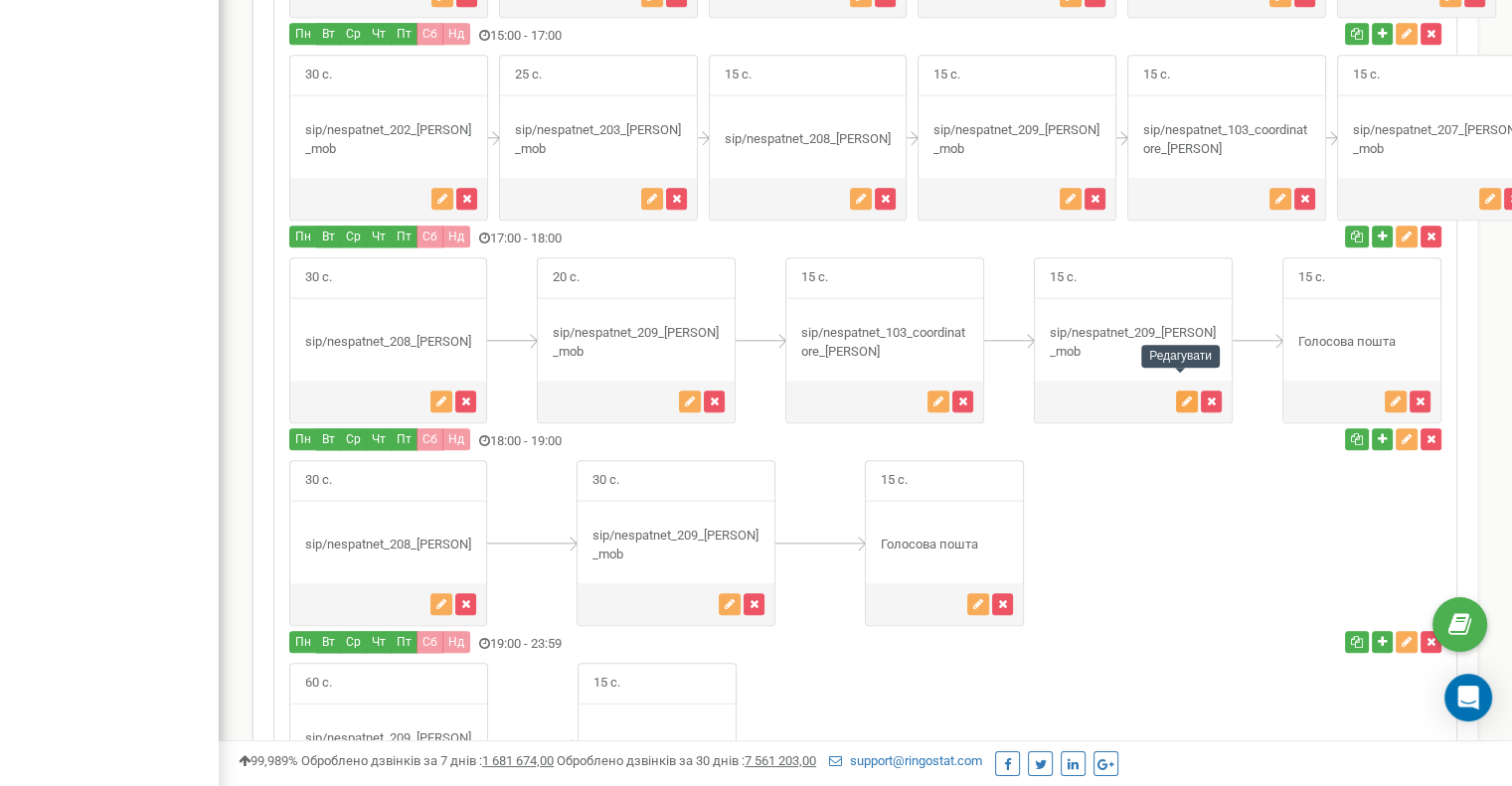 click at bounding box center (1187, 401) 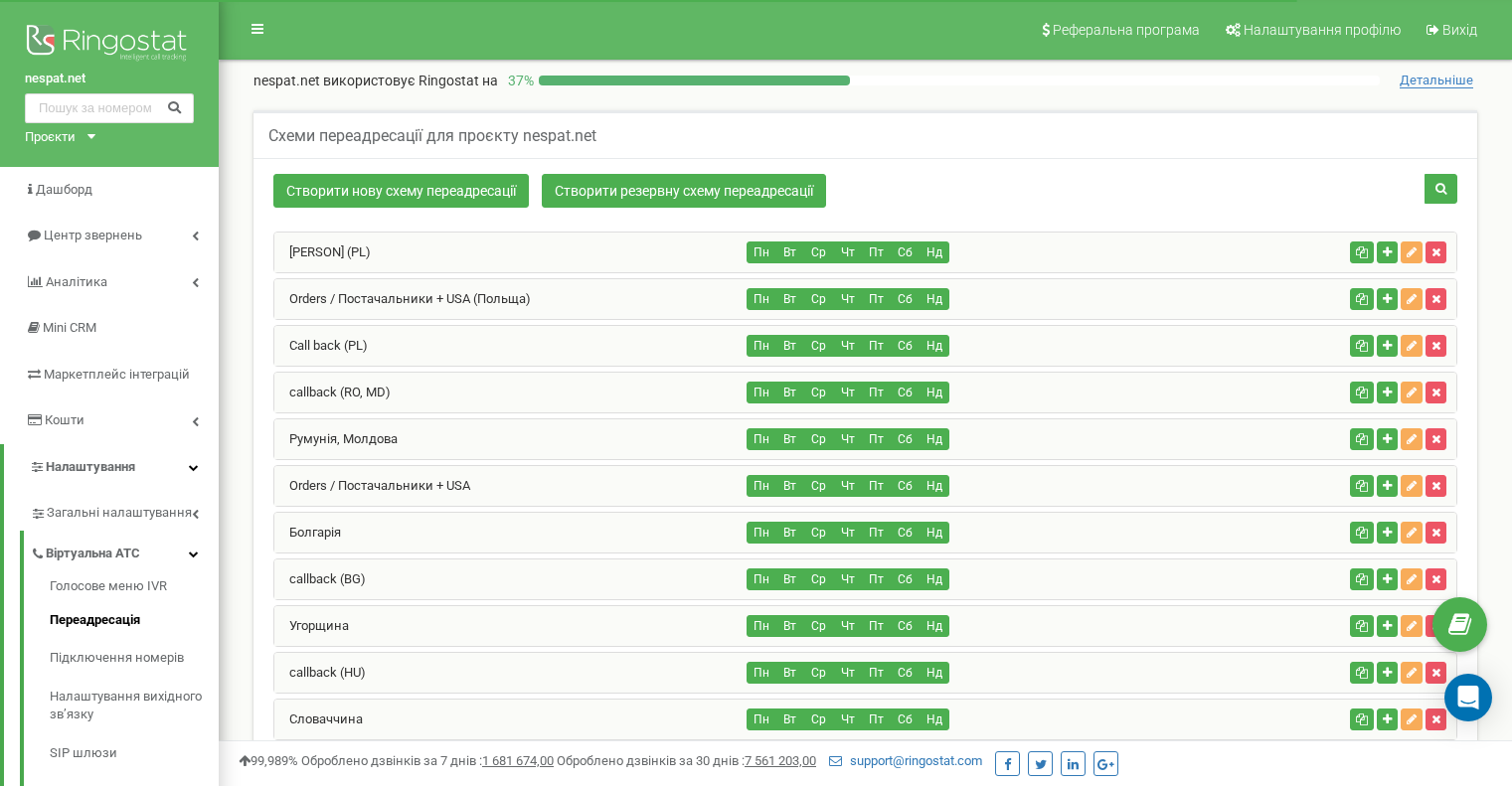 scroll, scrollTop: 1529, scrollLeft: 0, axis: vertical 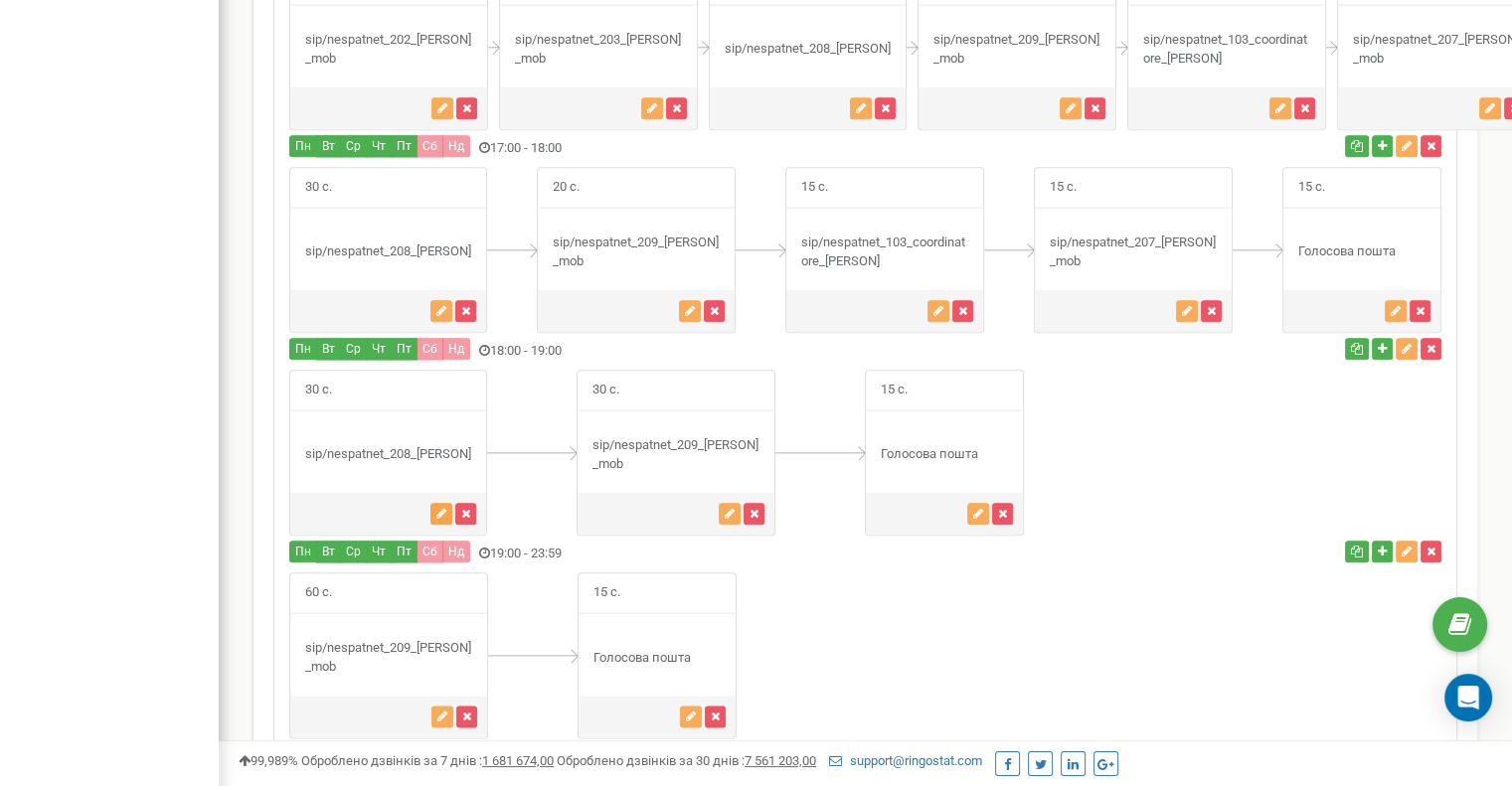 click at bounding box center [441, 514] 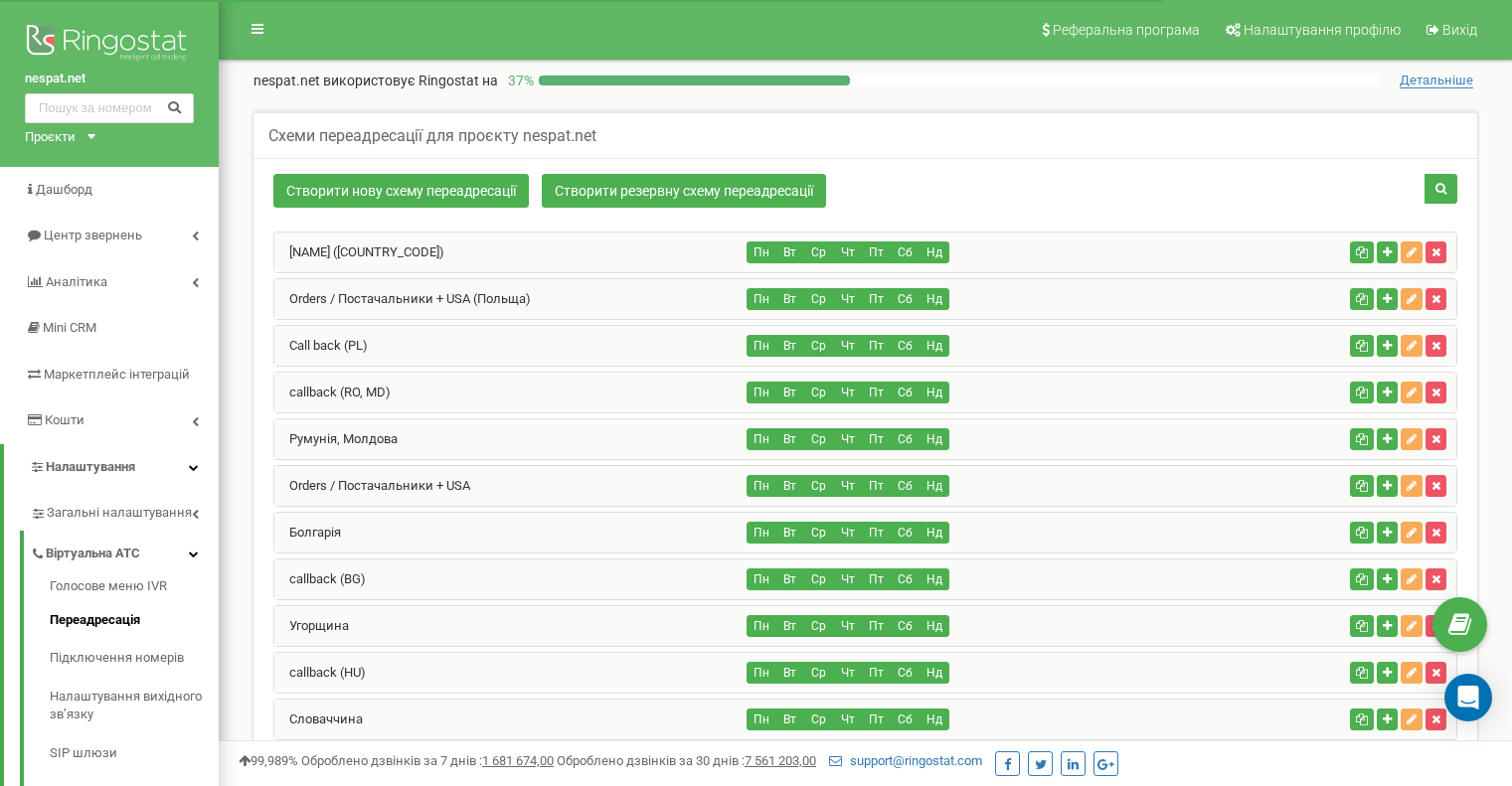 scroll, scrollTop: 1734, scrollLeft: 0, axis: vertical 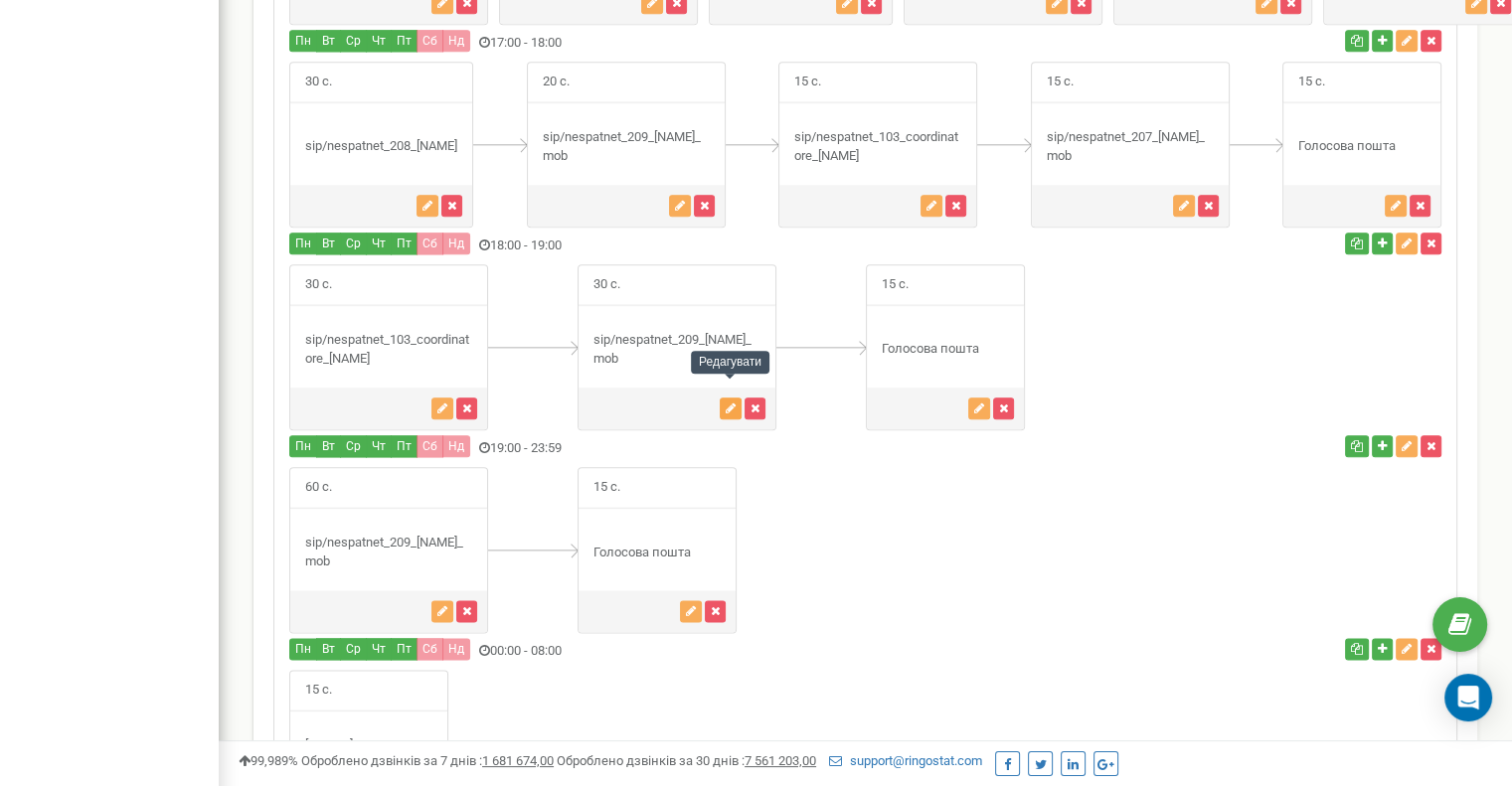 click at bounding box center [731, 408] 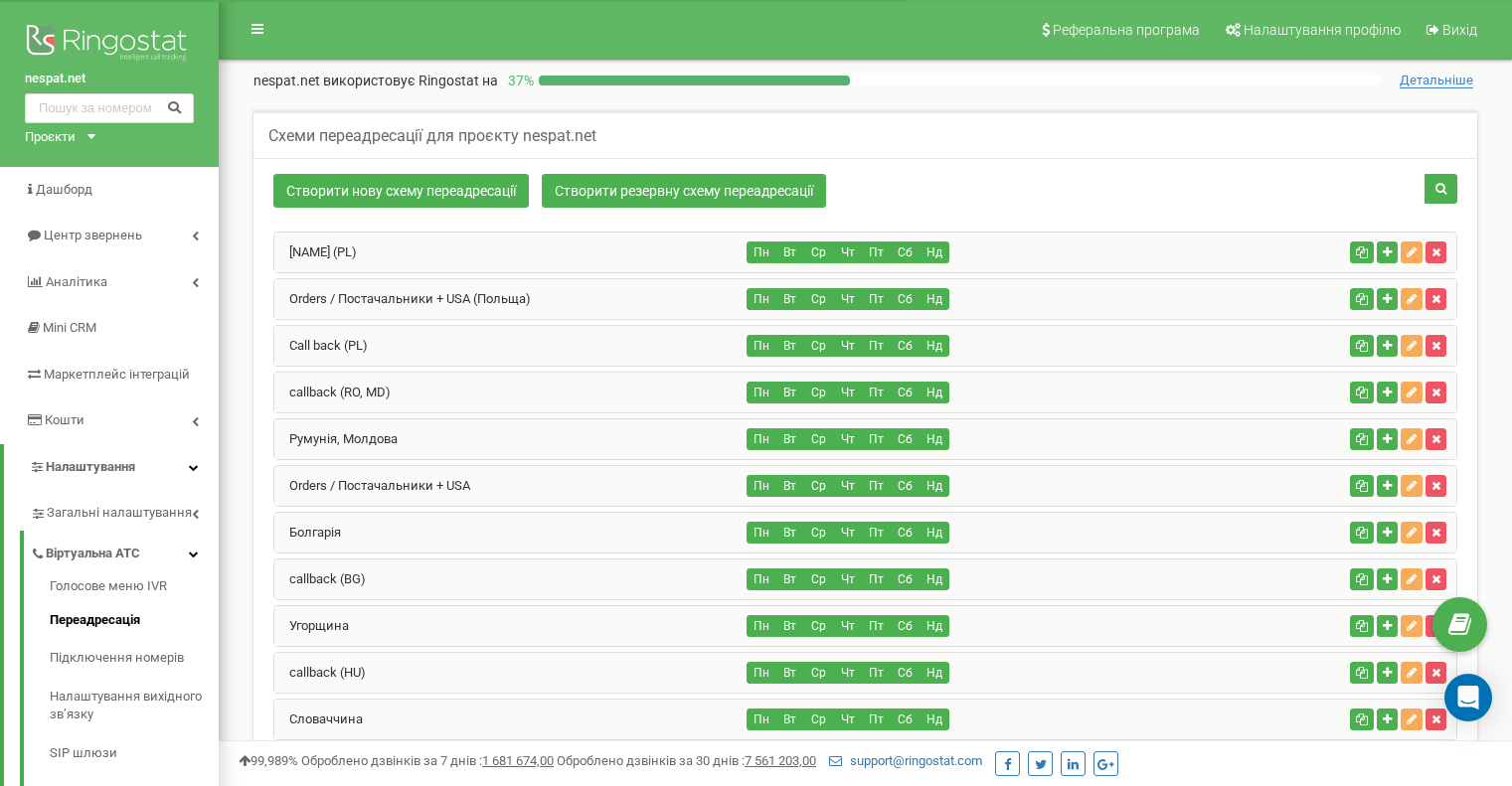 scroll, scrollTop: 2161, scrollLeft: 0, axis: vertical 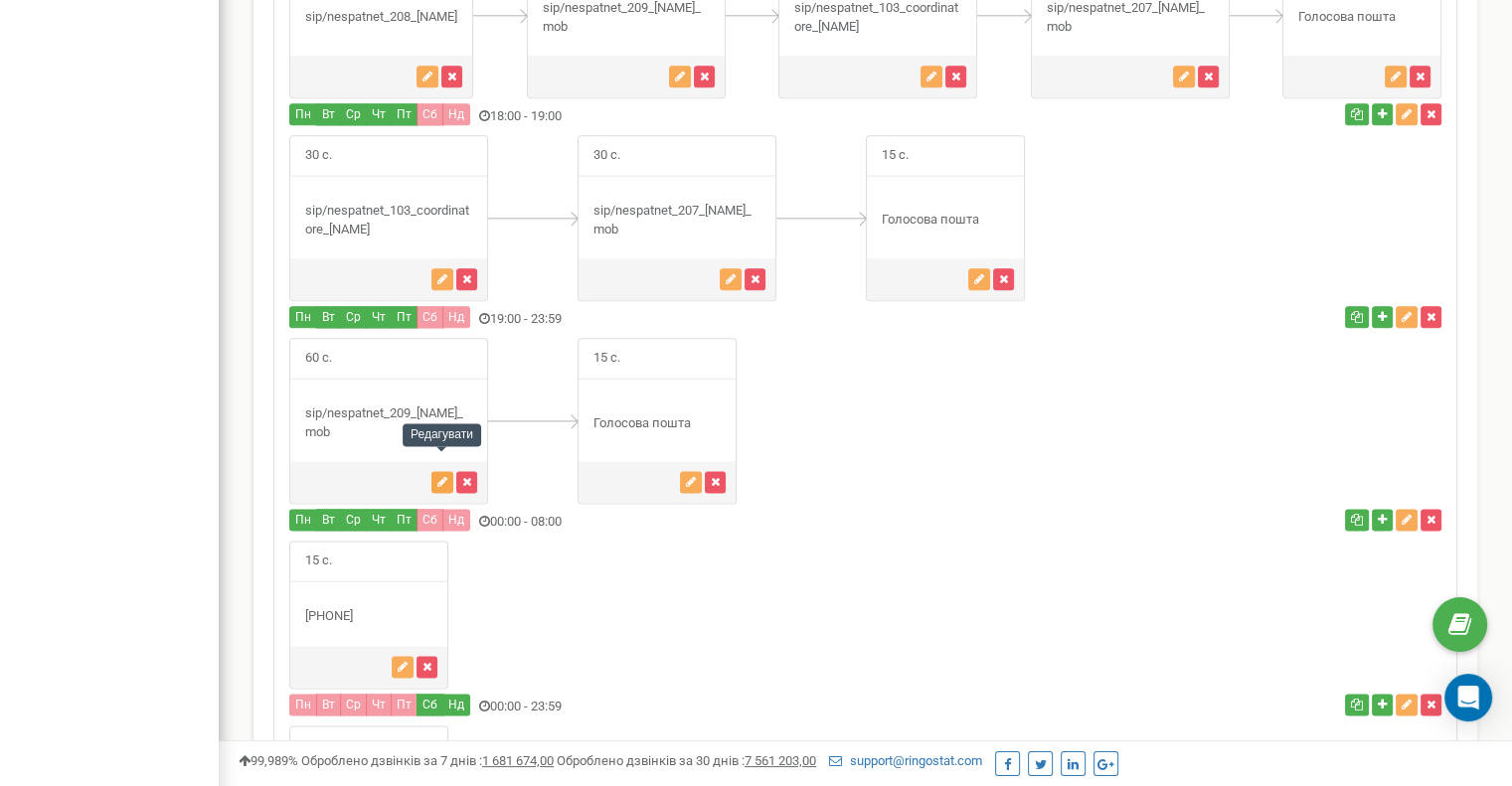 click at bounding box center (442, 482) 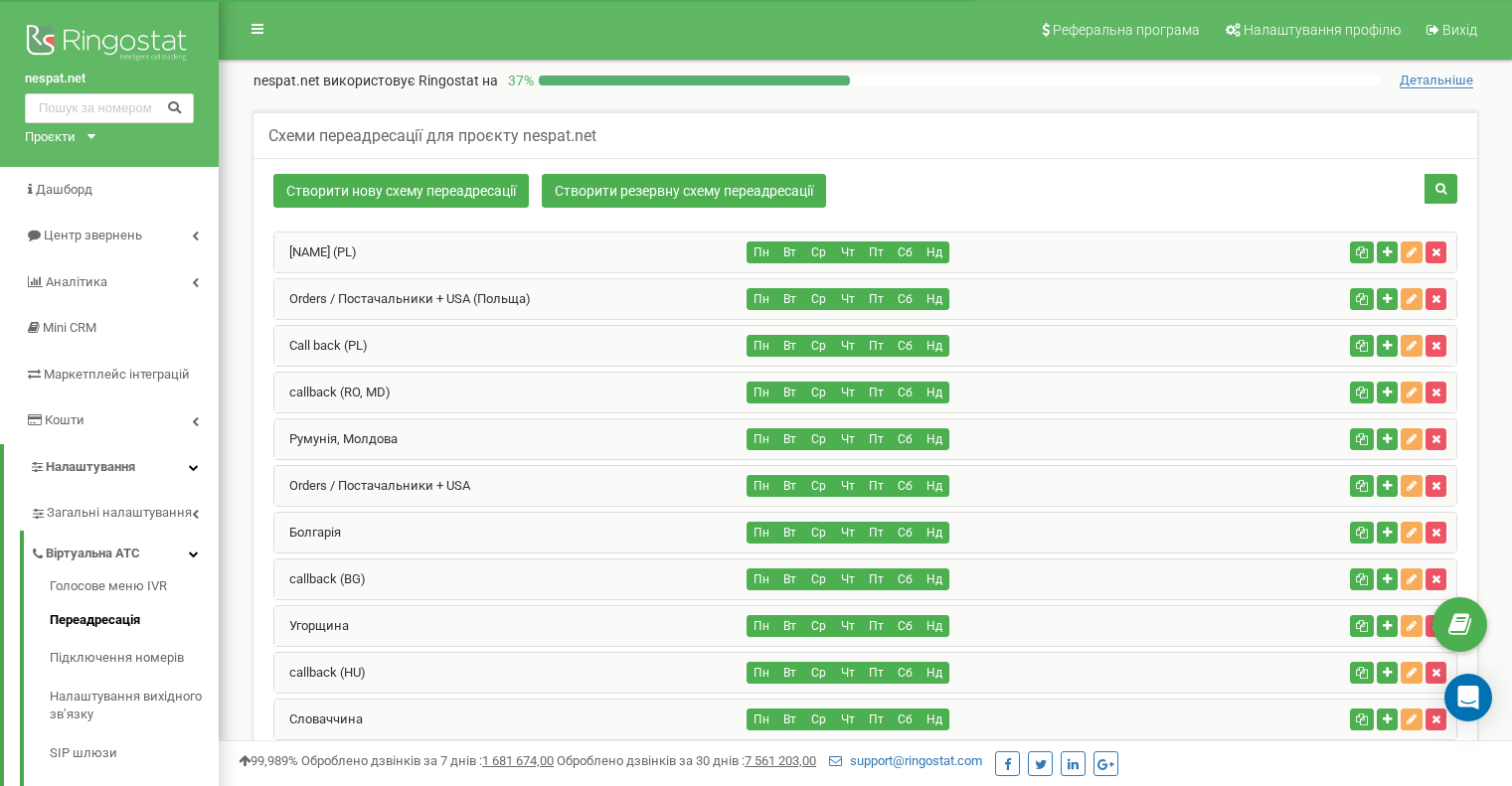scroll, scrollTop: 1520, scrollLeft: 0, axis: vertical 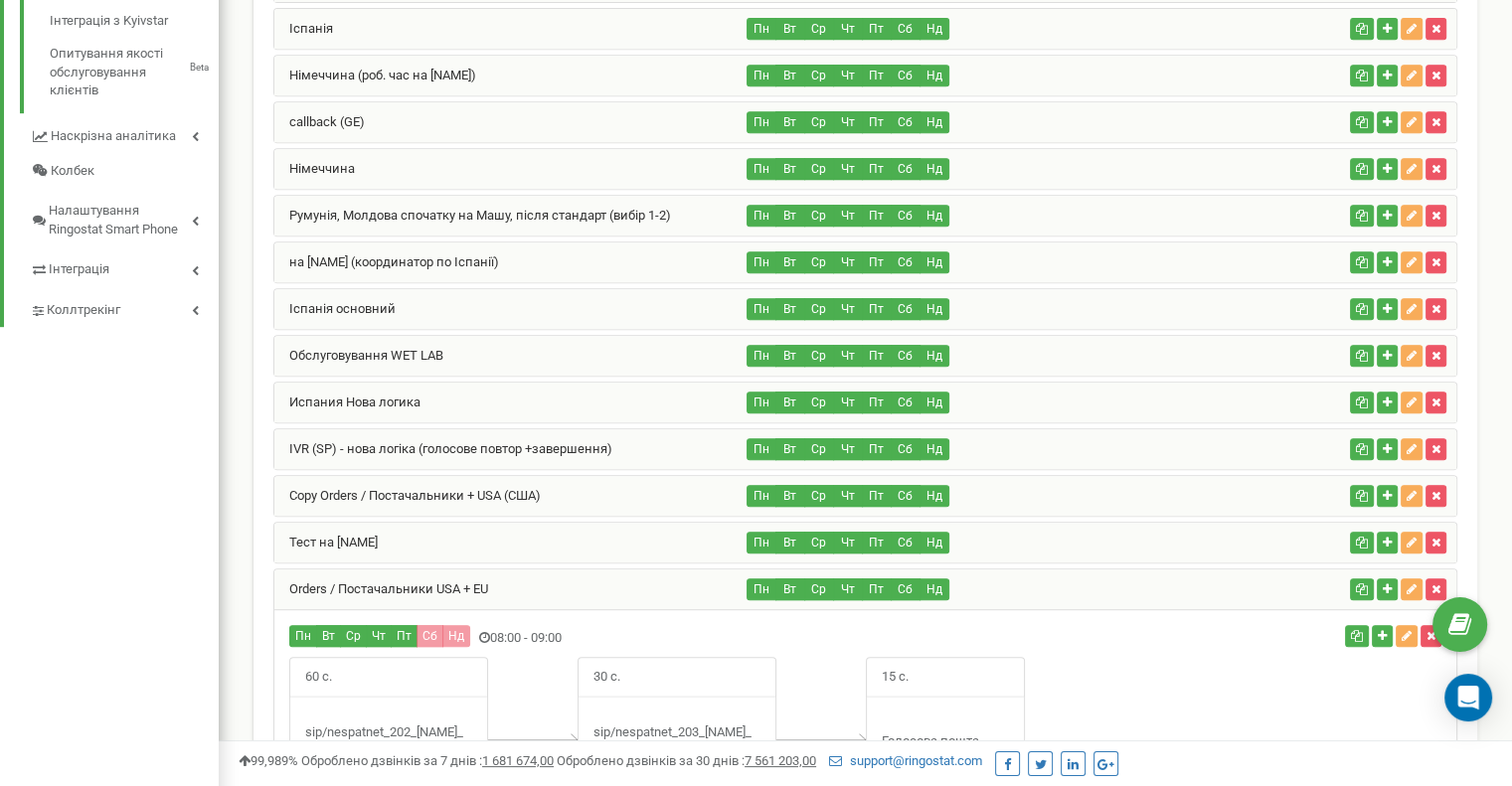 click on "Обслуговування WET LAB" at bounding box center (511, 356) 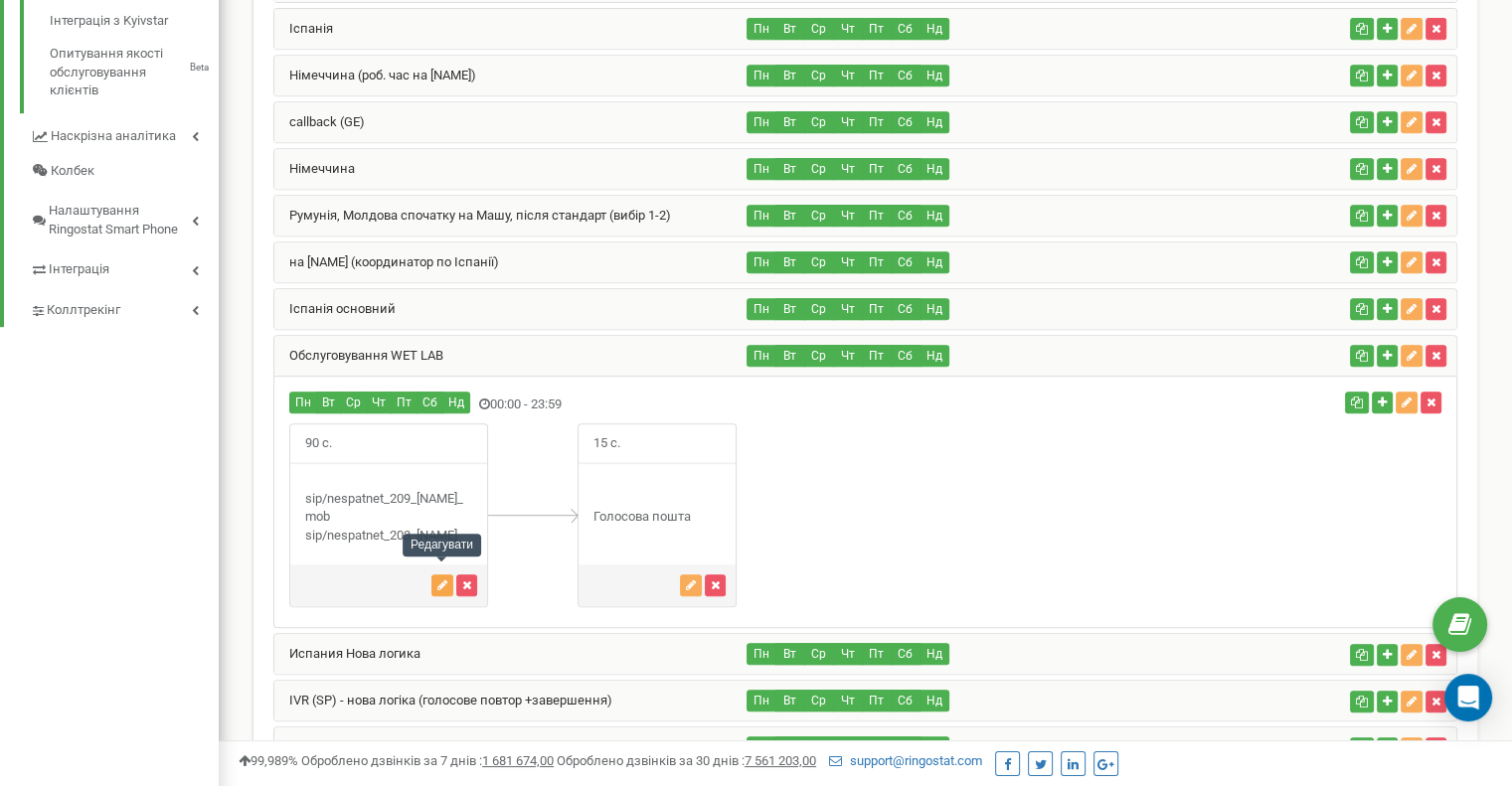 click at bounding box center (442, 585) 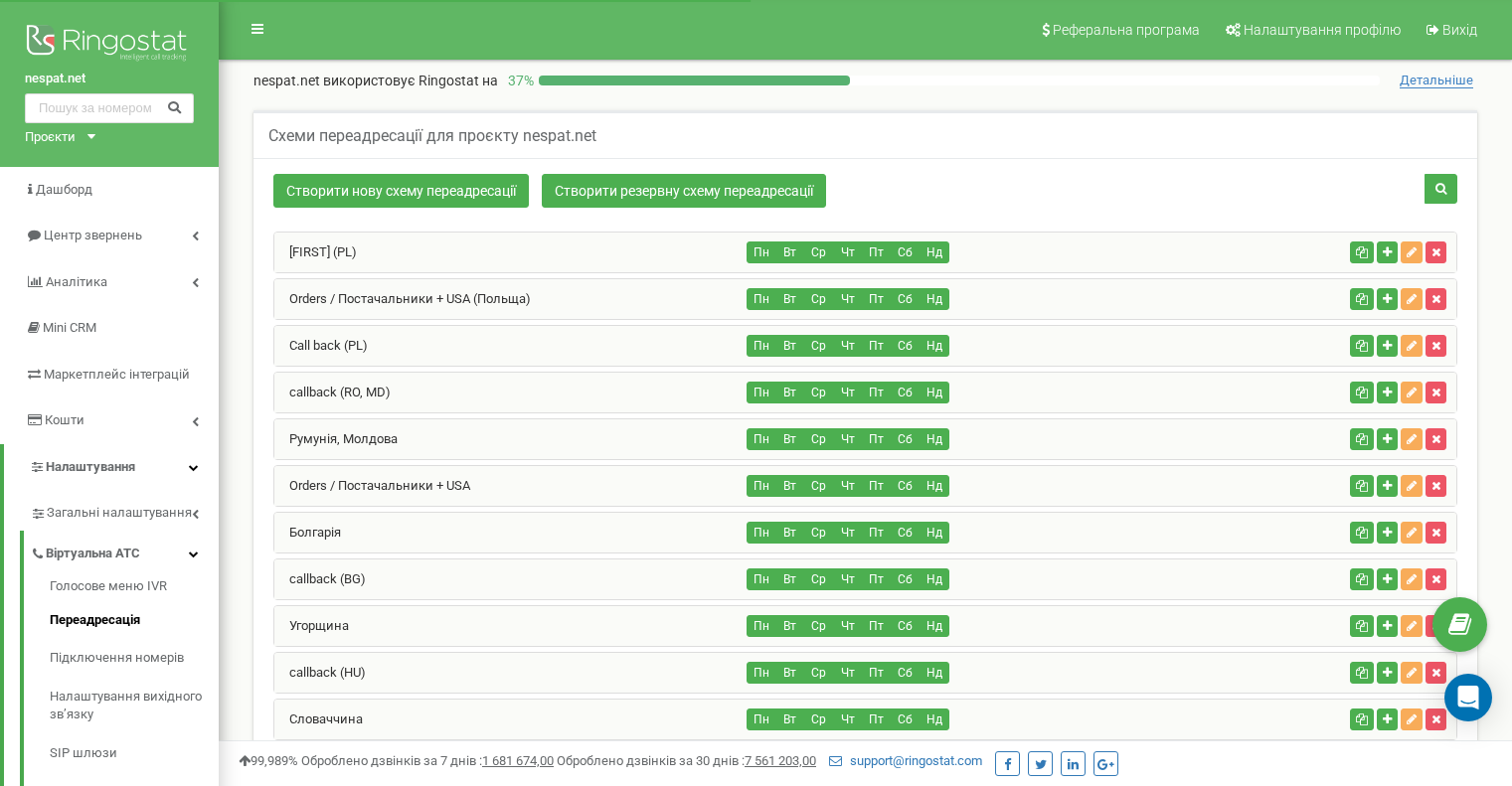 scroll, scrollTop: 1124, scrollLeft: 0, axis: vertical 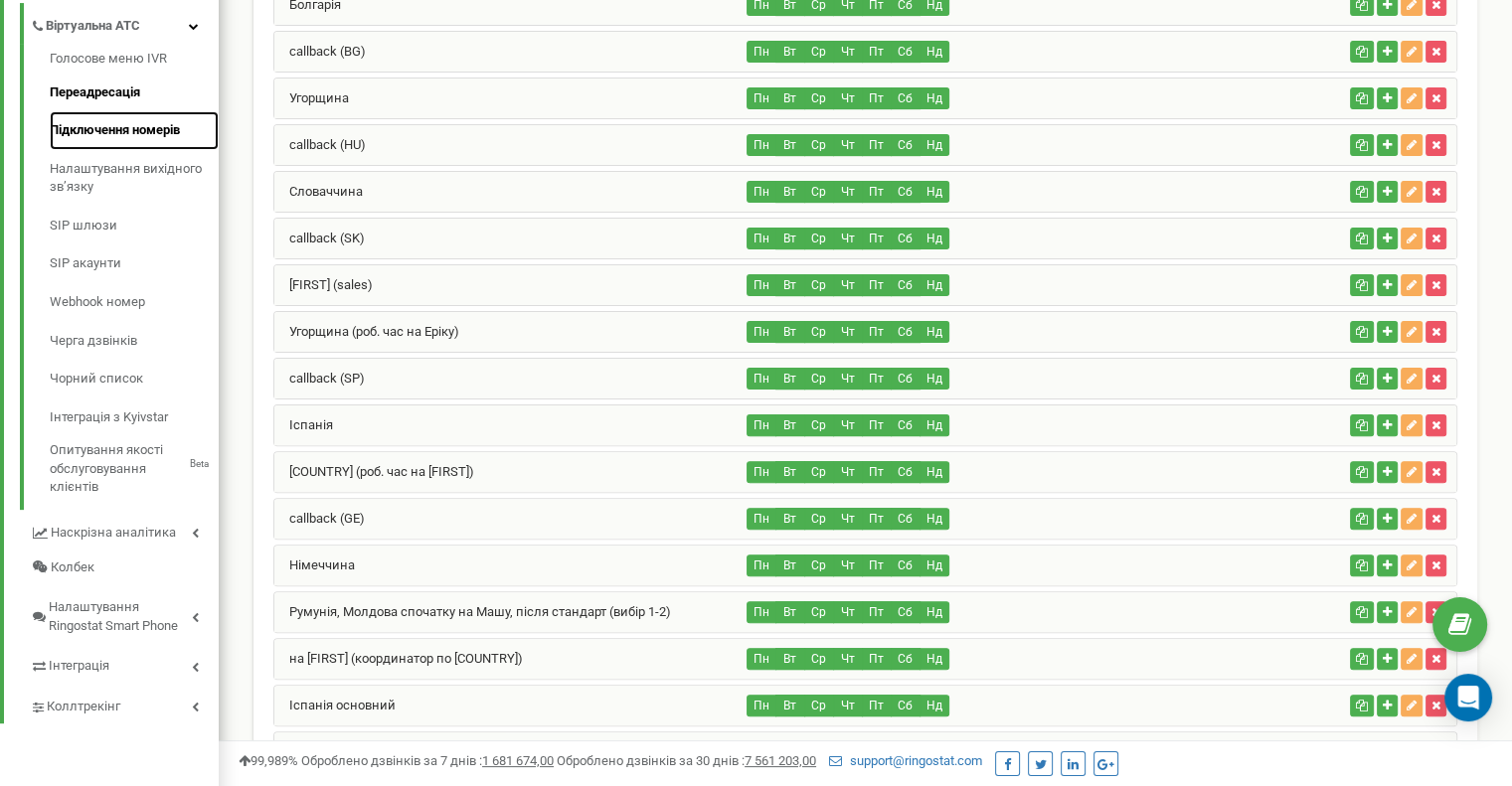 click on "Підключення номерів" at bounding box center (134, 130) 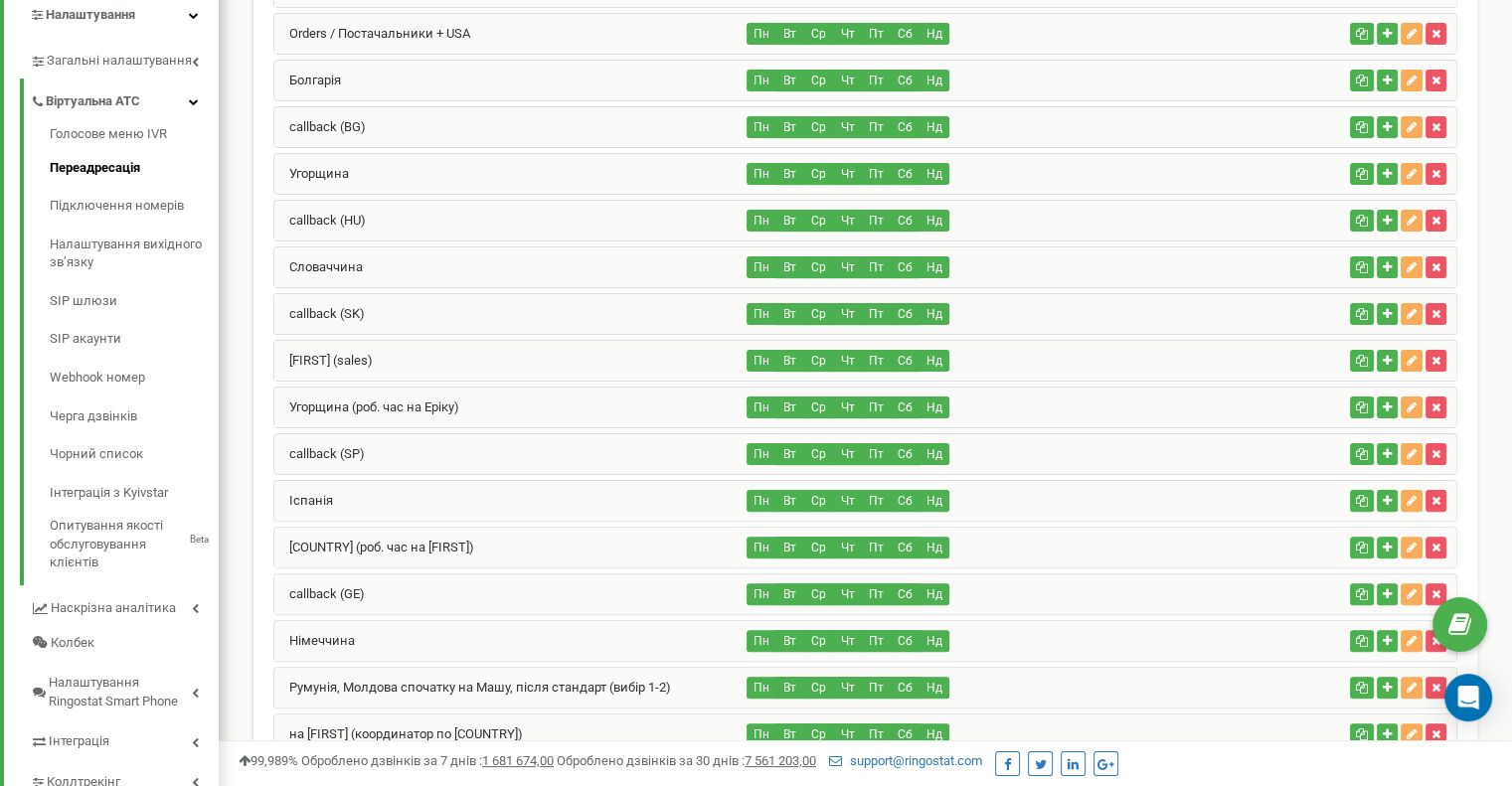scroll, scrollTop: 0, scrollLeft: 0, axis: both 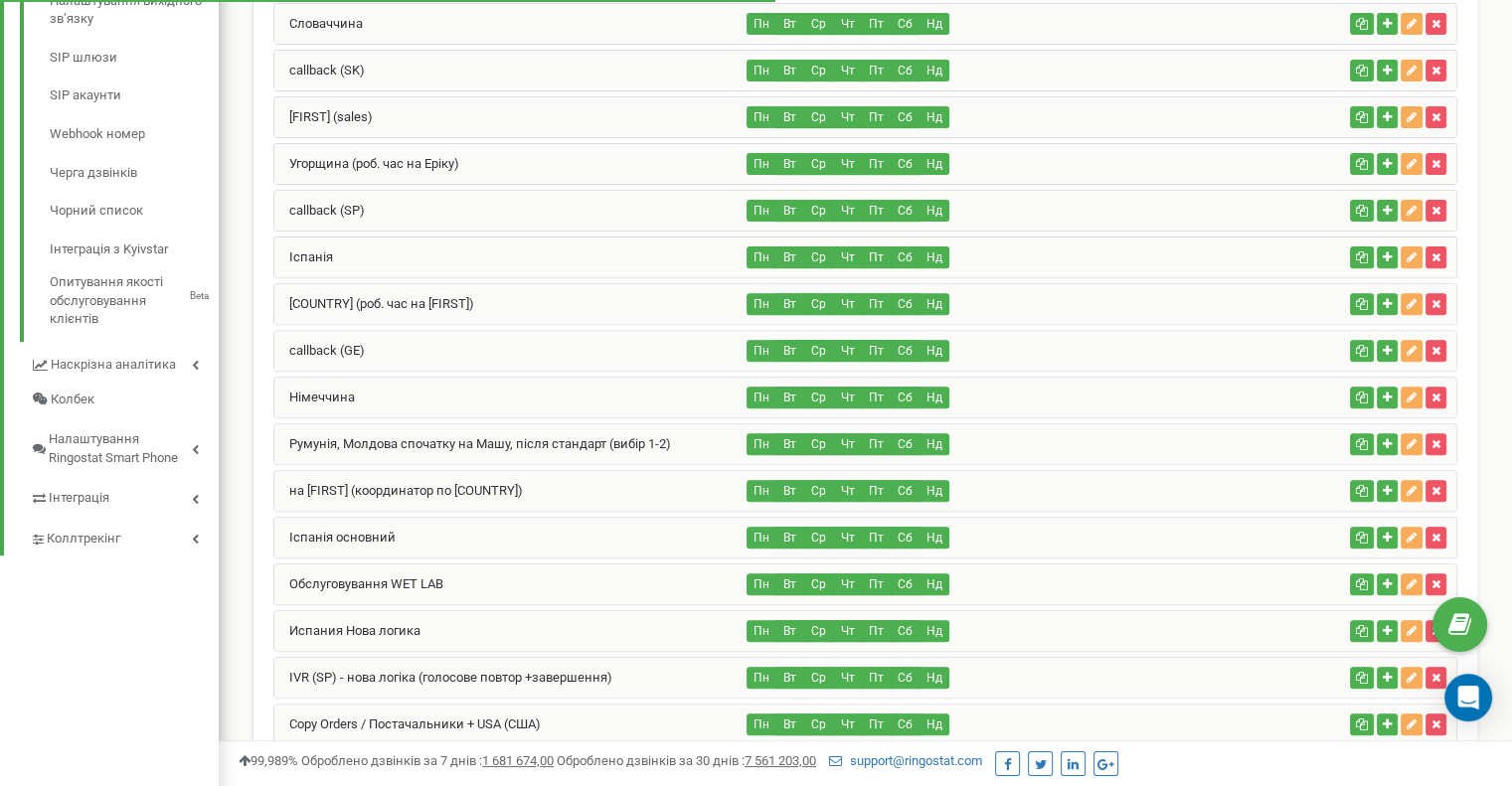 click on "Іспанія основний" at bounding box center [511, 538] 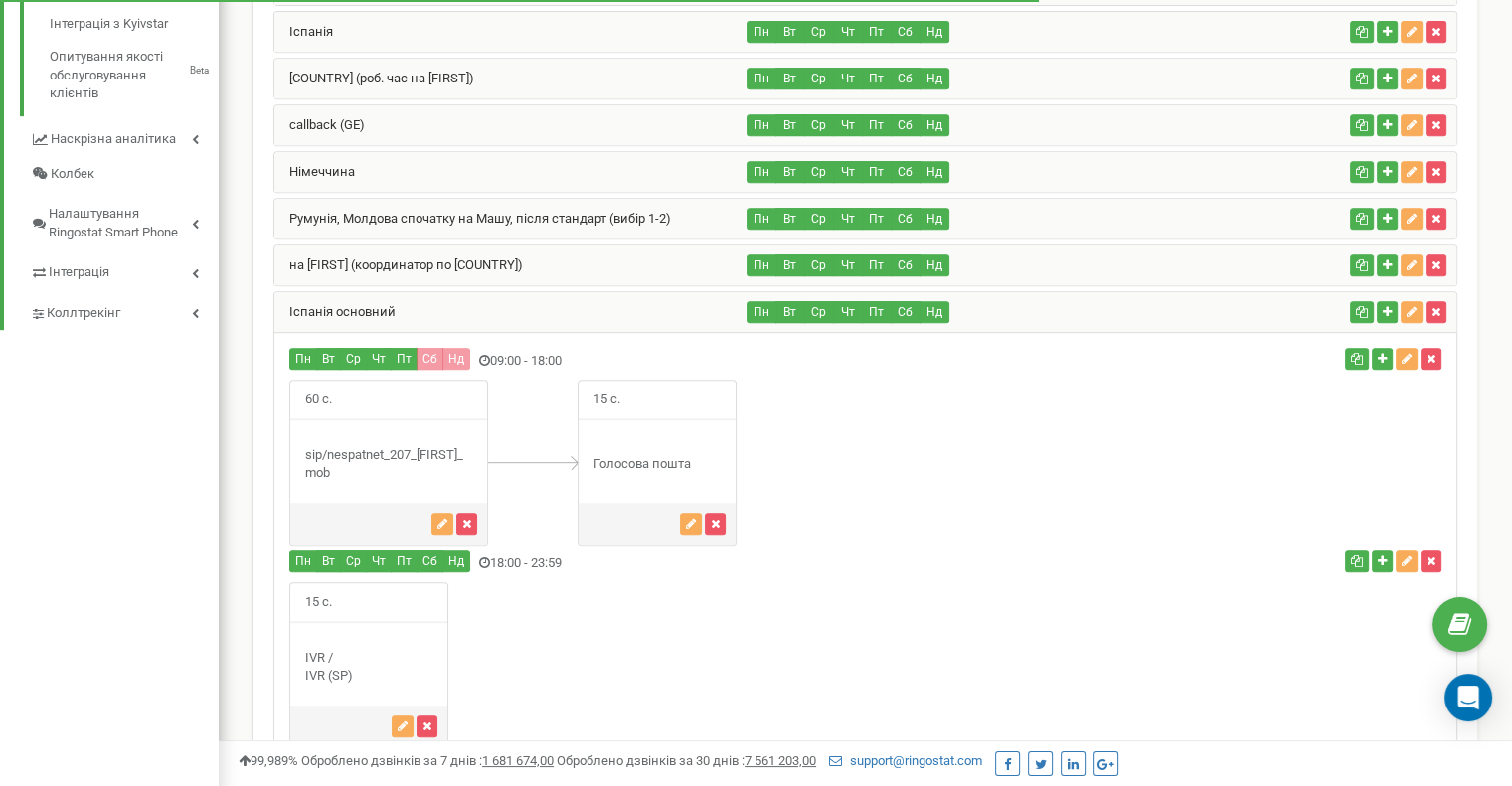 scroll, scrollTop: 994, scrollLeft: 0, axis: vertical 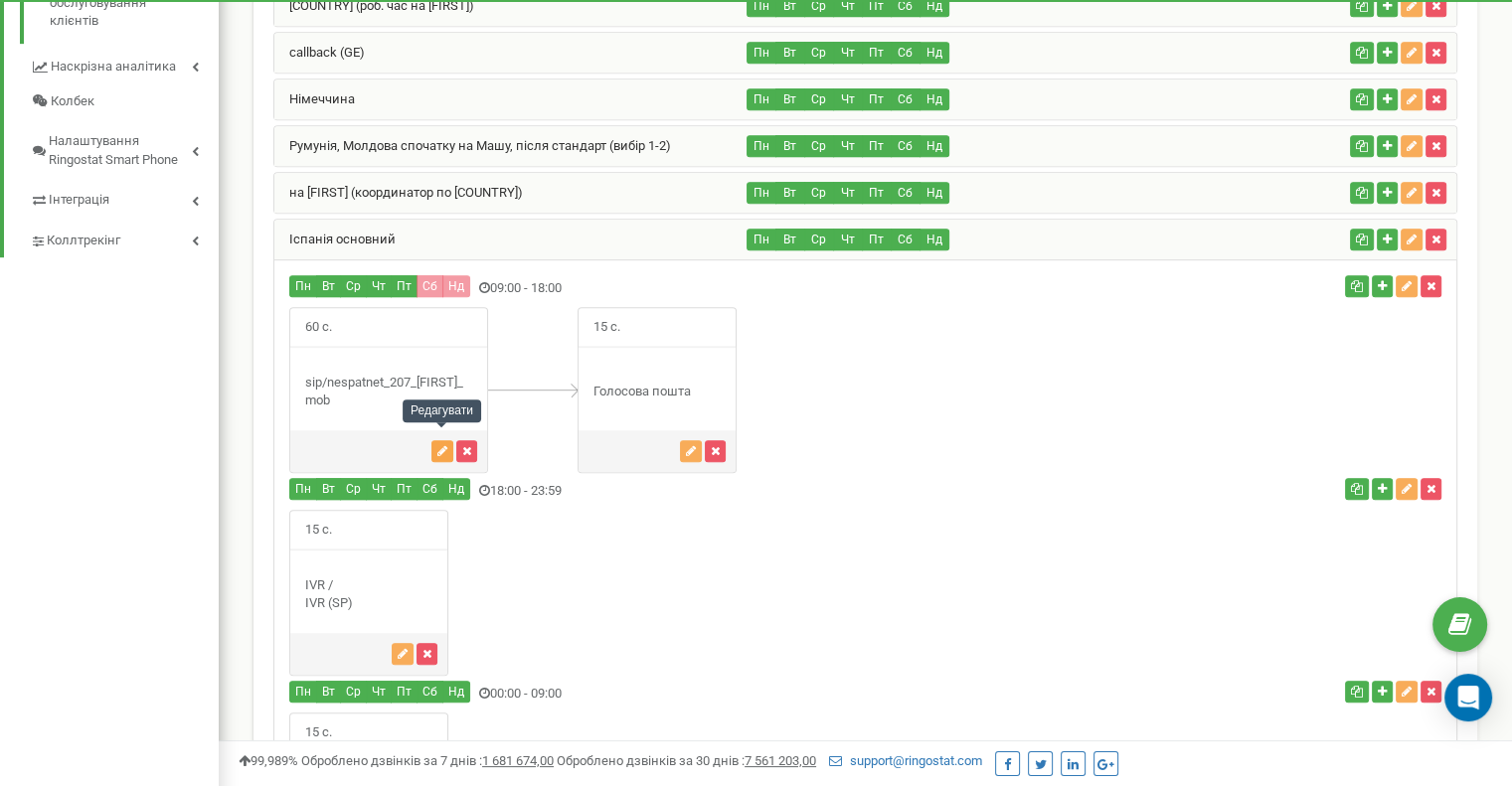 click at bounding box center (442, 451) 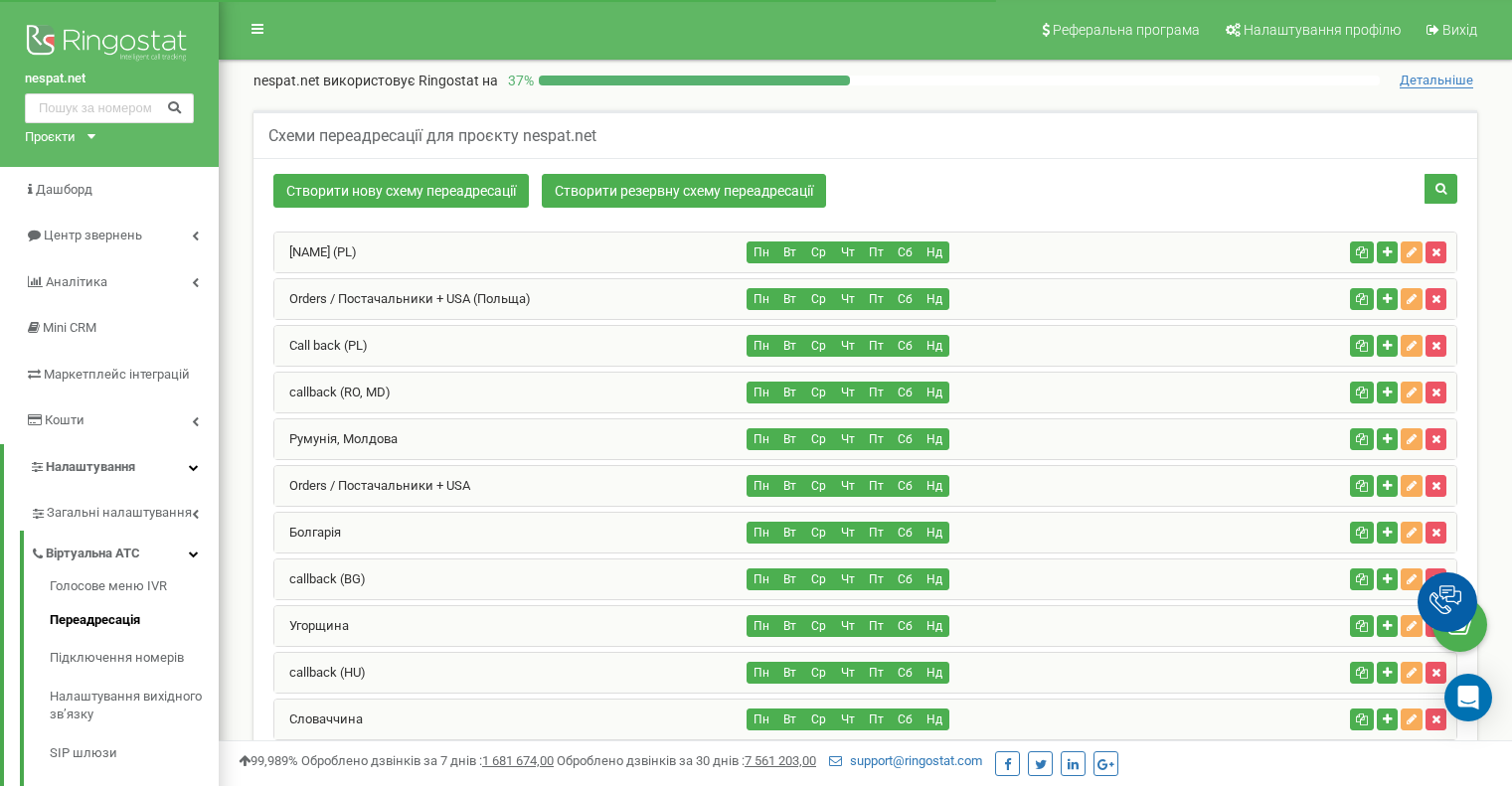 scroll, scrollTop: 1243, scrollLeft: 0, axis: vertical 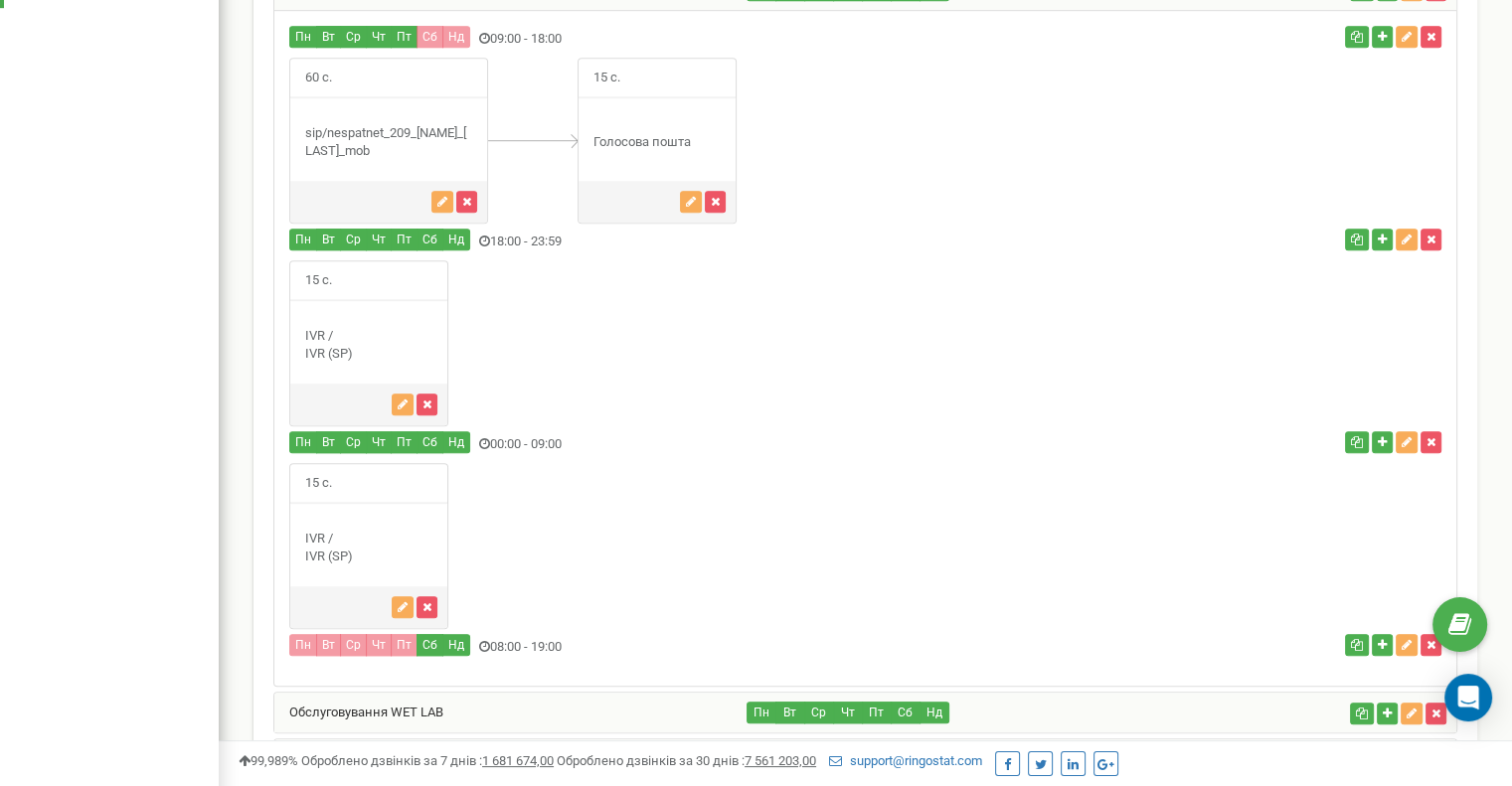 click on "60                                                                                    с." at bounding box center (865, 140) 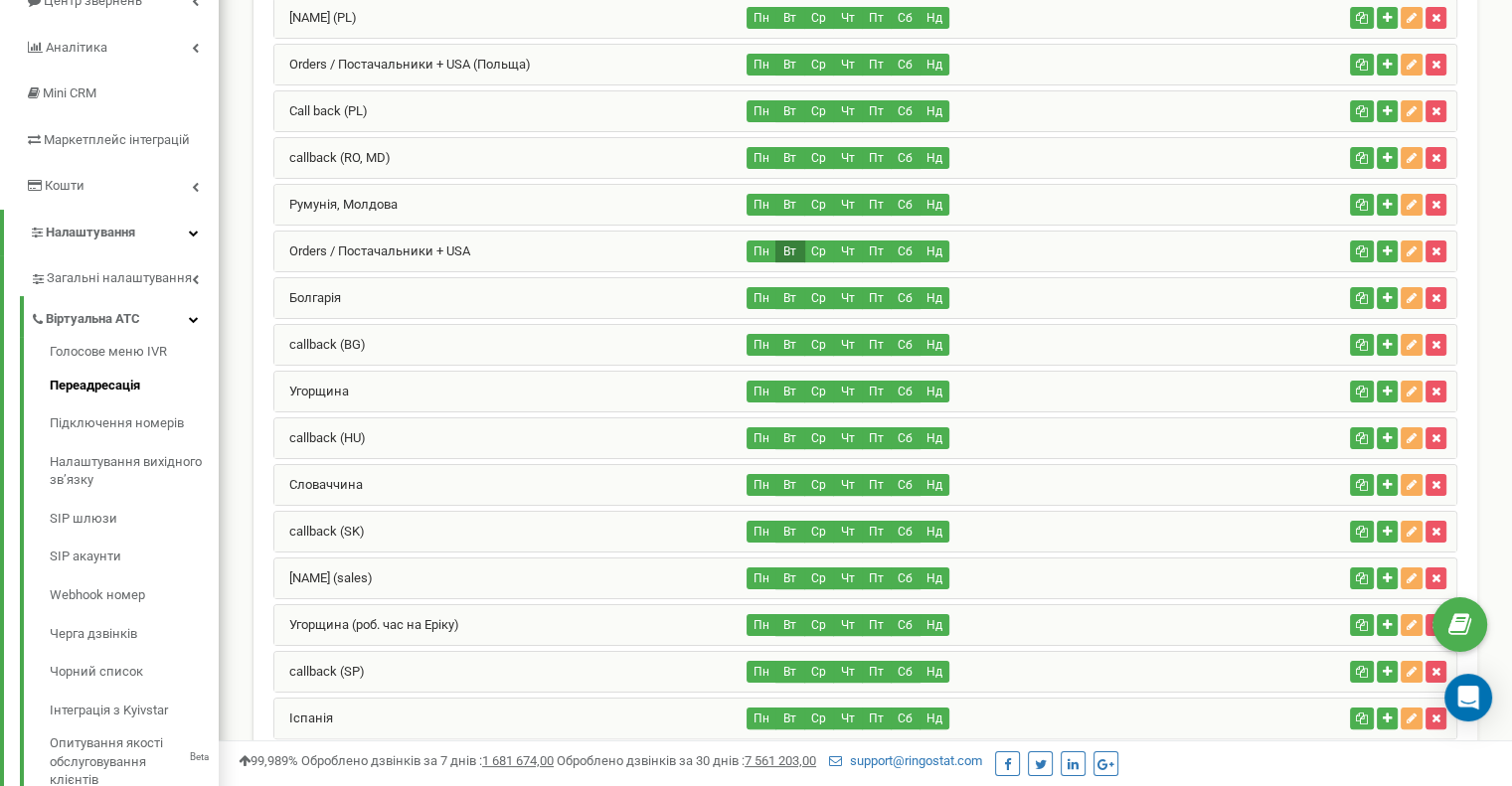 scroll, scrollTop: 0, scrollLeft: 0, axis: both 